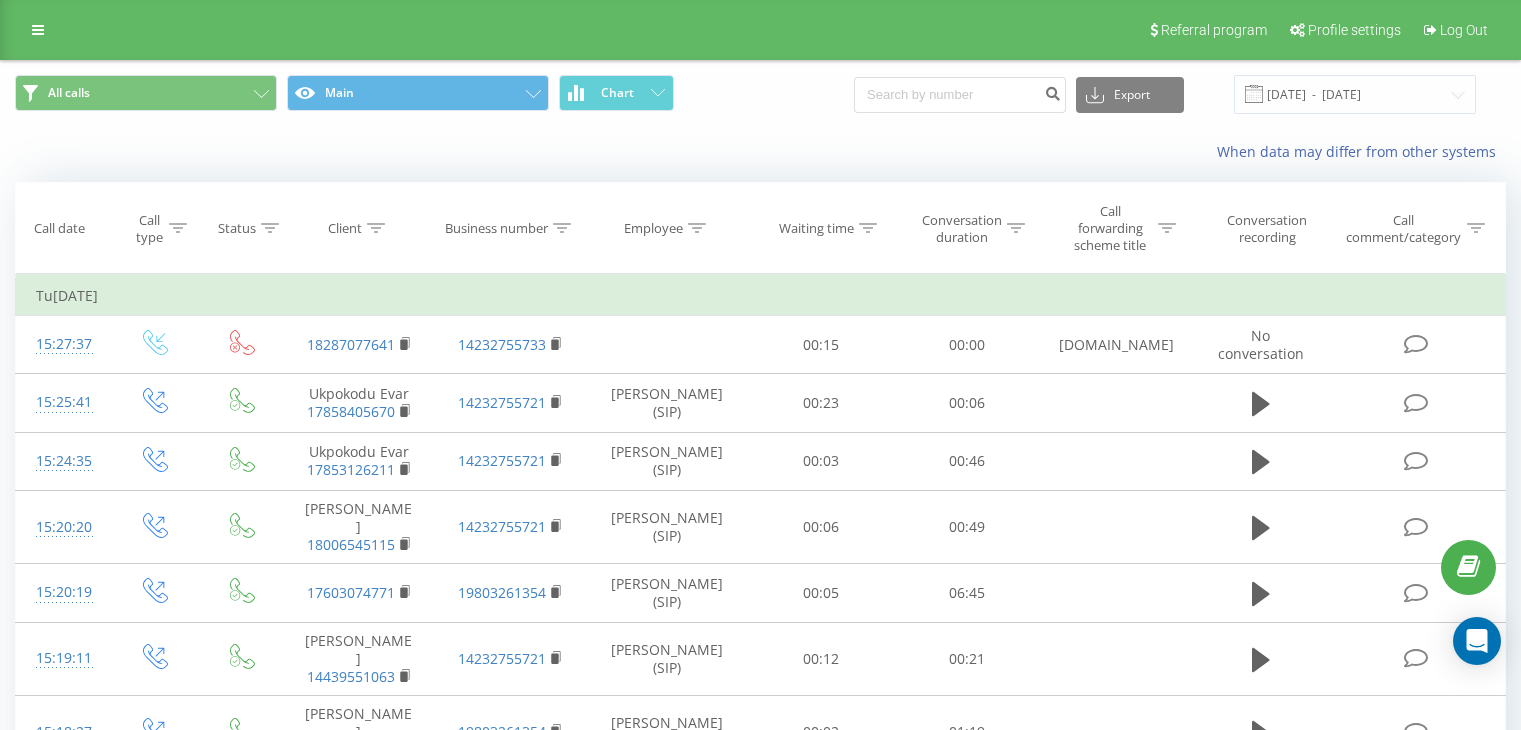 scroll, scrollTop: 300, scrollLeft: 0, axis: vertical 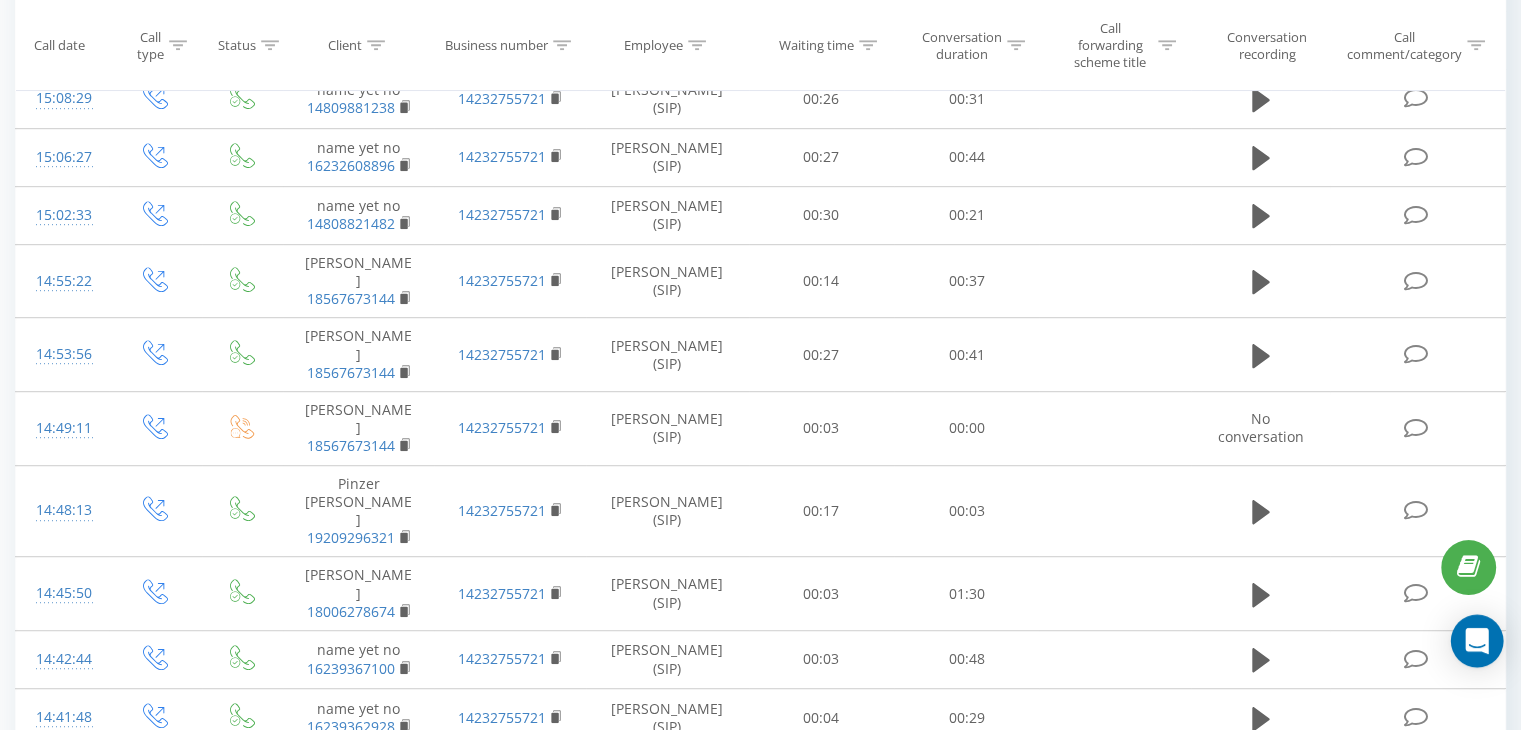 click 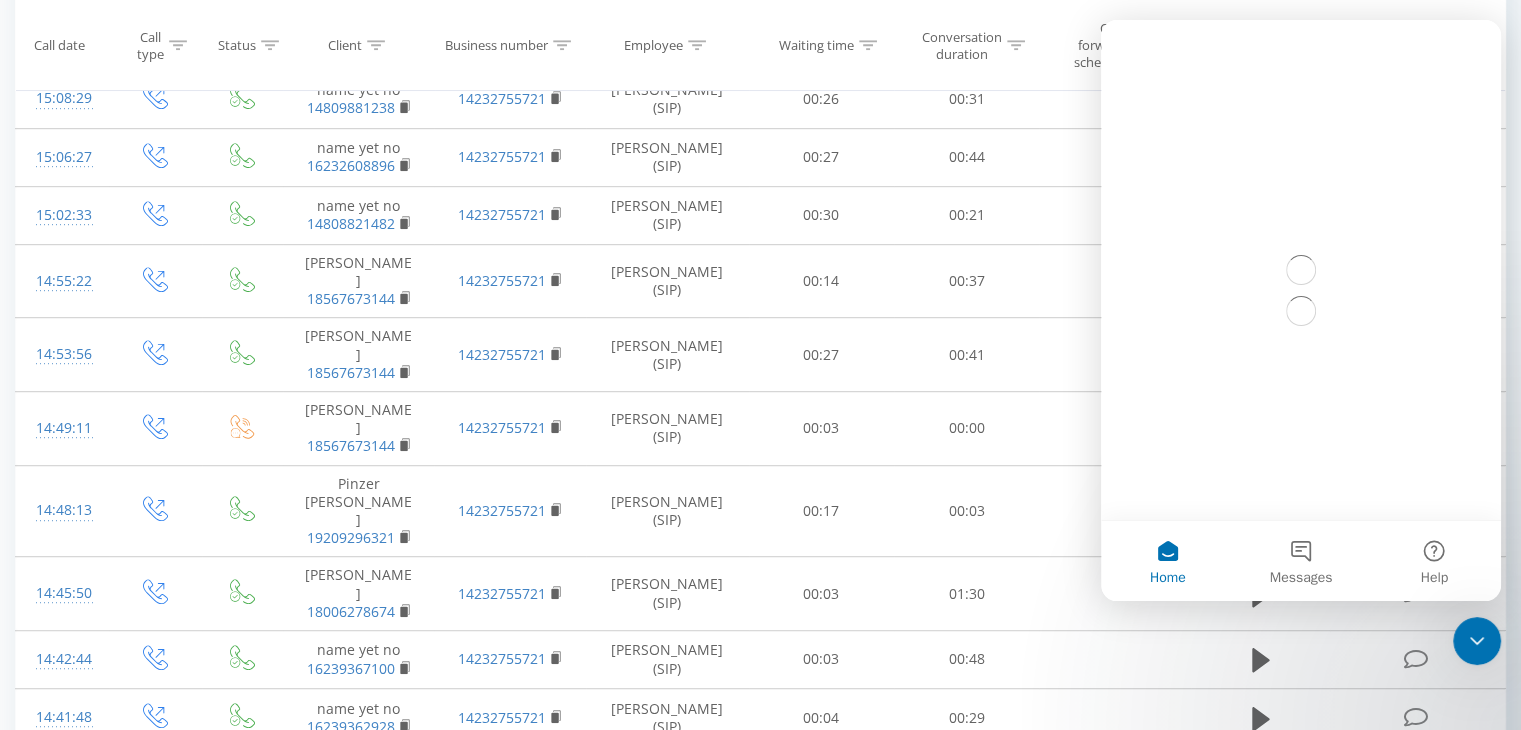 scroll, scrollTop: 0, scrollLeft: 0, axis: both 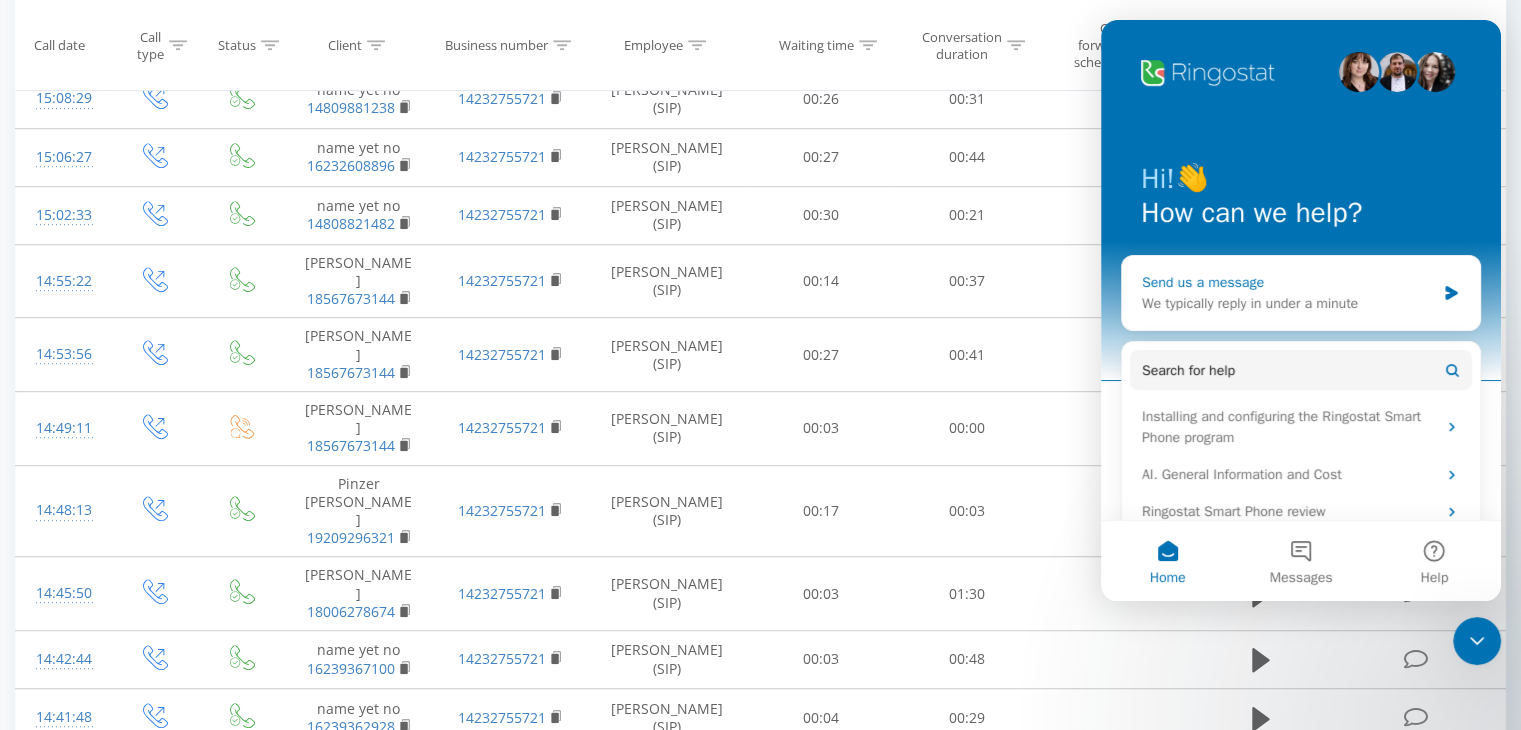 click on "Send us a message We typically reply in under a minute" at bounding box center (1301, 293) 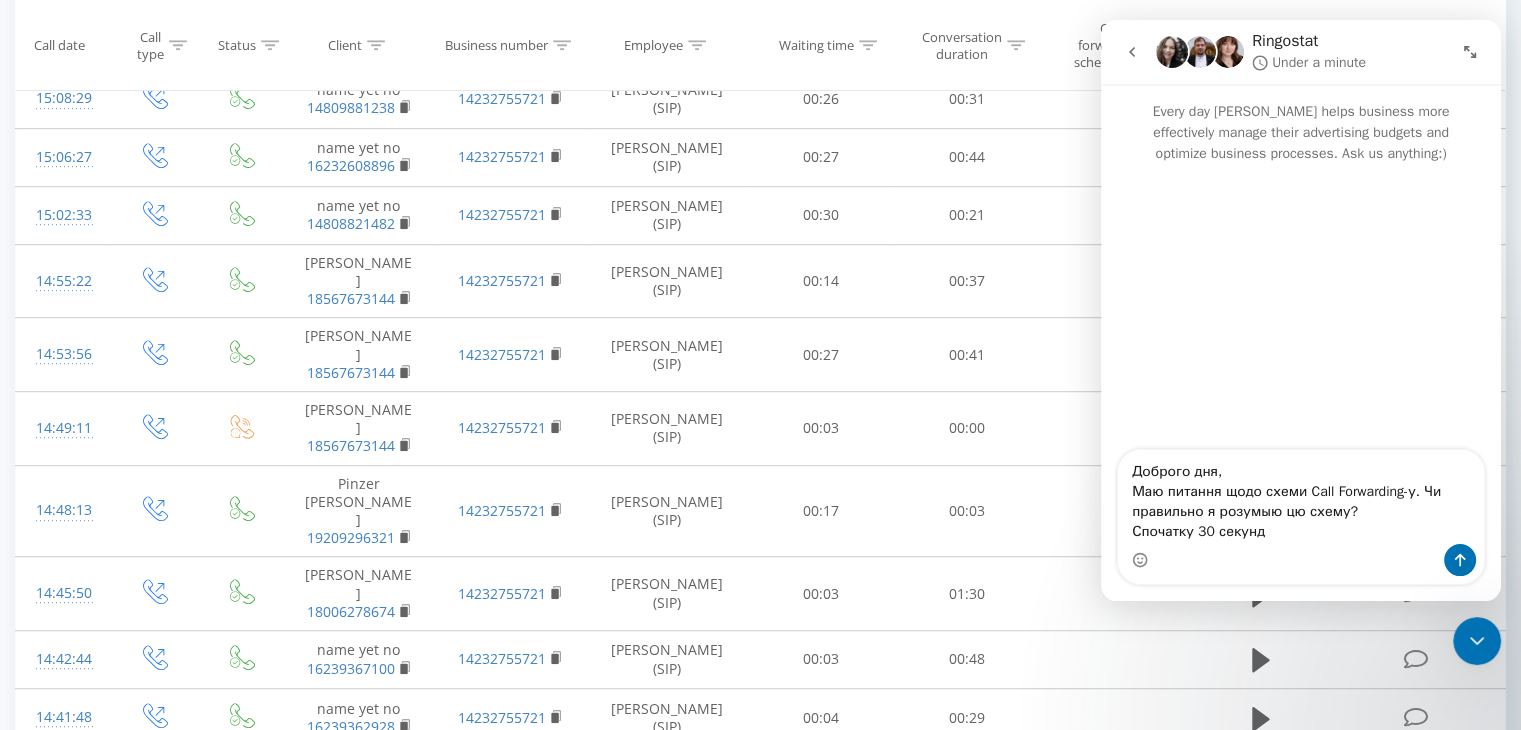click on "Доброго дня,
Маю питання щодо схеми Call Forwarding-у. Чи правильно я розумыю цю схему?
Спочатку 30 секунд" at bounding box center [1301, 497] 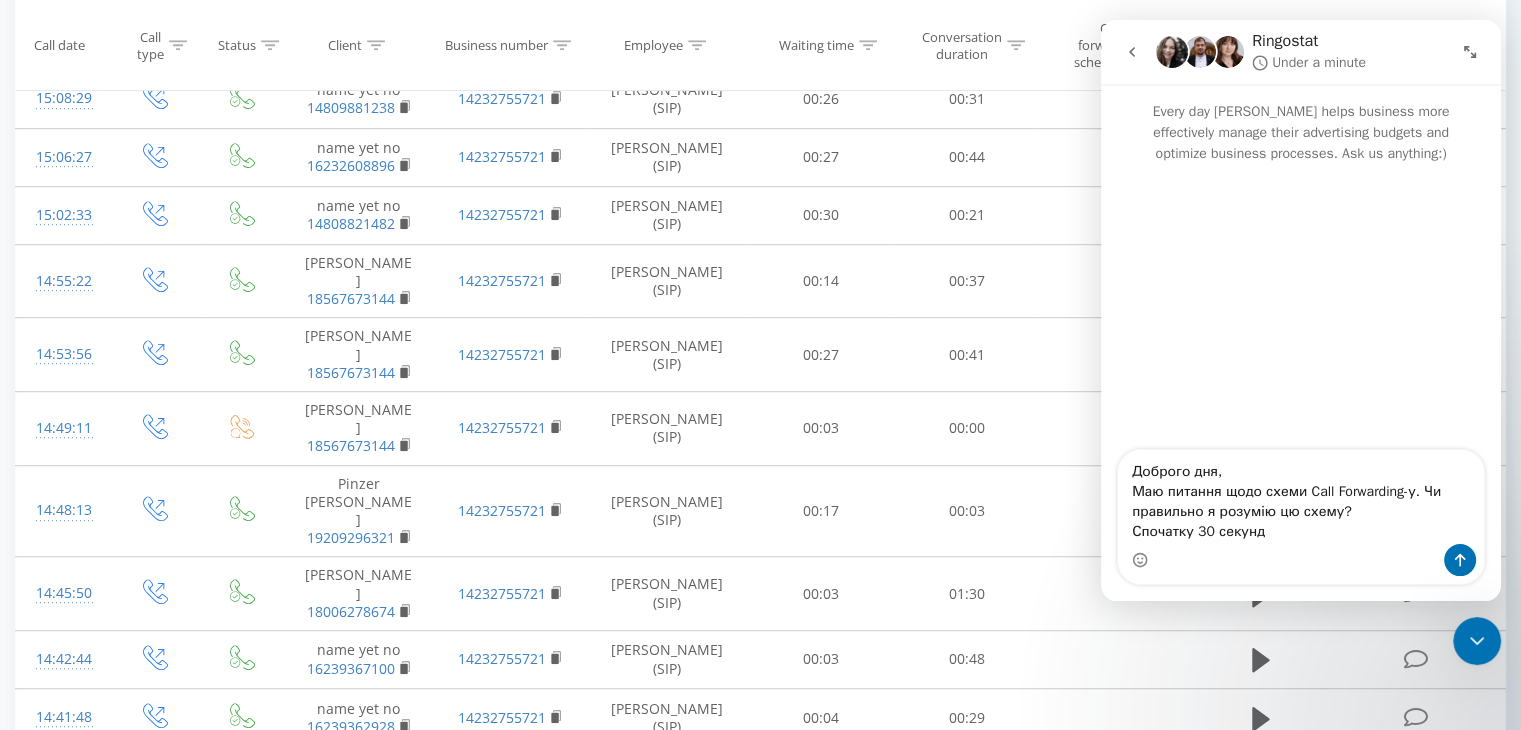 click on "Доброго дня,
Маю питання щодо схеми Call Forwarding-у. Чи правильно я розумію цю схему?
Спочатку 30 секунд" at bounding box center (1301, 497) 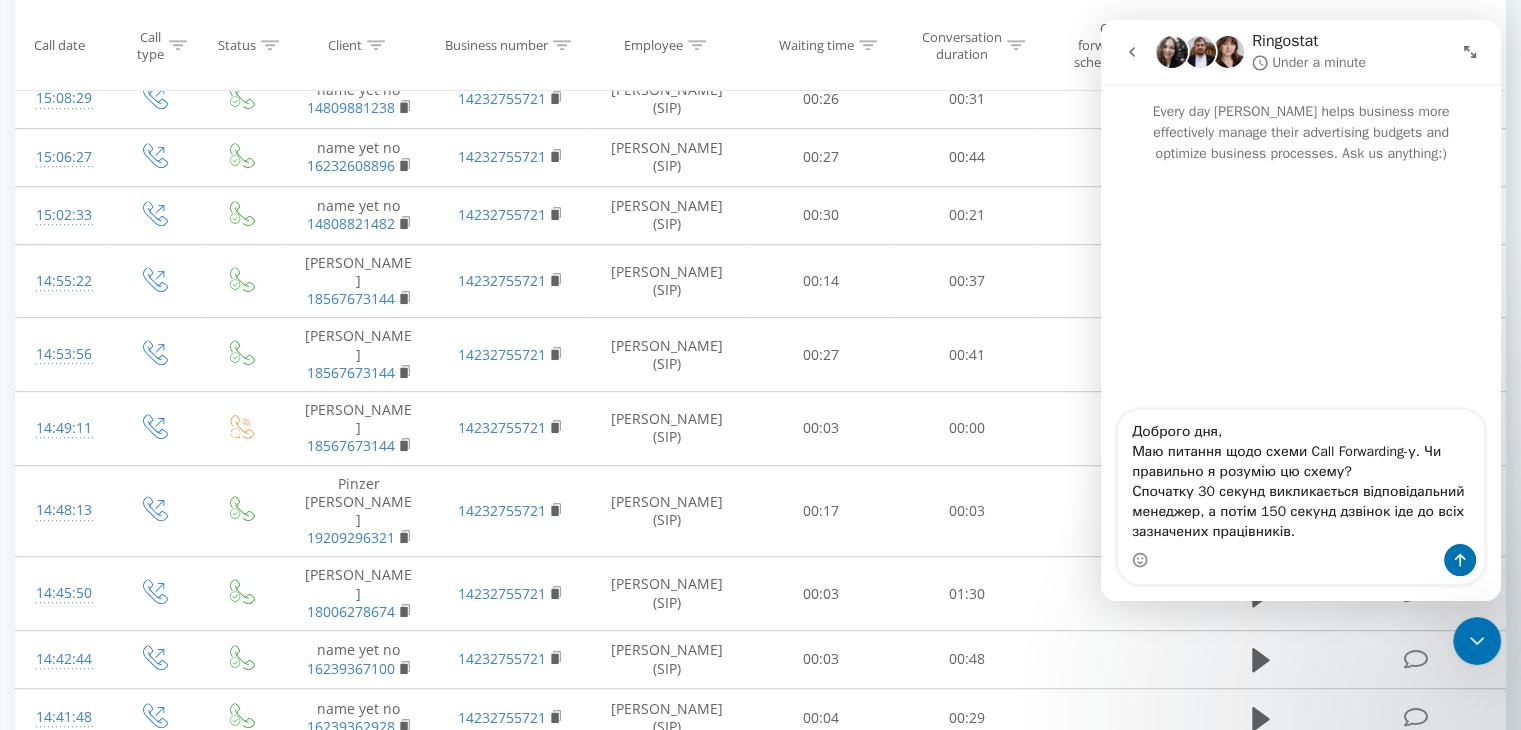 type on "Доброго дня,
Маю питання щодо схеми Call Forwarding-у. Чи правильно я розумію цю схему?
Спочатку 30 секунд викликається відповідальний менеджер, а потім 150 секунд дзвінок іде до всіх зазначених працівників." 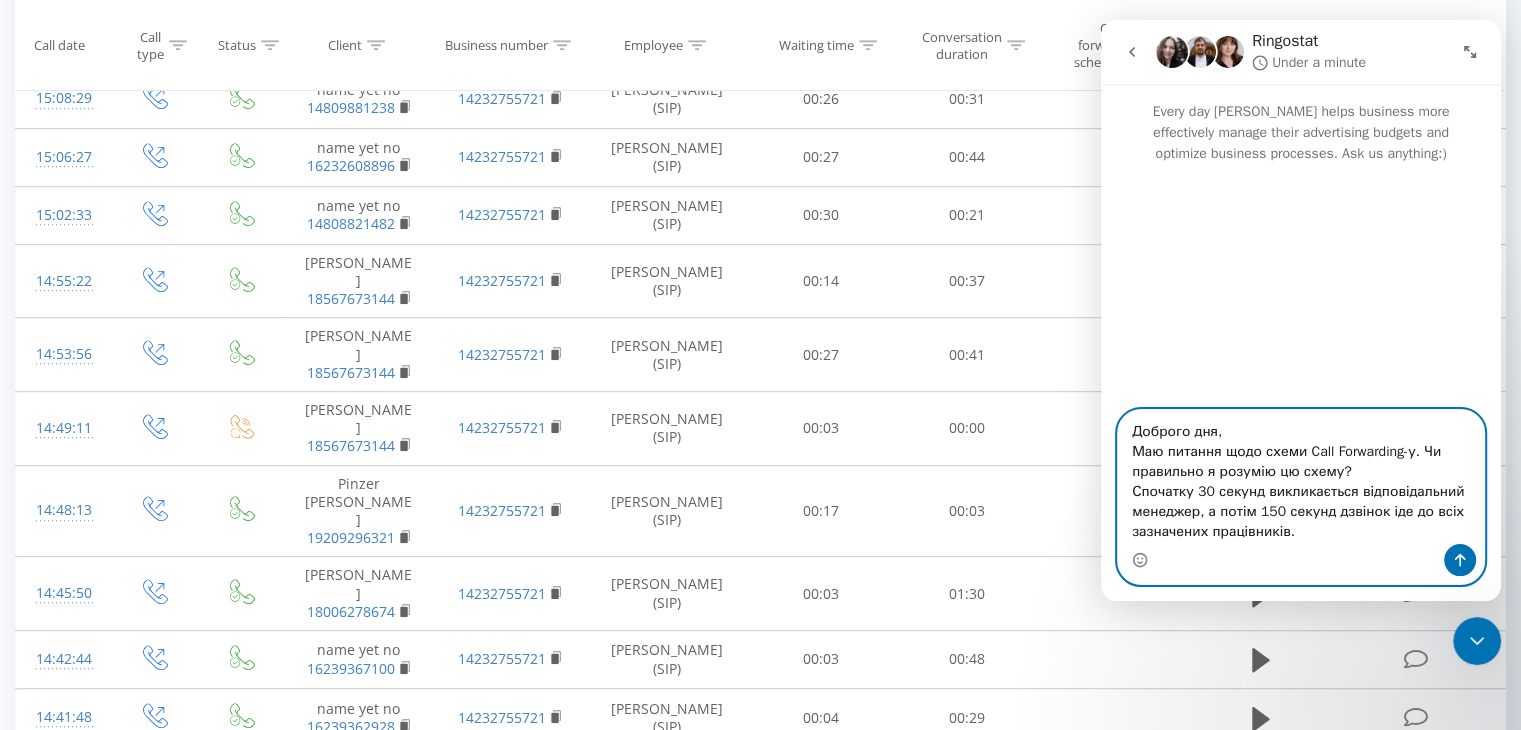 click on "Доброго дня,
Маю питання щодо схеми Call Forwarding-у. Чи правильно я розумію цю схему?
Спочатку 30 секунд викликається відповідальний менеджер, а потім 150 секунд дзвінок іде до всіх зазначених працівників." at bounding box center (1301, 477) 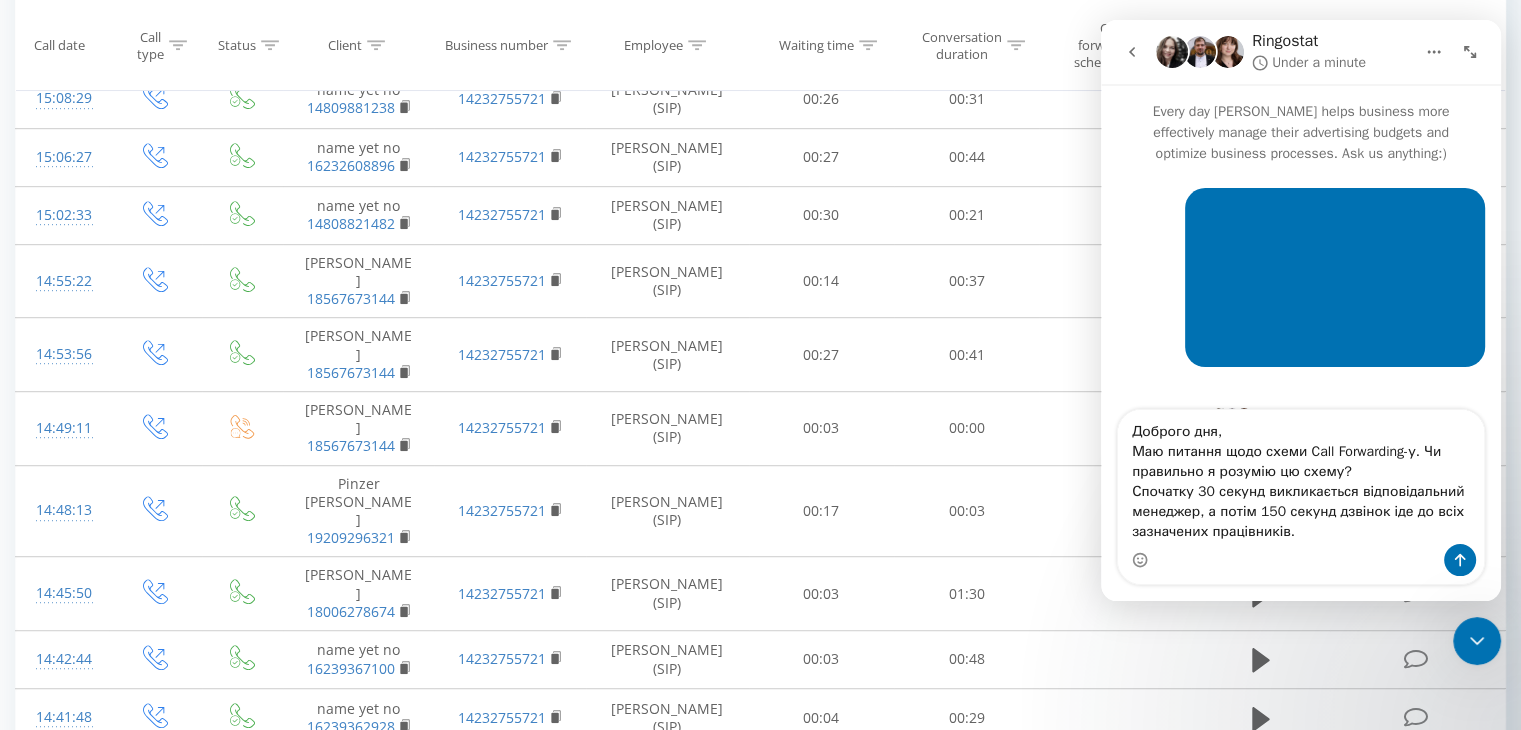 scroll, scrollTop: 54, scrollLeft: 0, axis: vertical 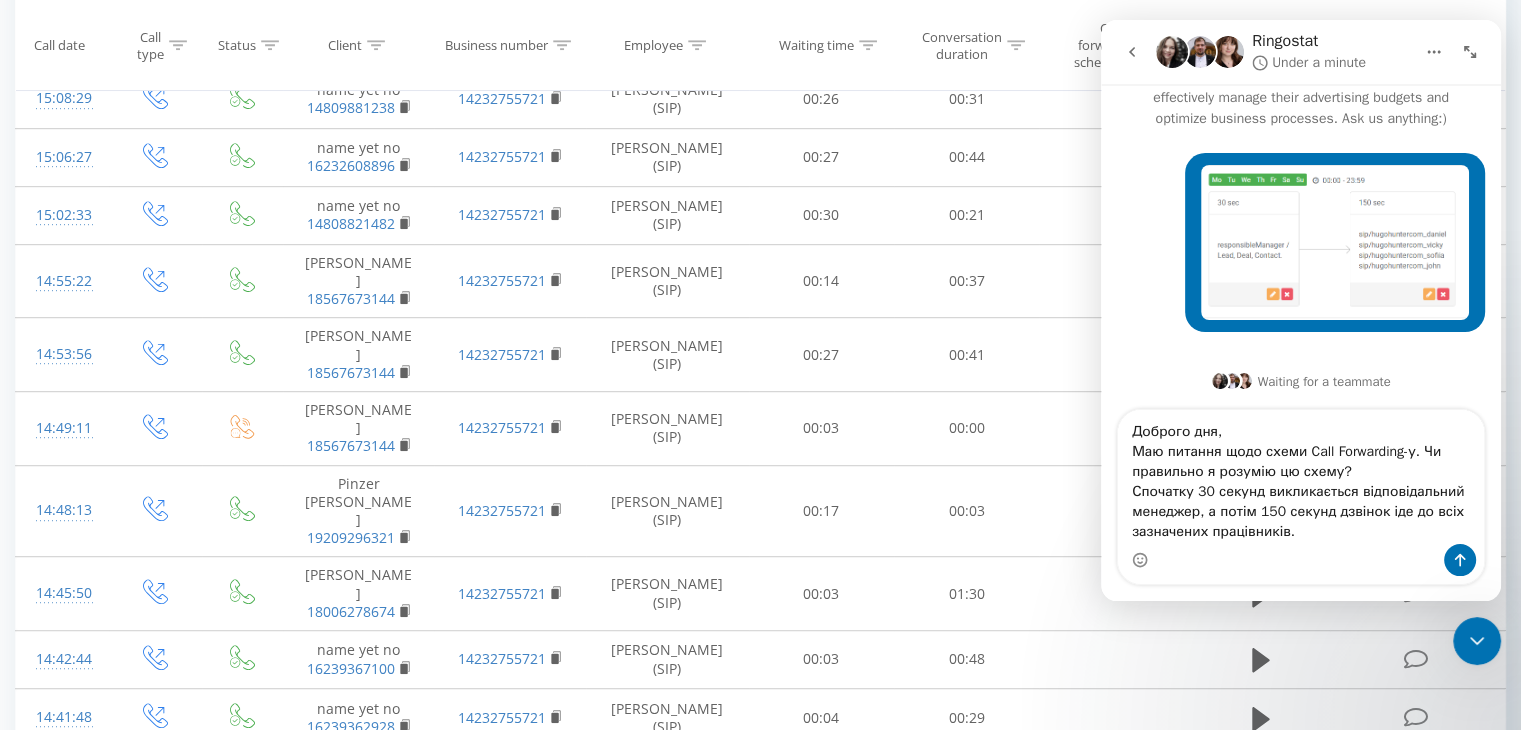 click at bounding box center (1301, 560) 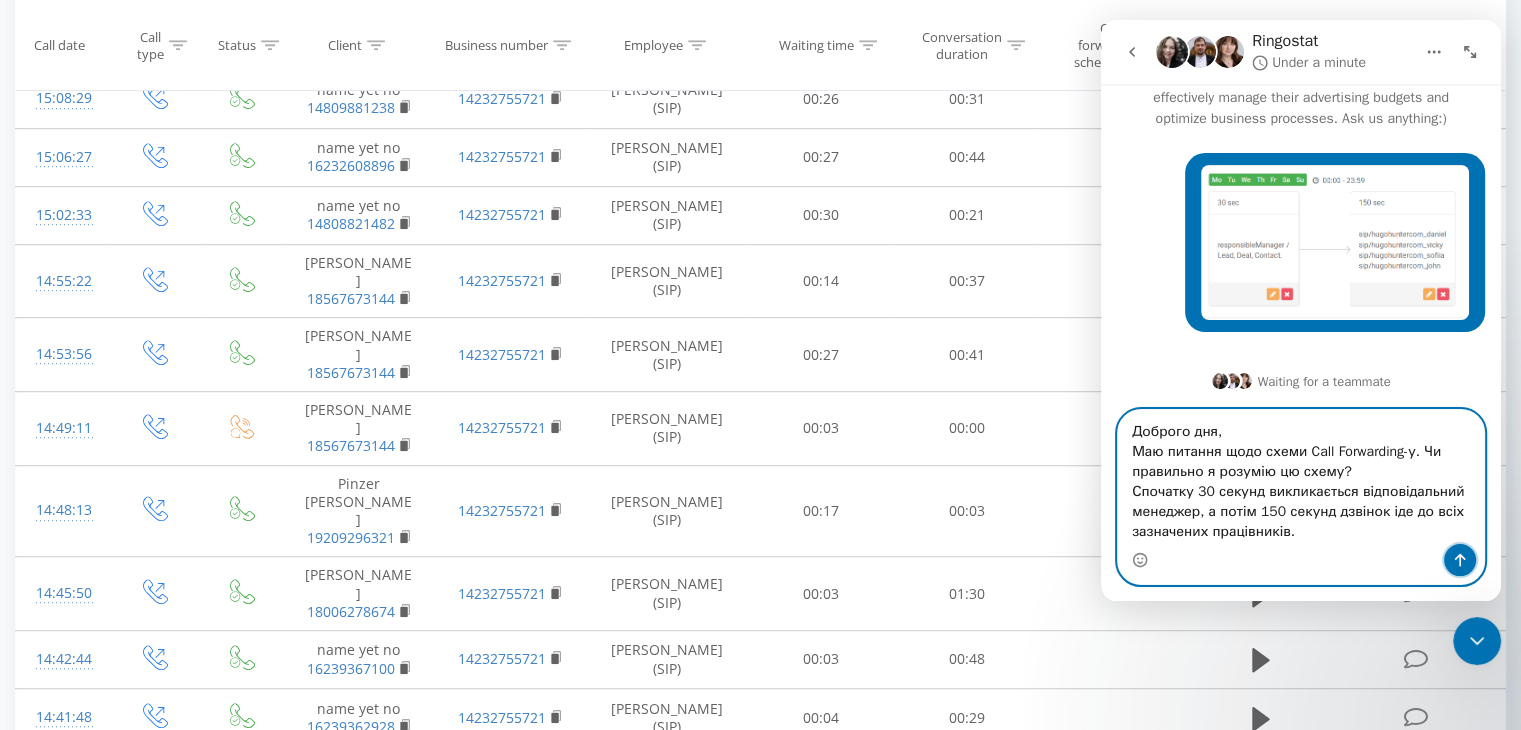 click 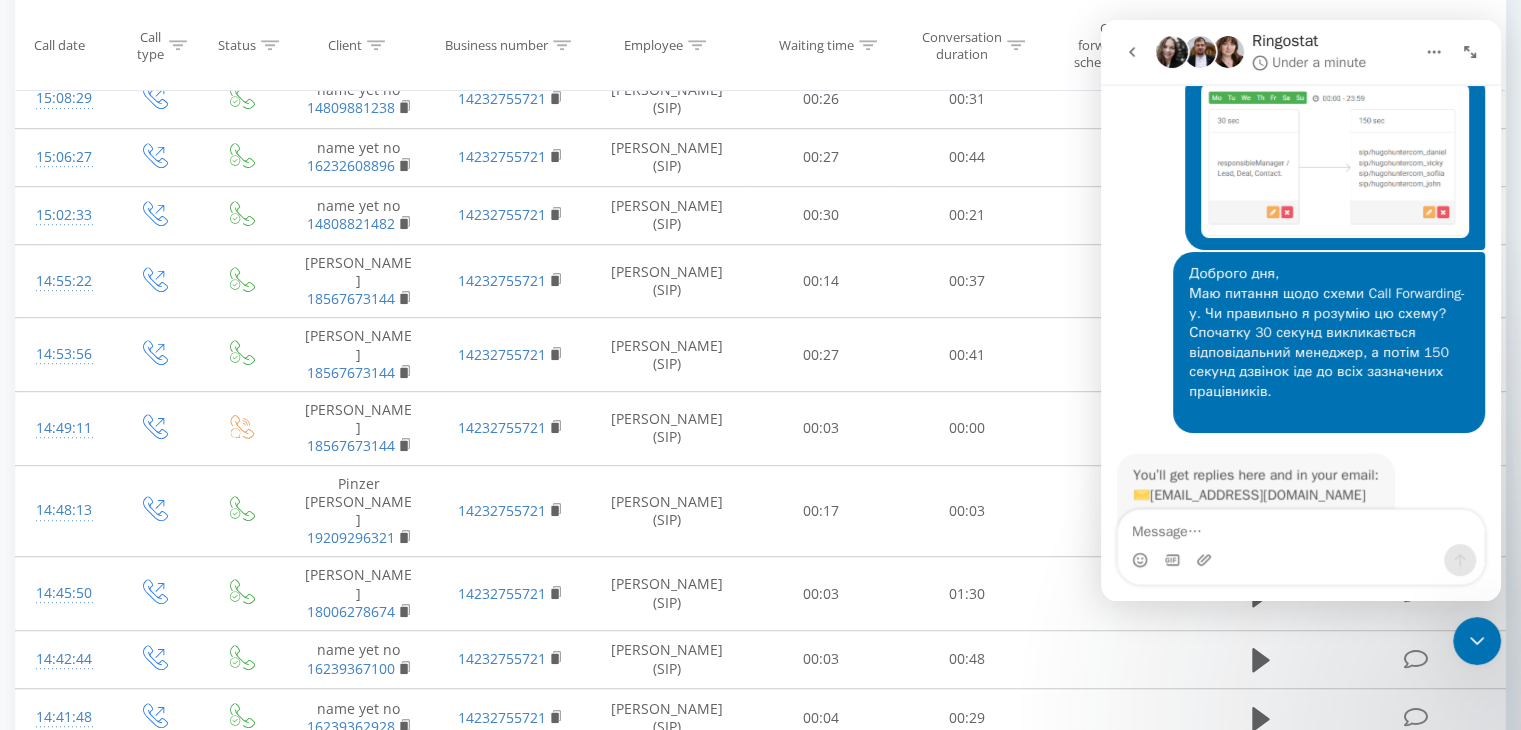 scroll, scrollTop: 265, scrollLeft: 0, axis: vertical 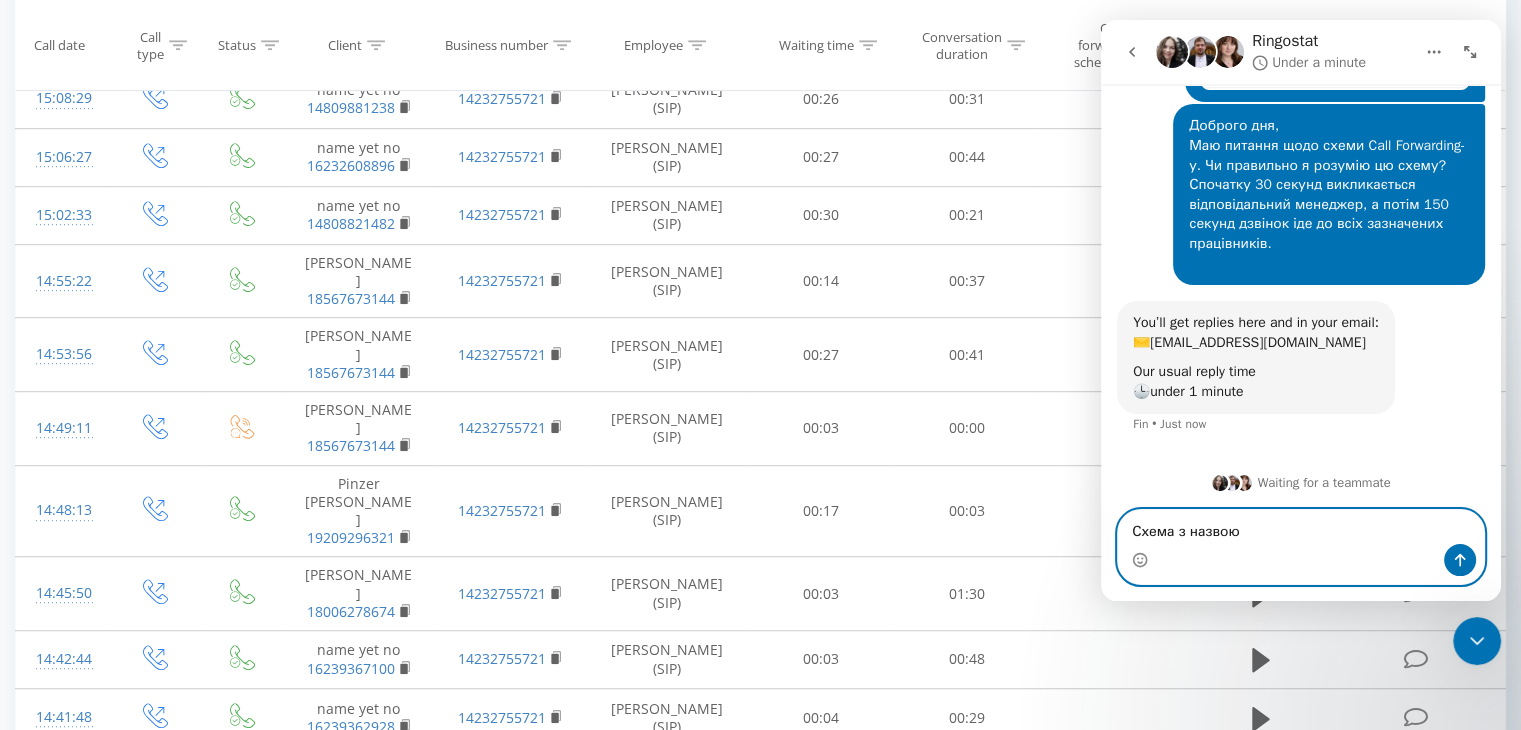 paste on "14232755721" 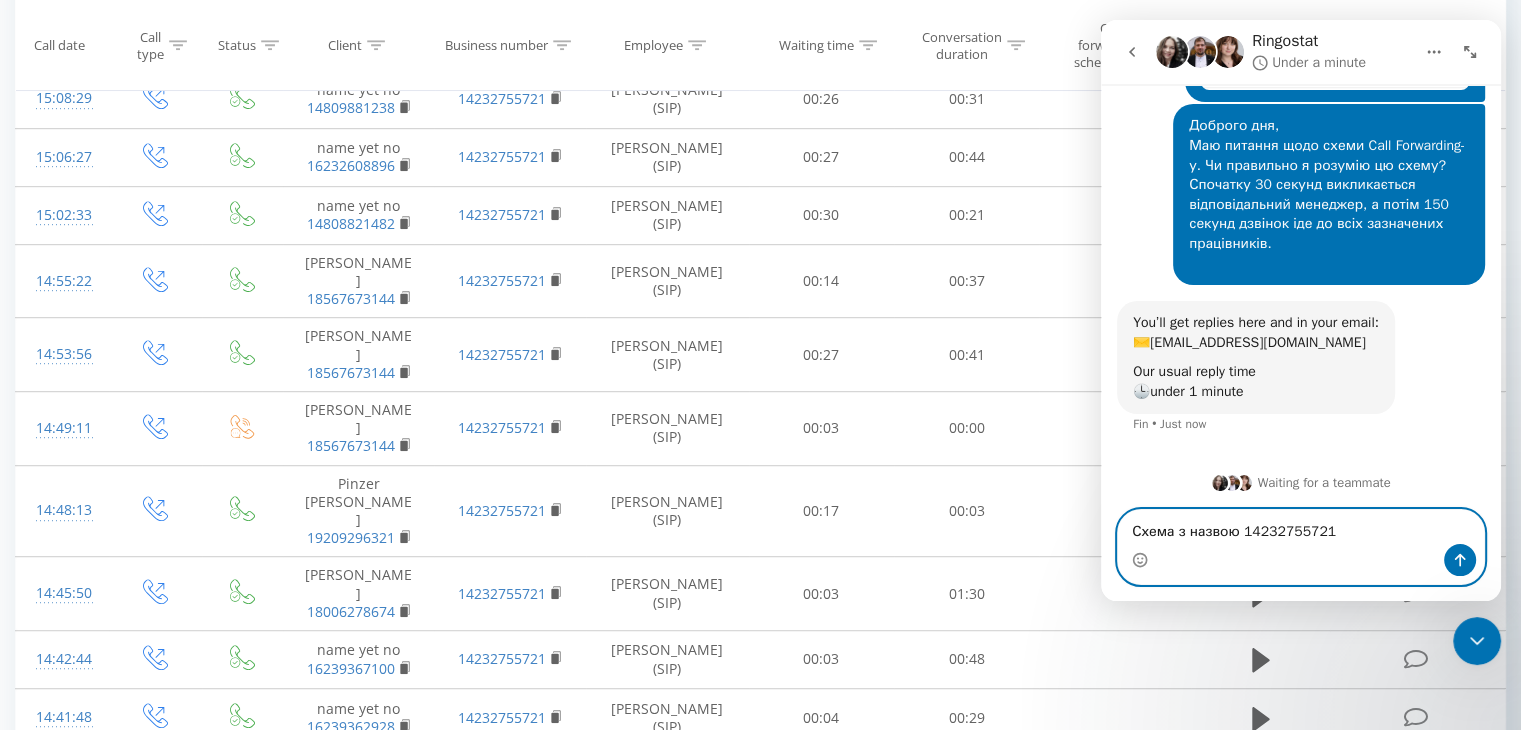 type 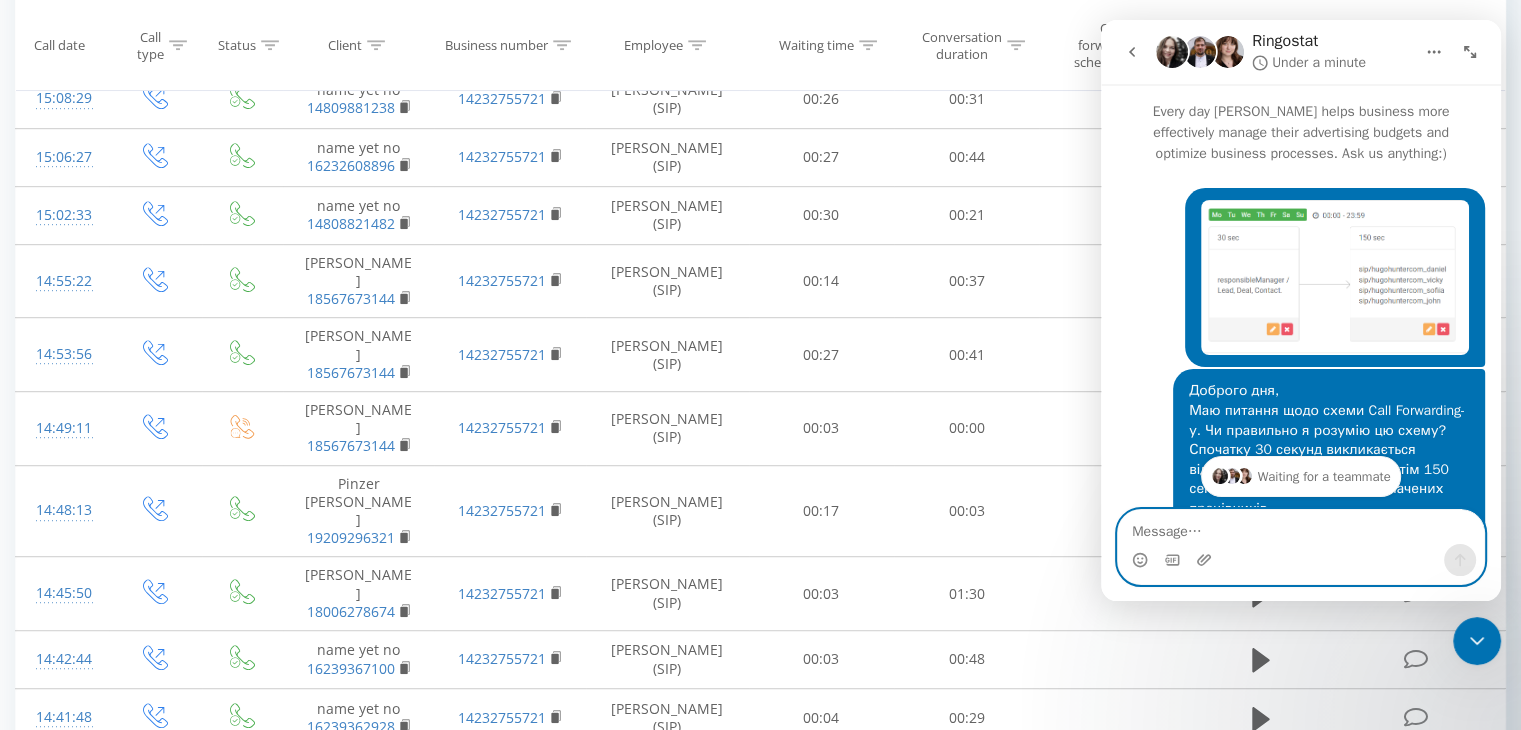 scroll, scrollTop: 325, scrollLeft: 0, axis: vertical 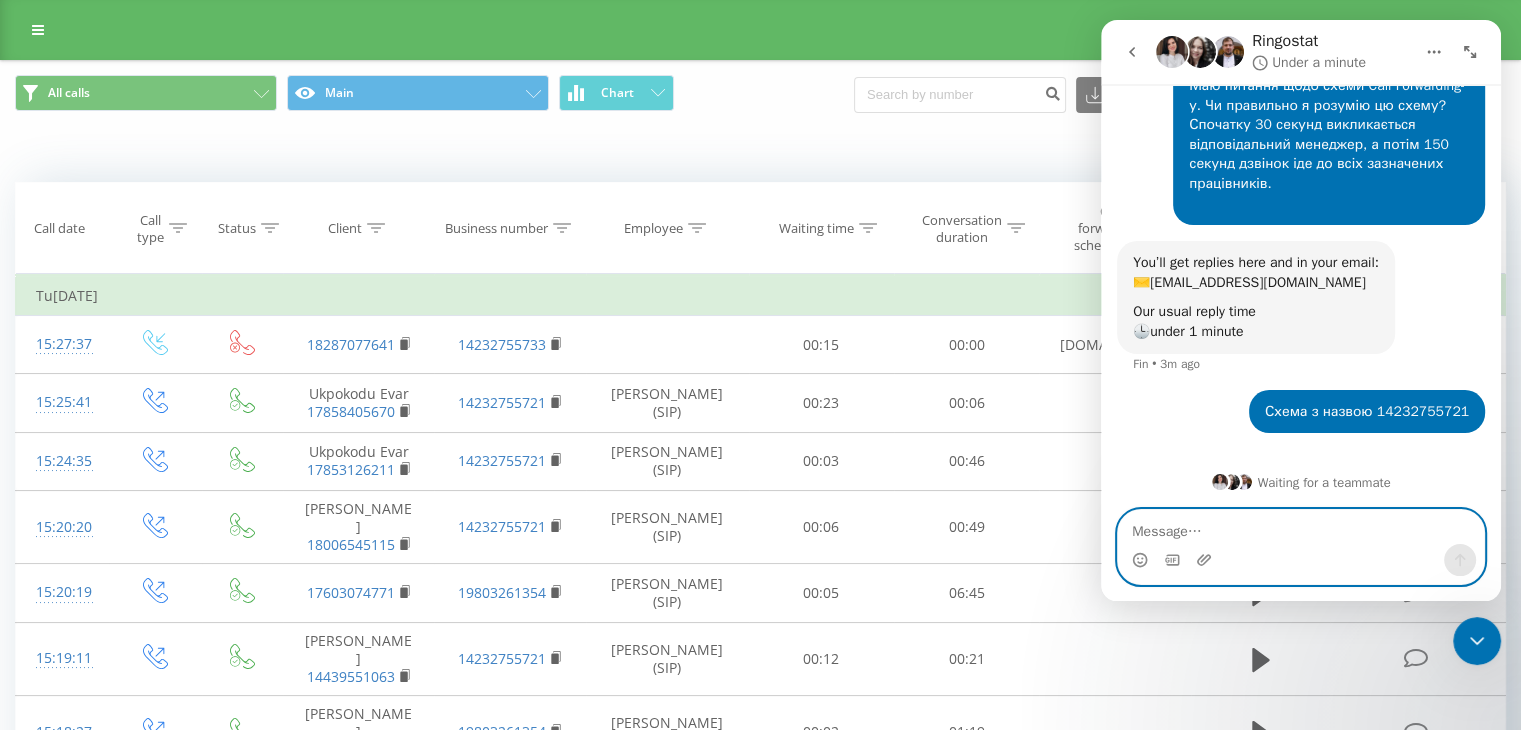 click at bounding box center (1301, 527) 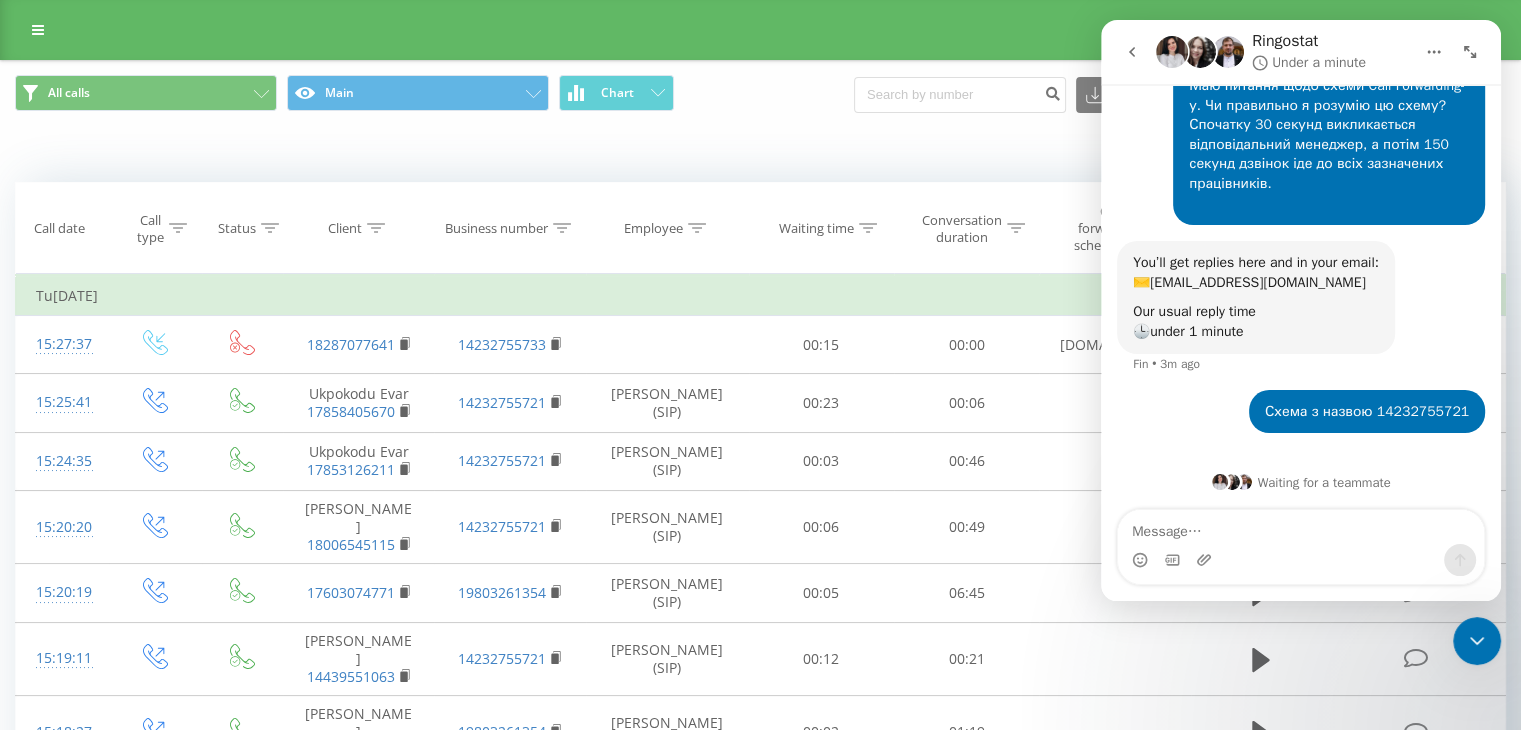 click on "Client" at bounding box center (356, 228) 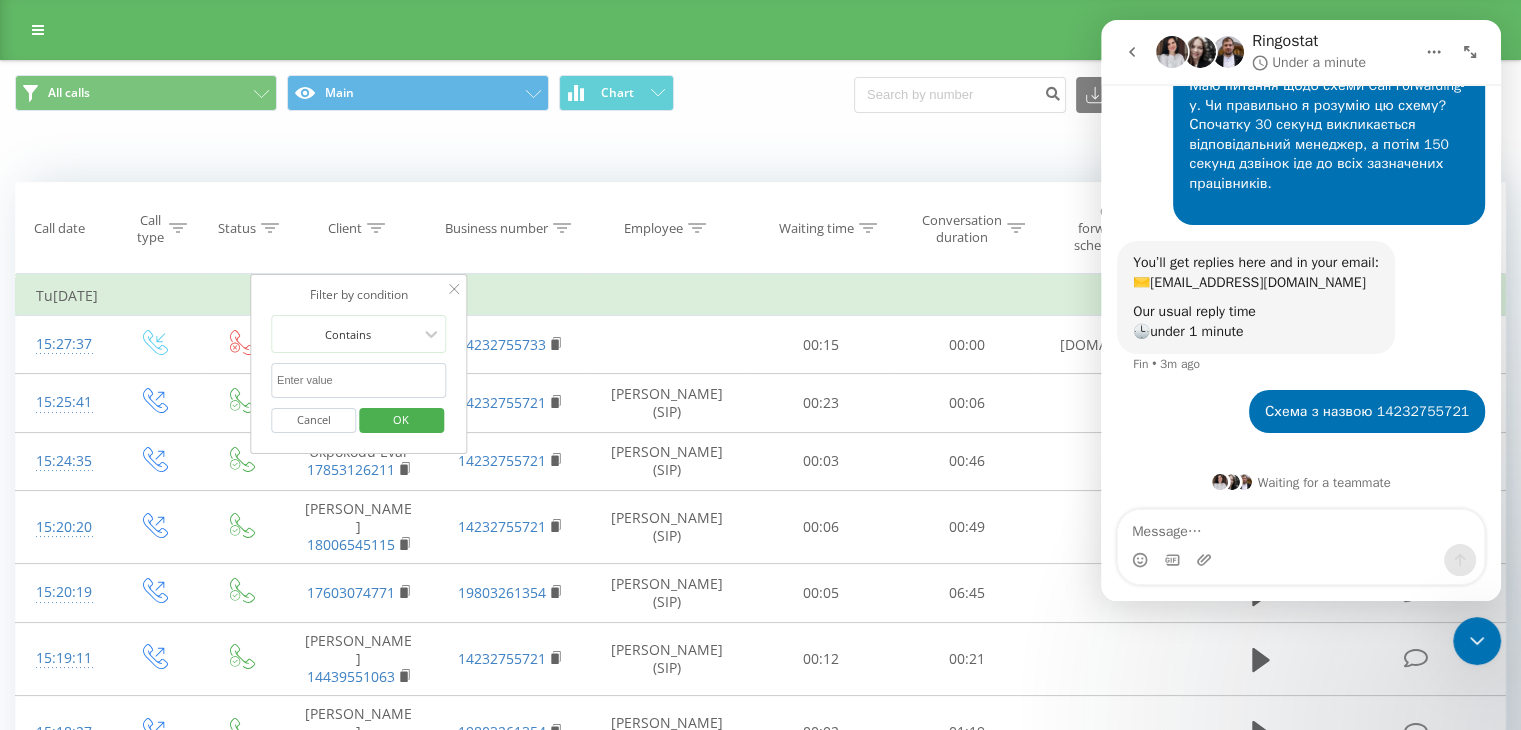 click at bounding box center [359, 380] 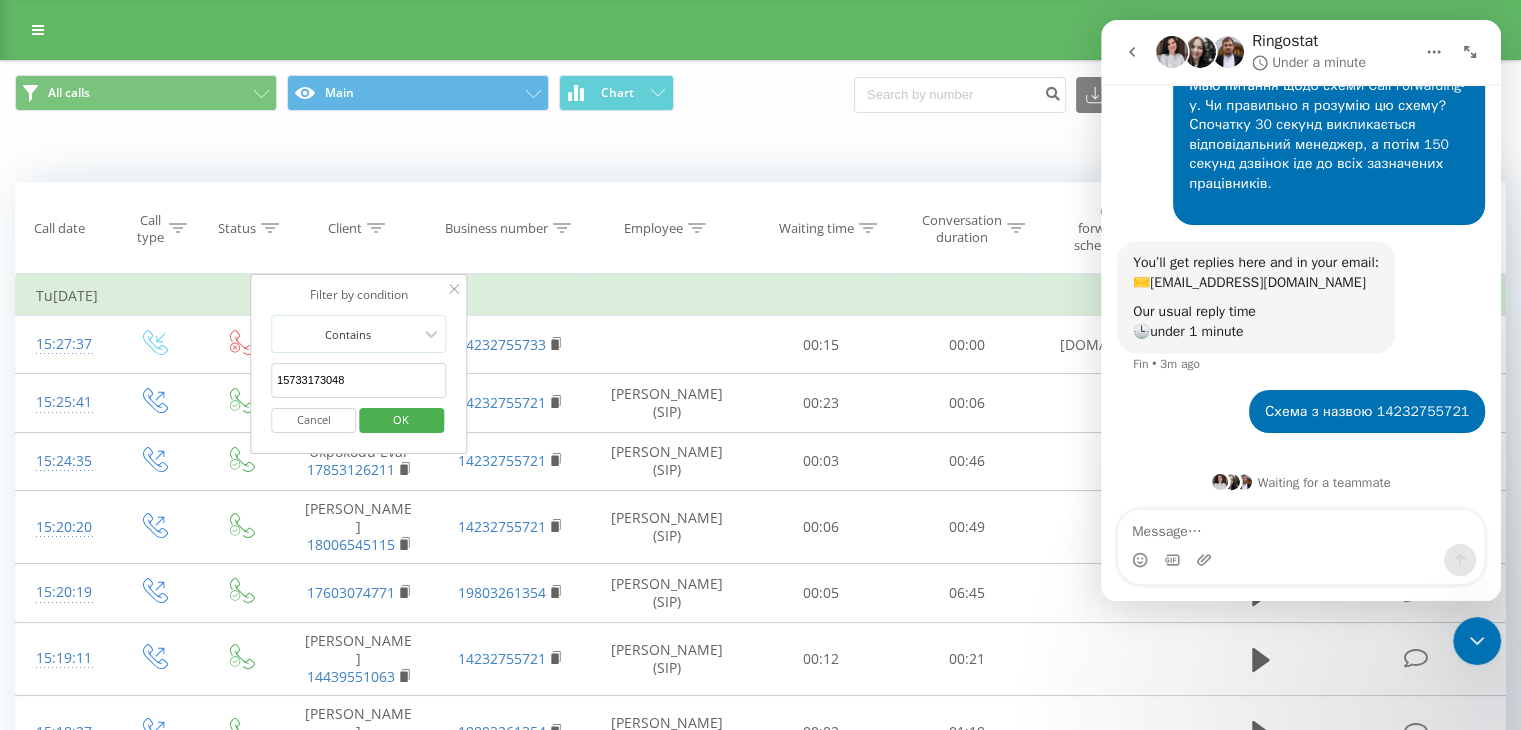 click on "OK" at bounding box center (401, 419) 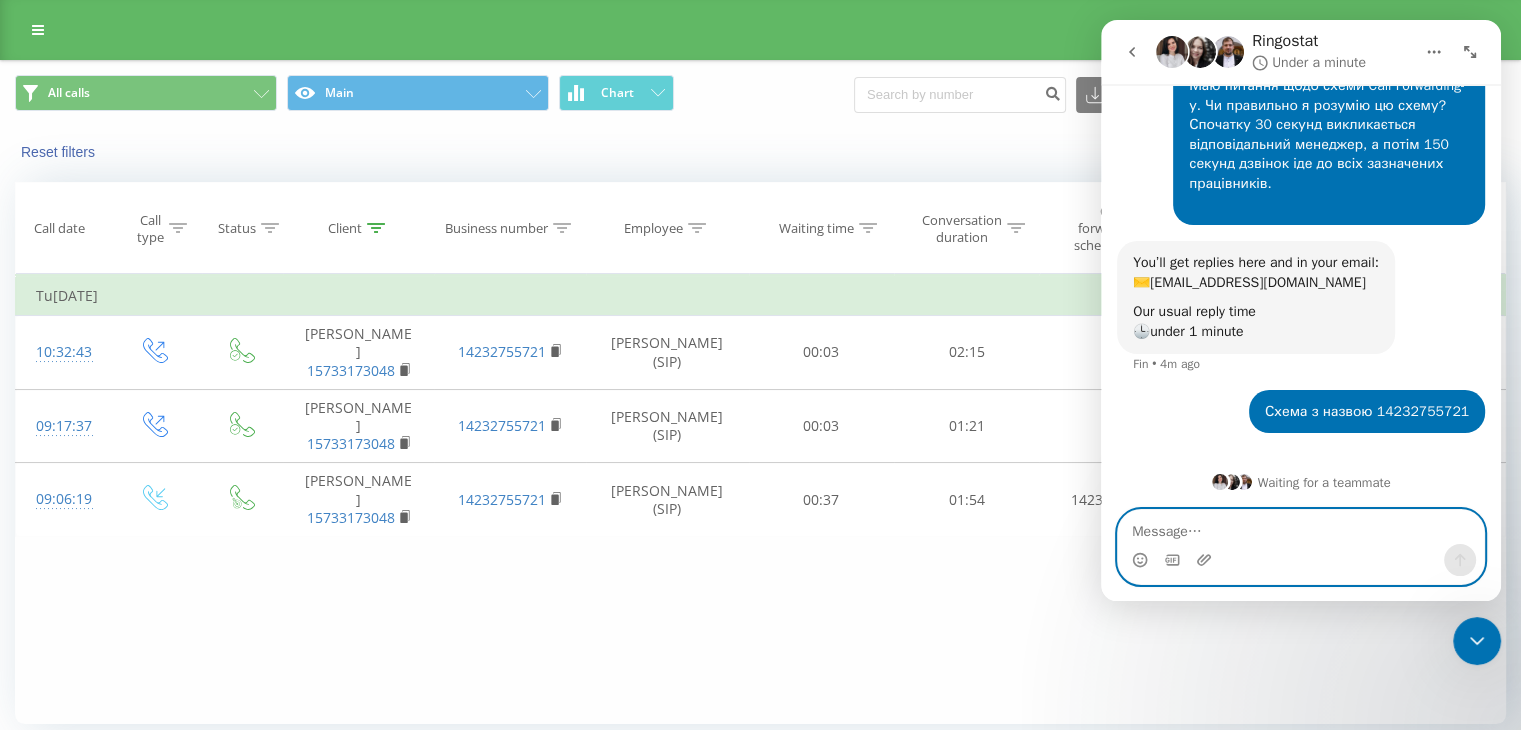 click at bounding box center (1301, 527) 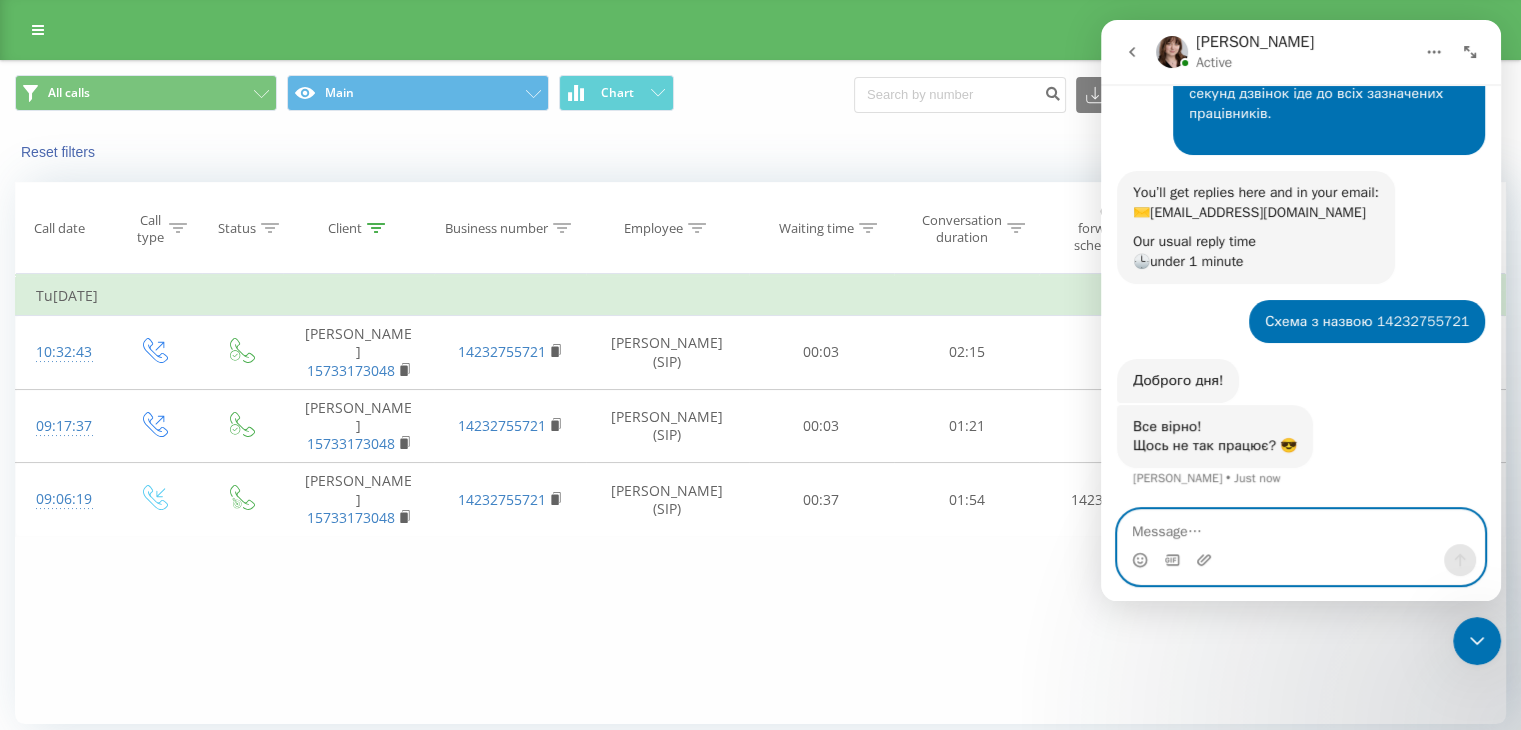 scroll, scrollTop: 394, scrollLeft: 0, axis: vertical 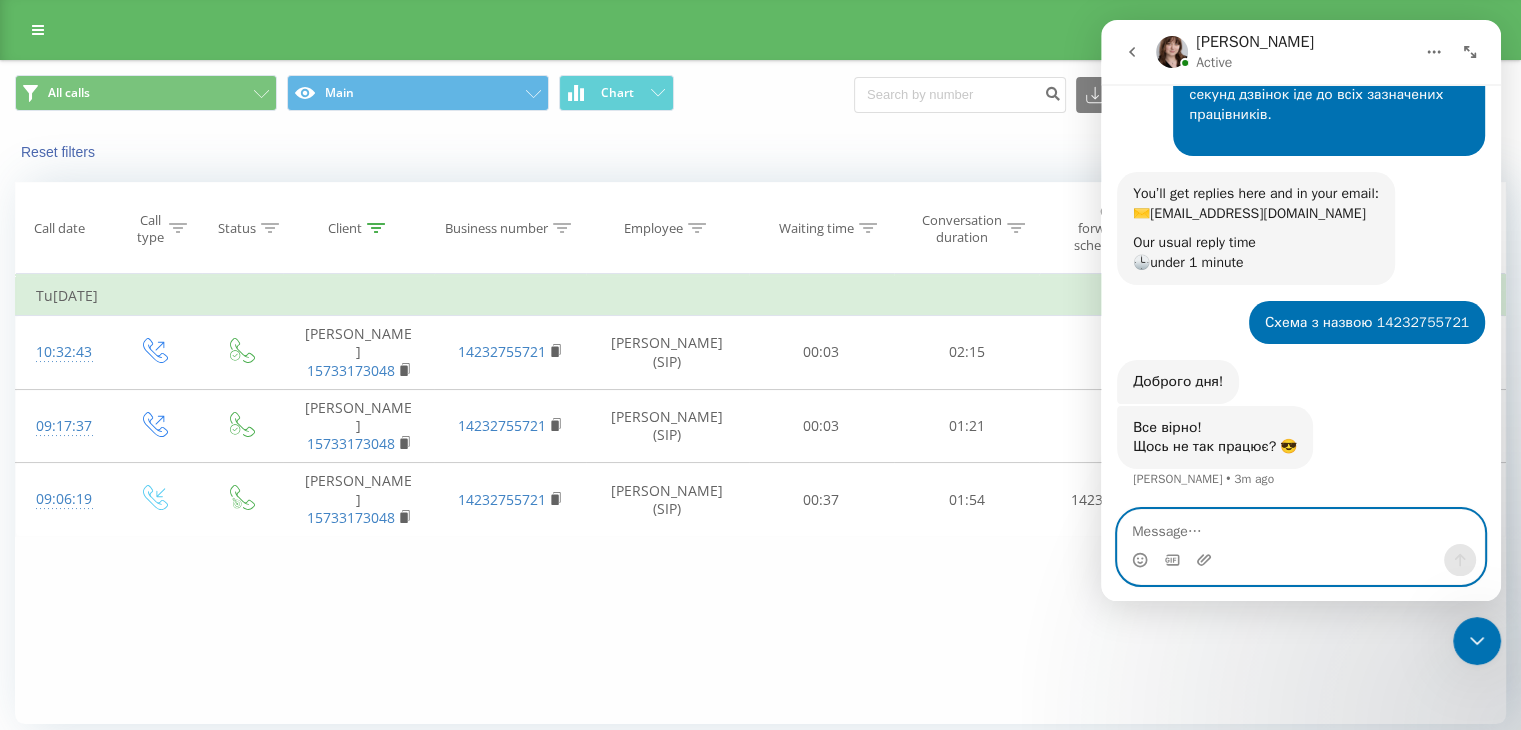 click at bounding box center [1301, 527] 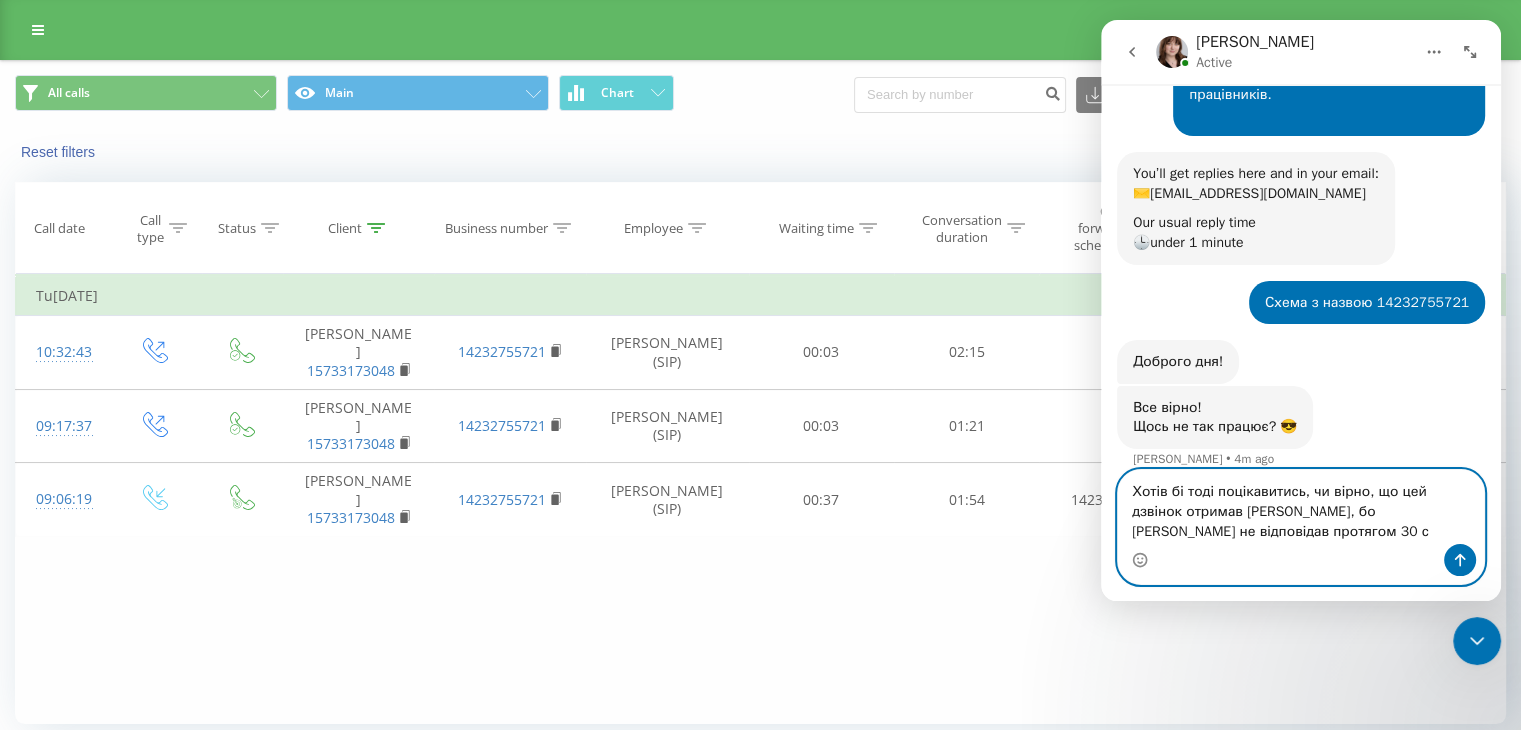 scroll, scrollTop: 434, scrollLeft: 0, axis: vertical 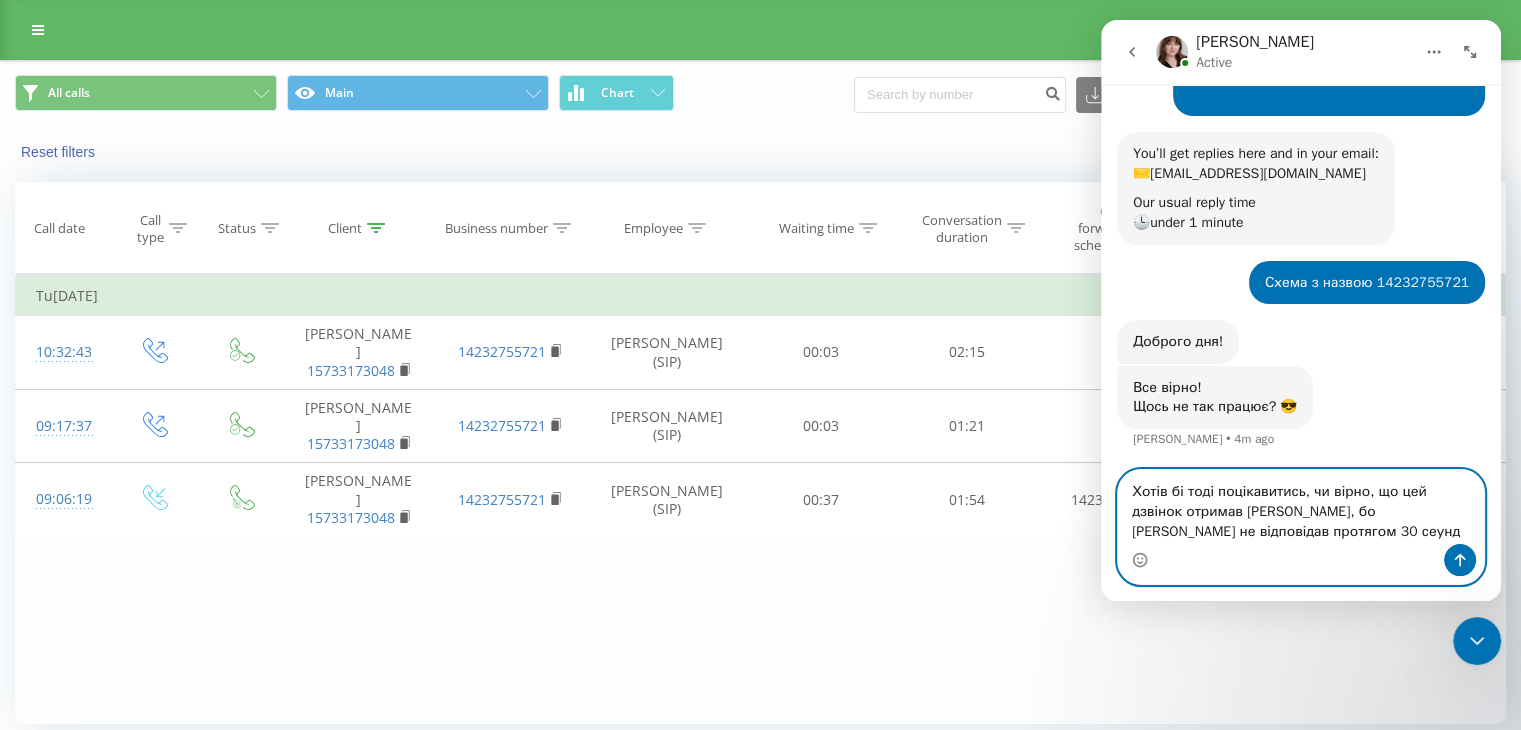 type on "Хотів бі тоді поцікавитись, чи вірно, що цей дзвінок отримав [PERSON_NAME], бо [PERSON_NAME] не відповідав протягом 30 сеунд?" 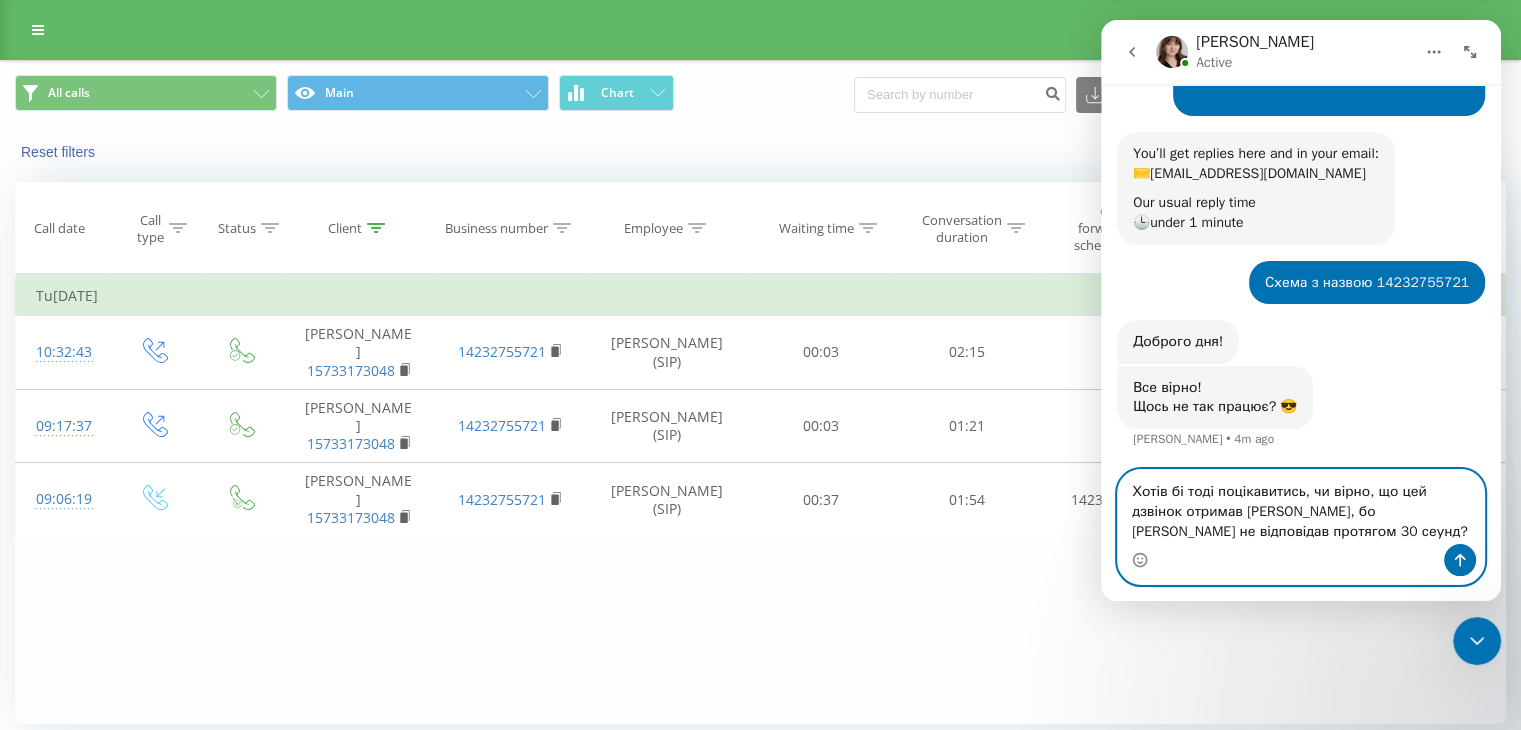 paste 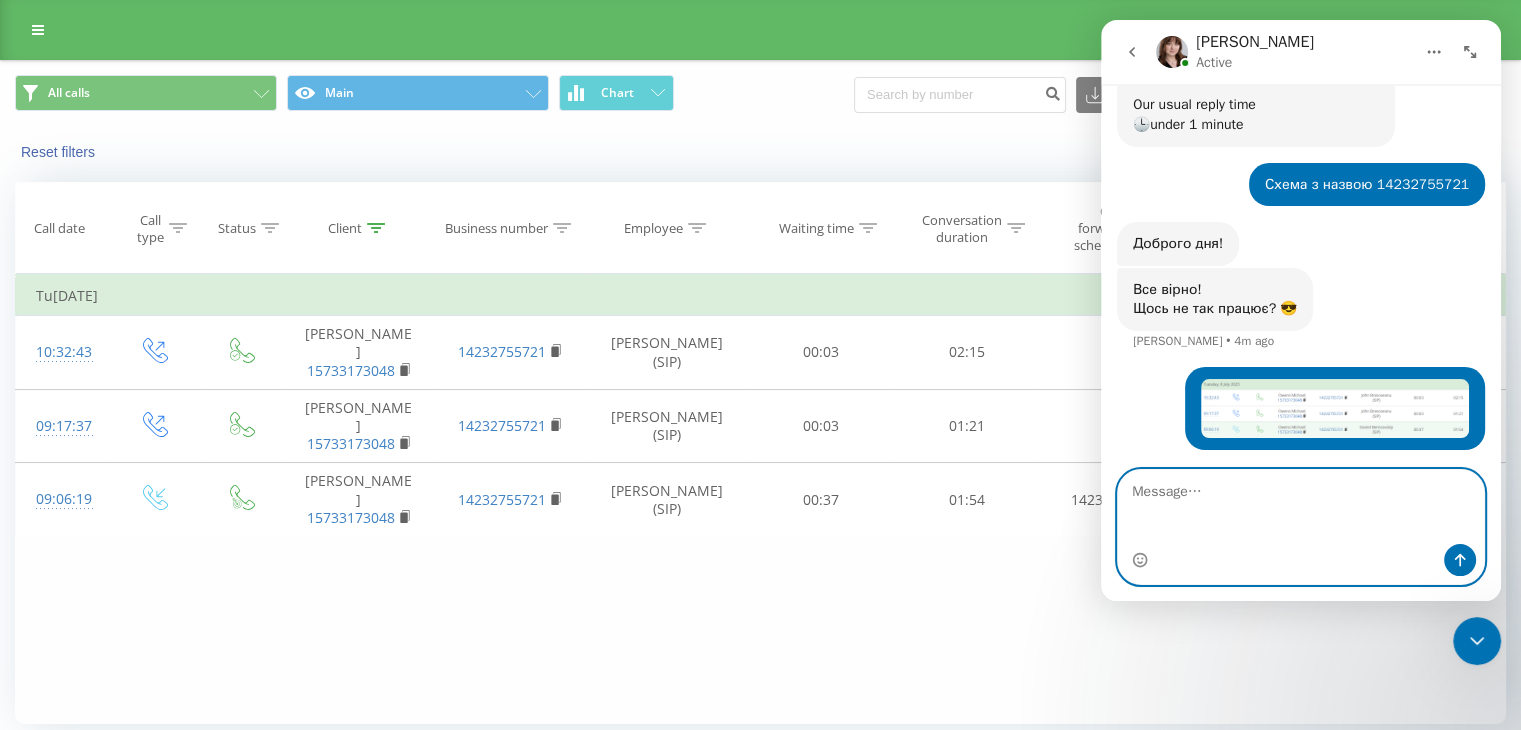 scroll, scrollTop: 577, scrollLeft: 0, axis: vertical 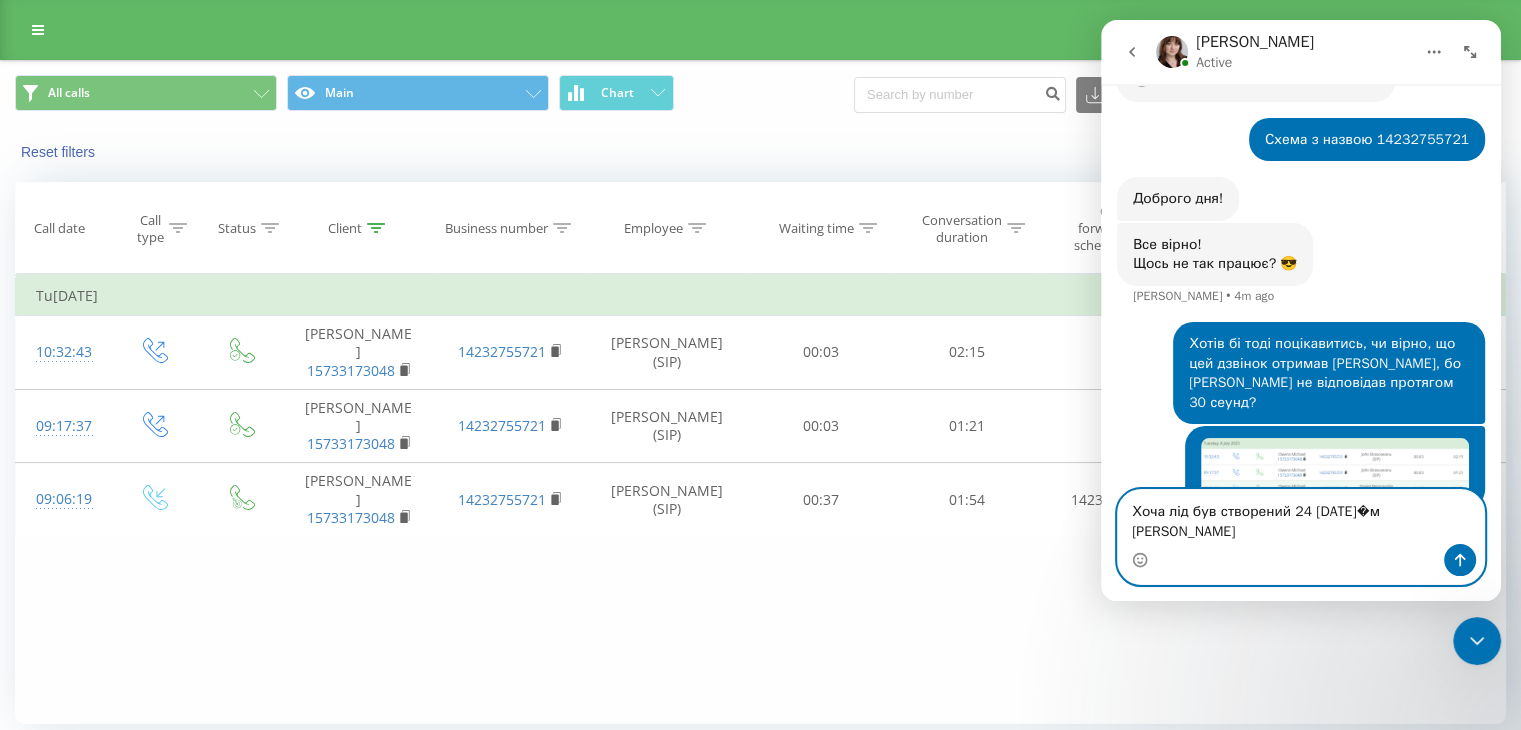 type on "Хоча лід був створений [DATE] саме [PERSON_NAME]" 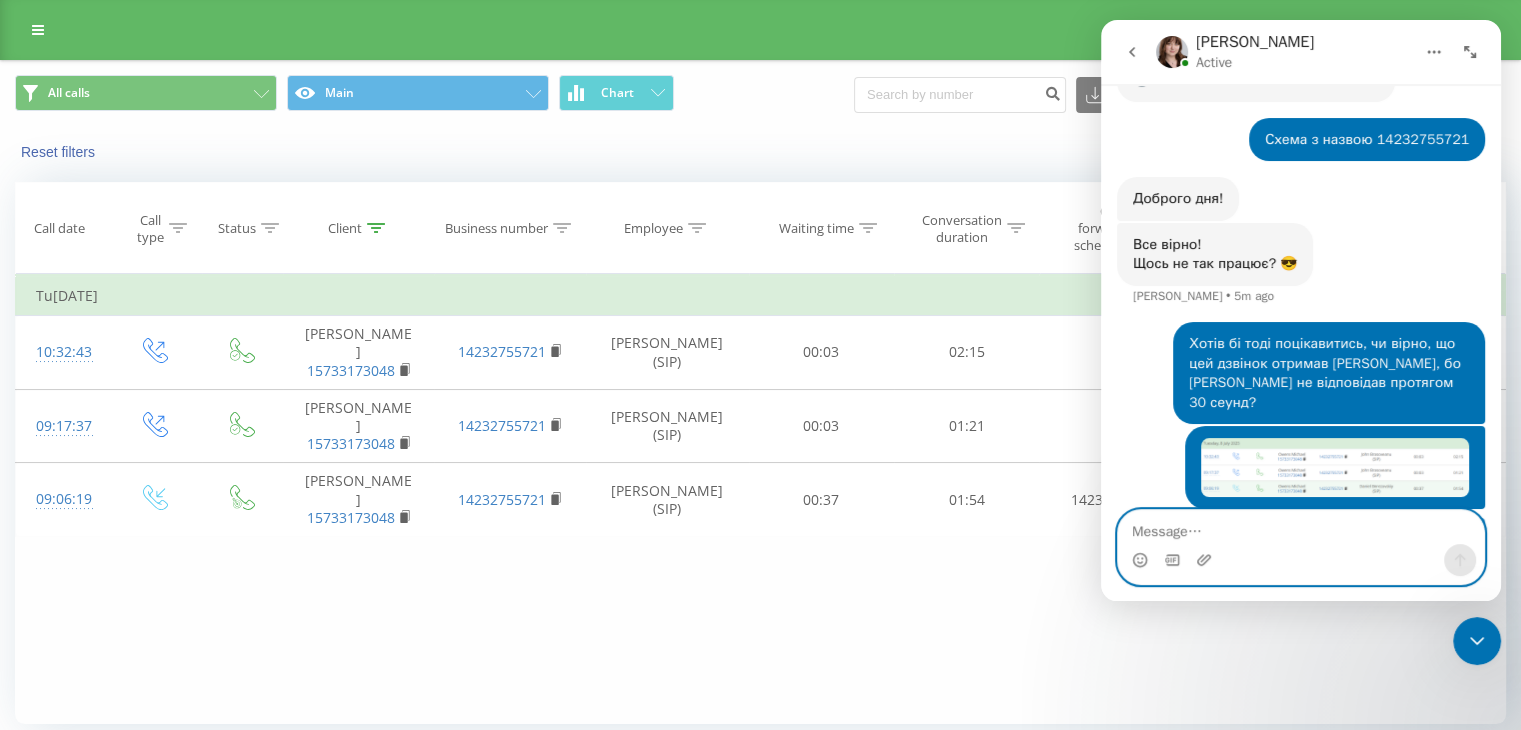 scroll, scrollTop: 643, scrollLeft: 0, axis: vertical 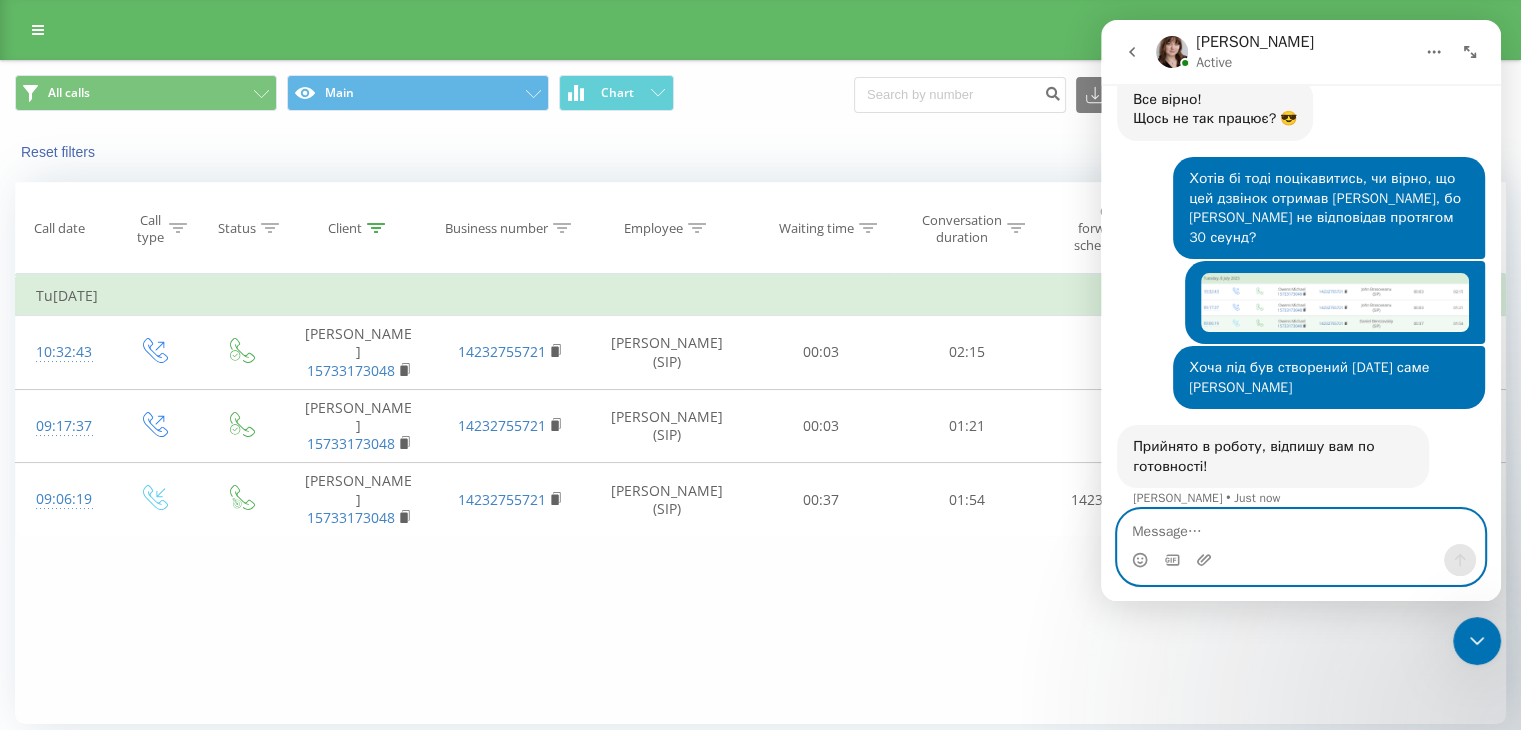 type on "Д" 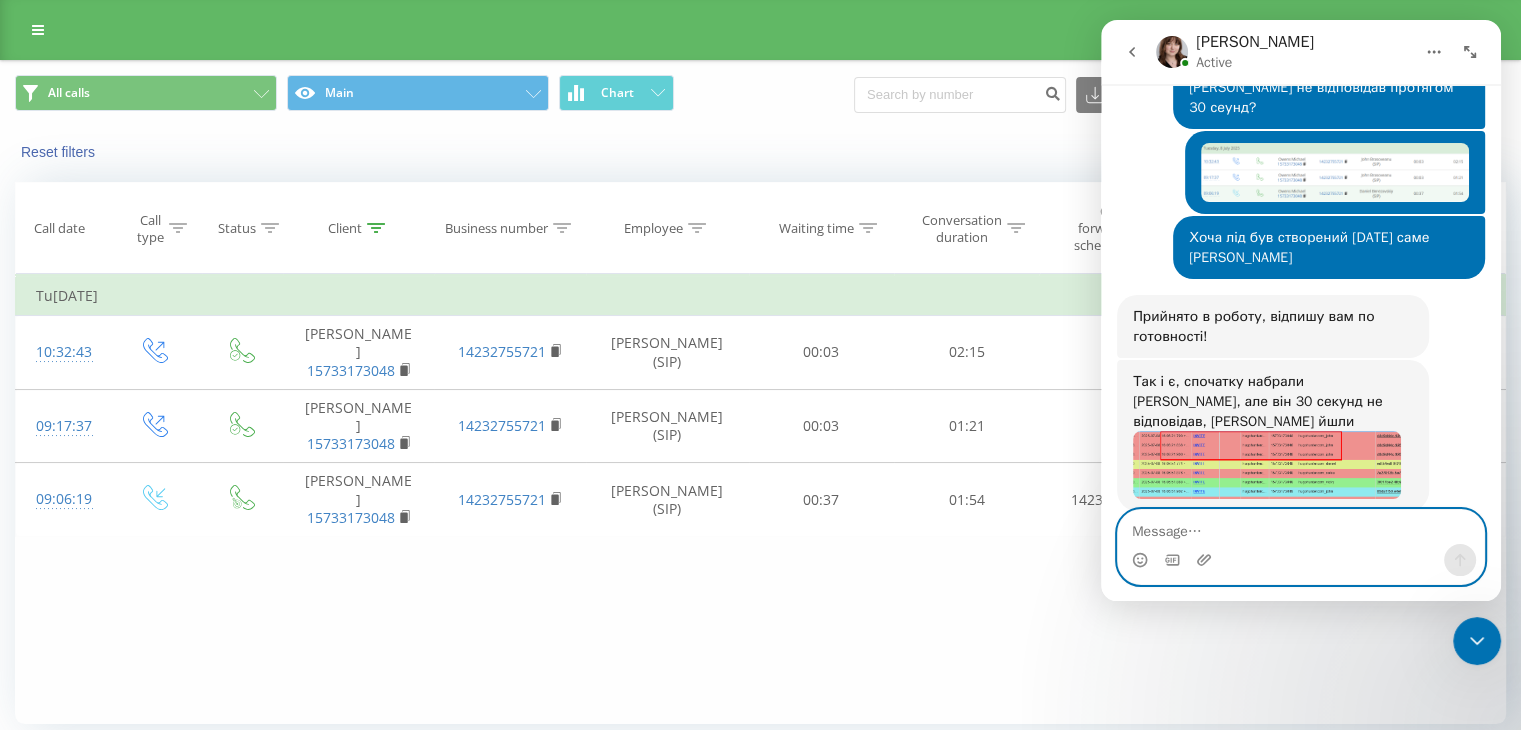 scroll, scrollTop: 855, scrollLeft: 0, axis: vertical 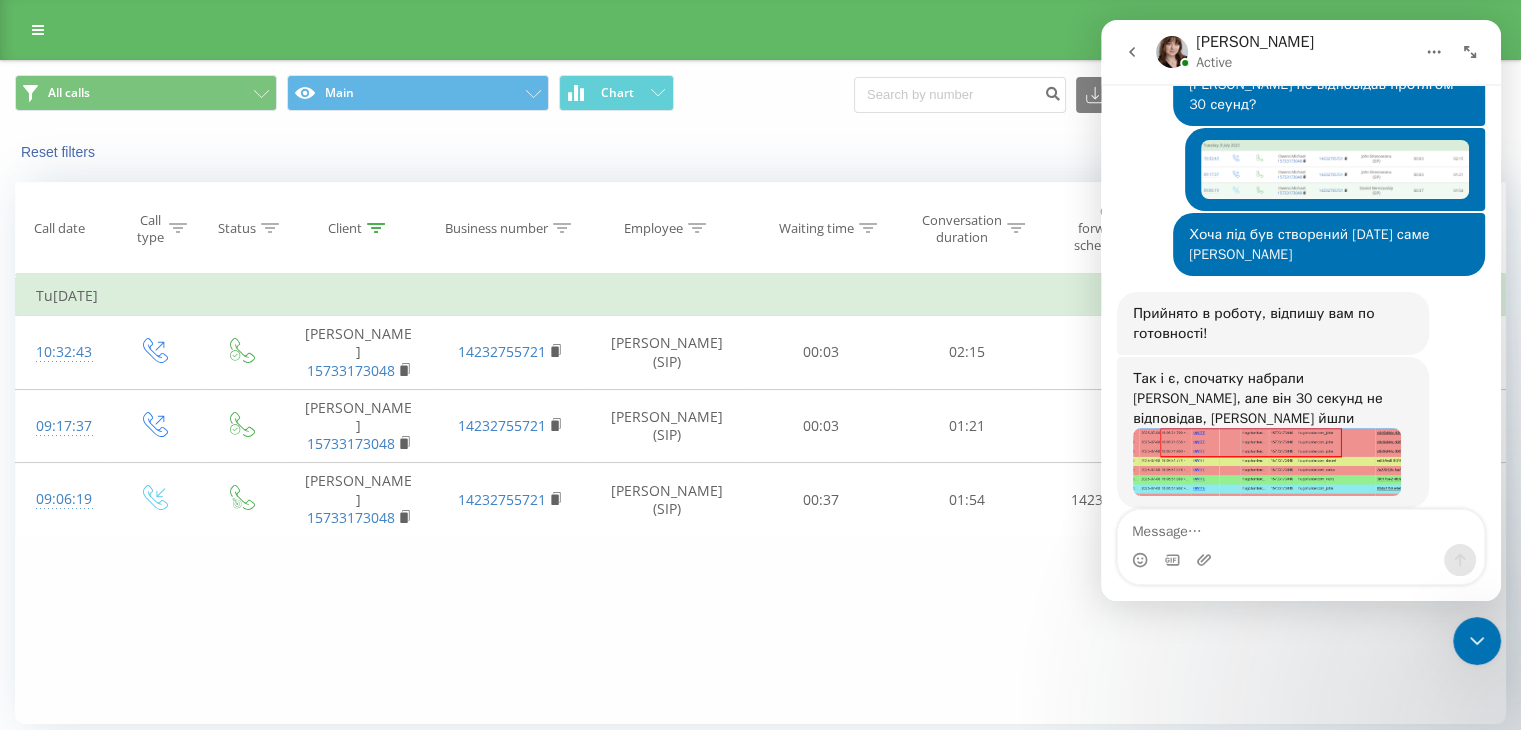 click at bounding box center (1267, 462) 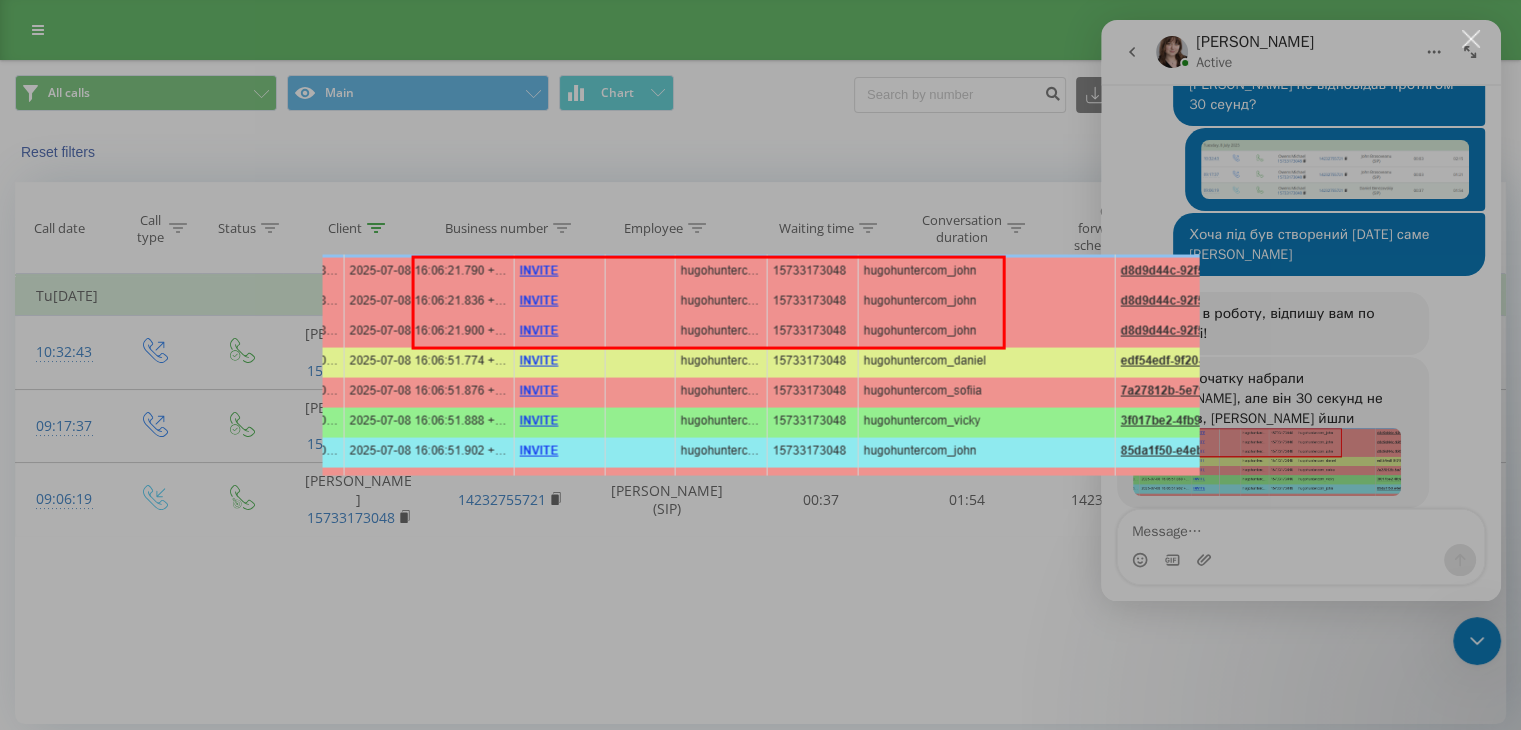 scroll, scrollTop: 0, scrollLeft: 0, axis: both 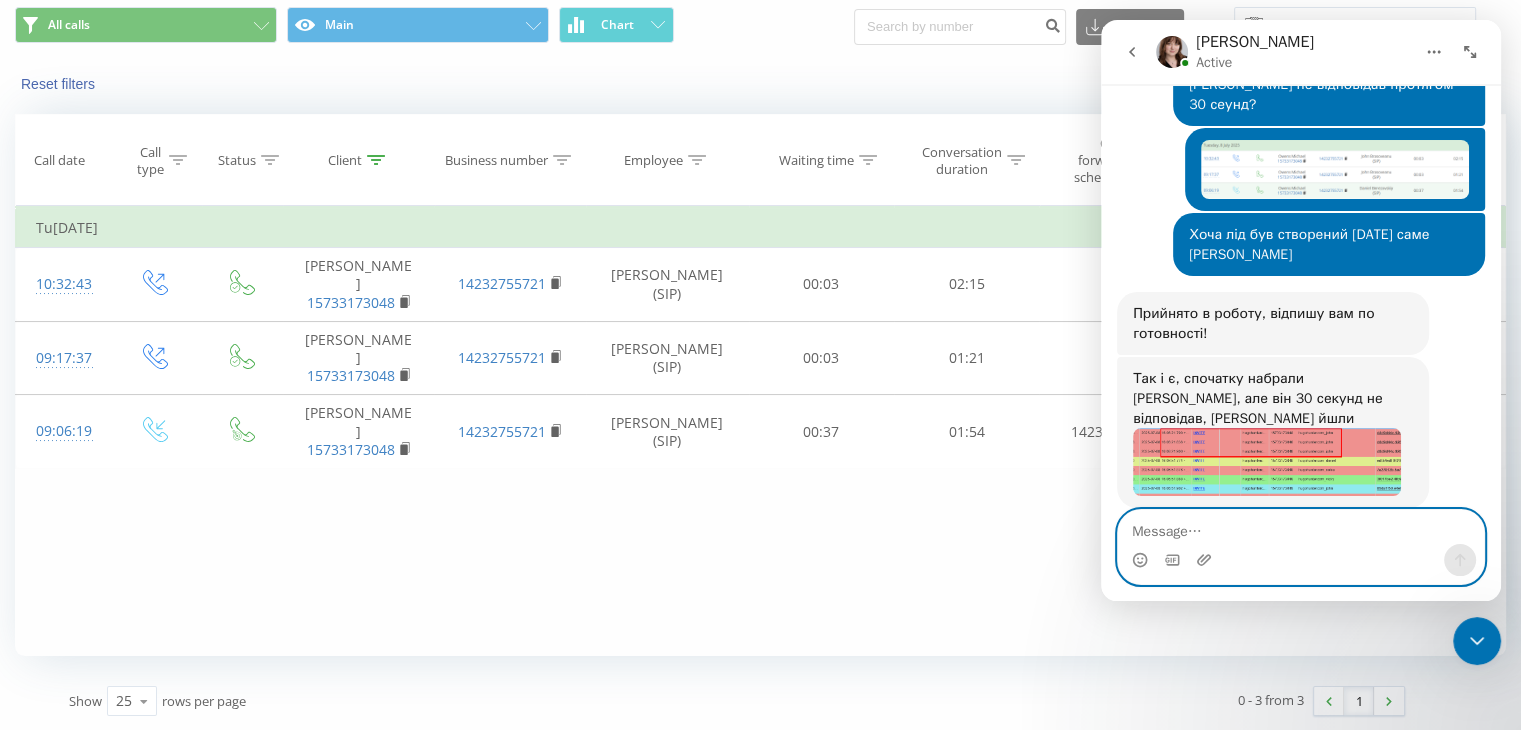 click at bounding box center [1301, 527] 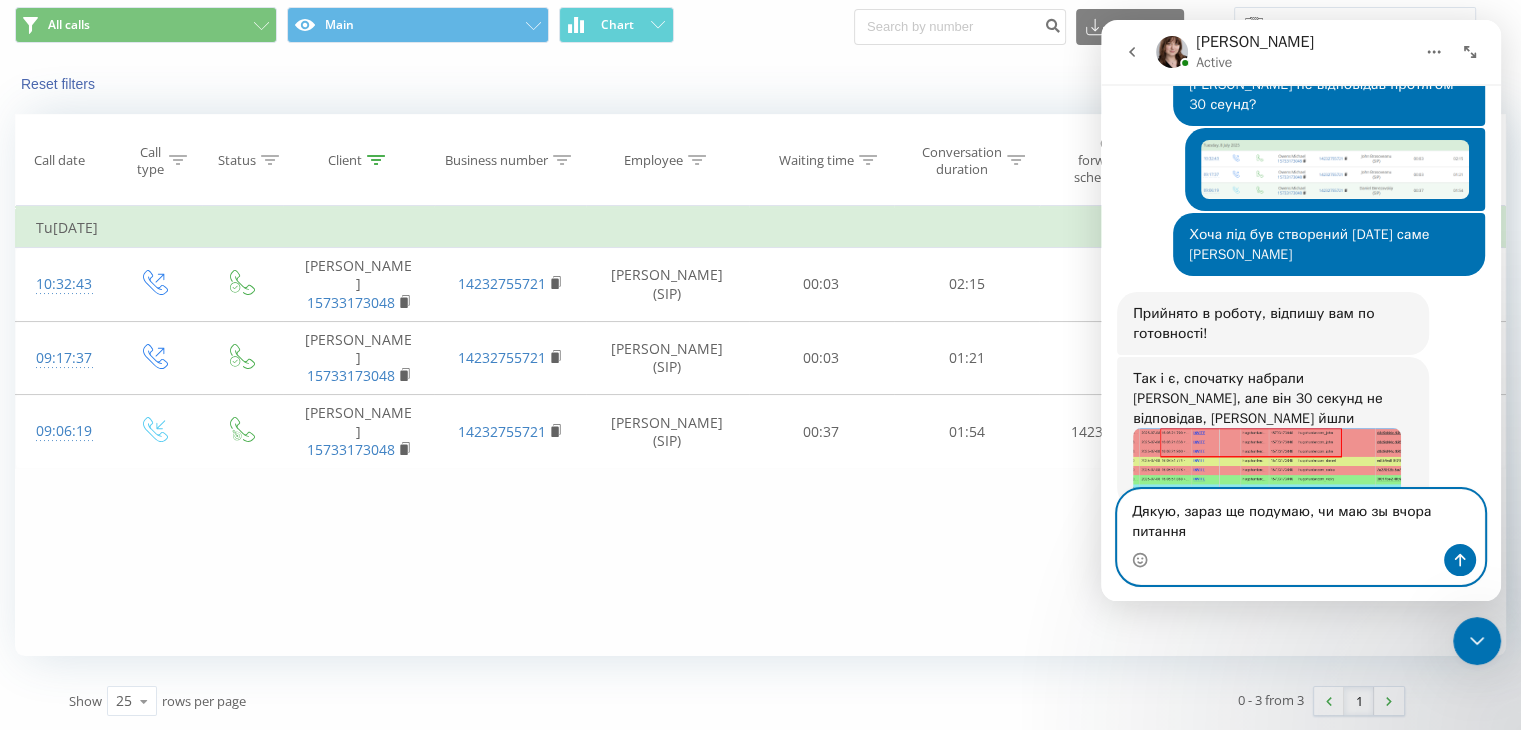 click on "Дякую, зараз ще подумаю, чи маю зы вчора питання" at bounding box center [1301, 517] 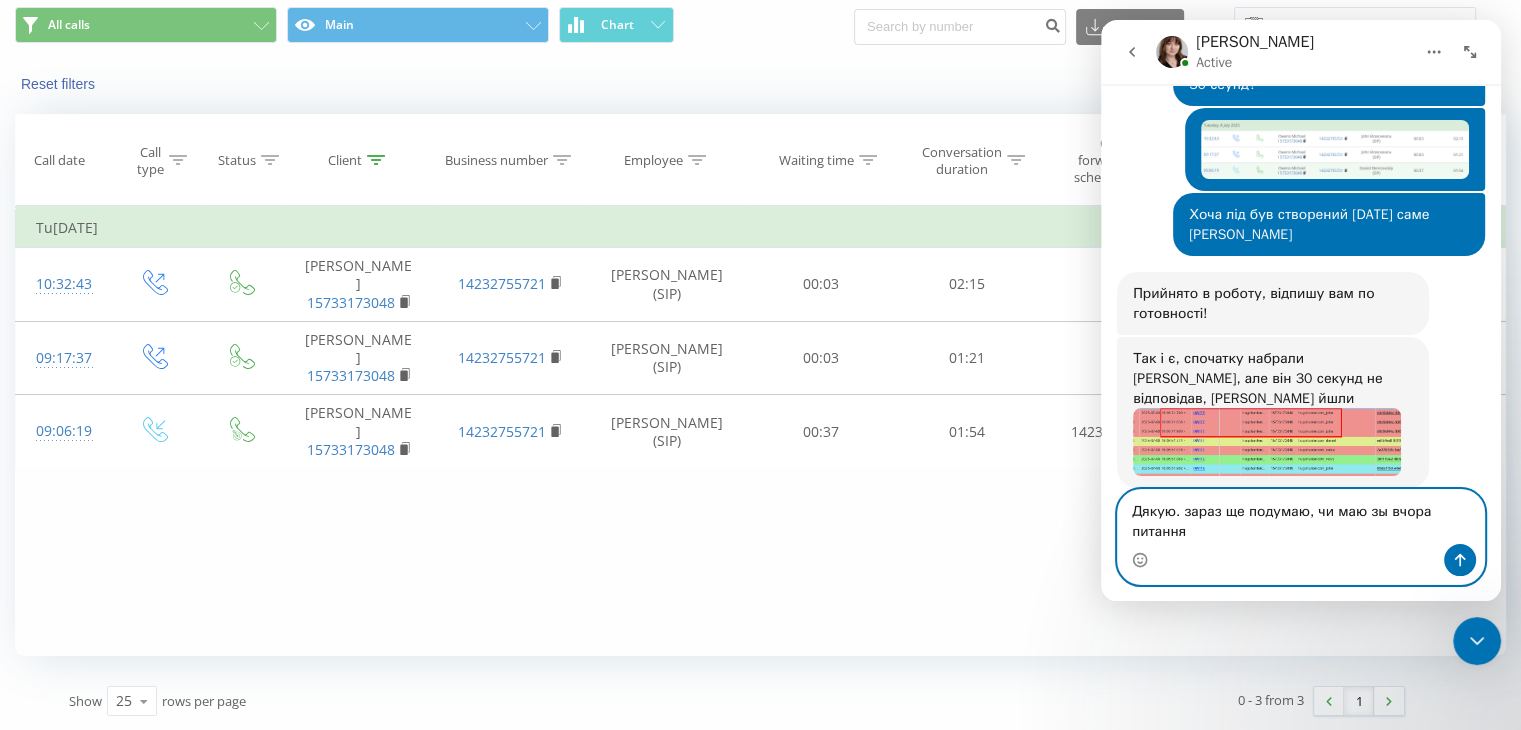 scroll, scrollTop: 855, scrollLeft: 0, axis: vertical 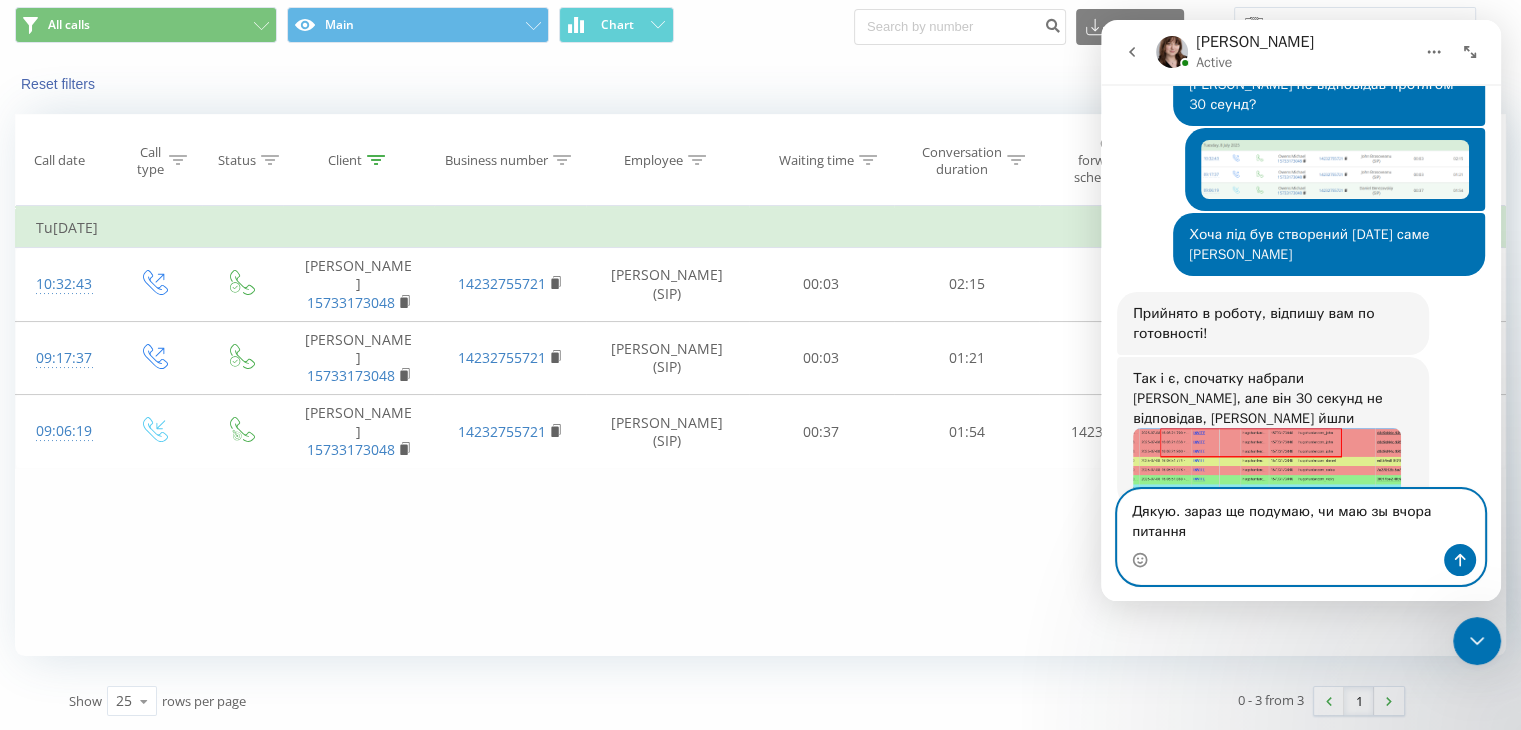 click on "Дякую. зараз ще подумаю, чи маю зы вчора питання" at bounding box center [1301, 517] 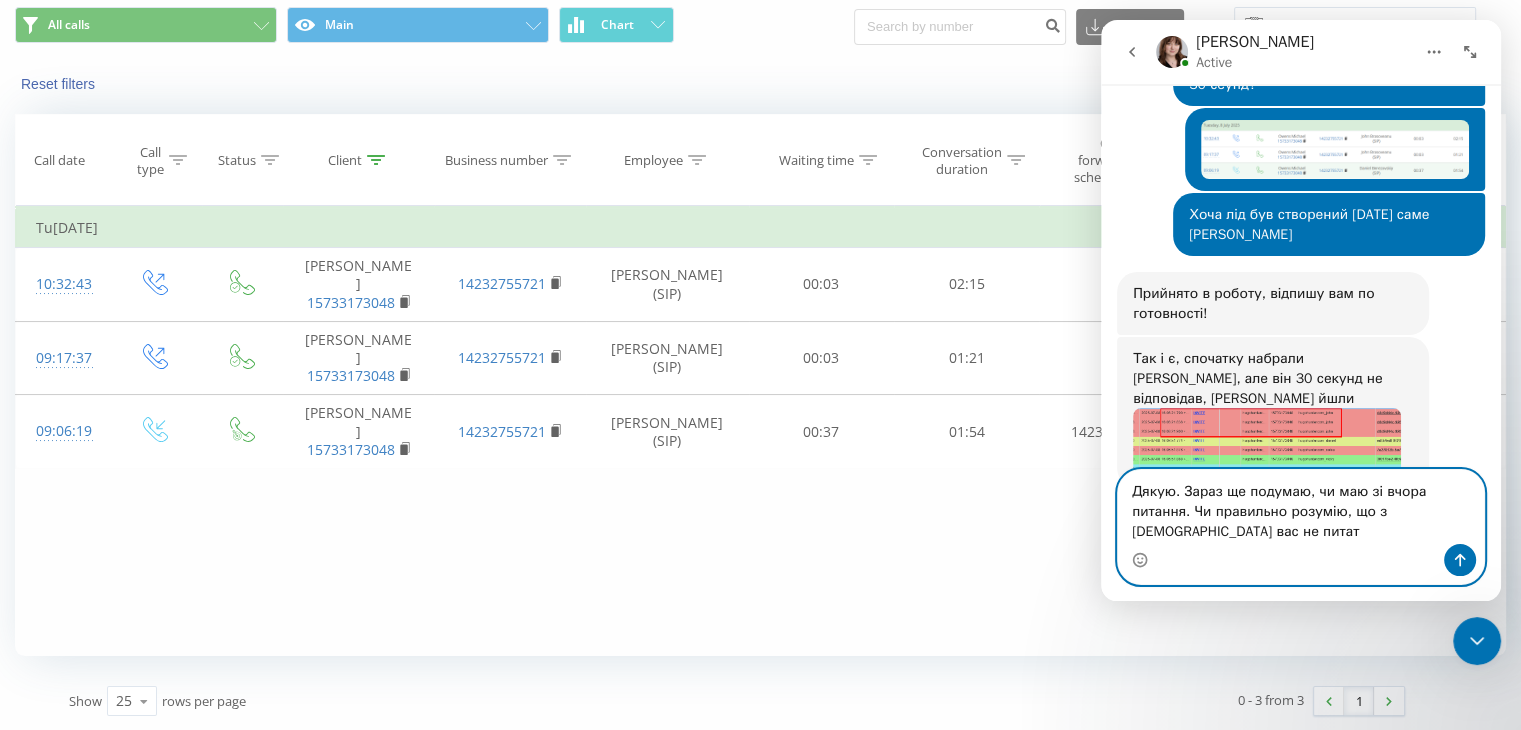 scroll, scrollTop: 895, scrollLeft: 0, axis: vertical 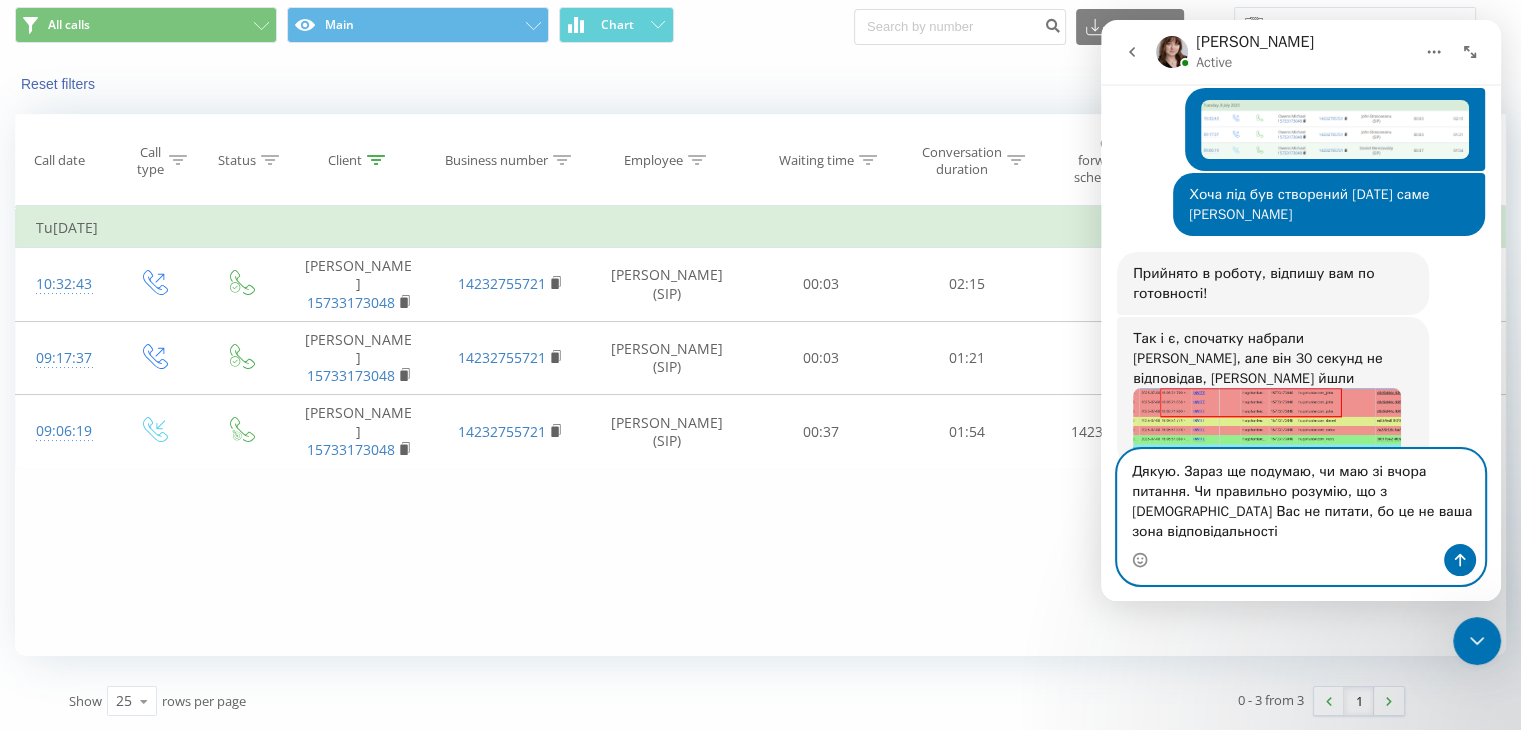 type on "Дякую. Зараз ще подумаю, чи маю зі вчора питання. Чи правильно розумію, що з [DEMOGRAPHIC_DATA] Вас не питати, бо це не ваша зона відповідальності?" 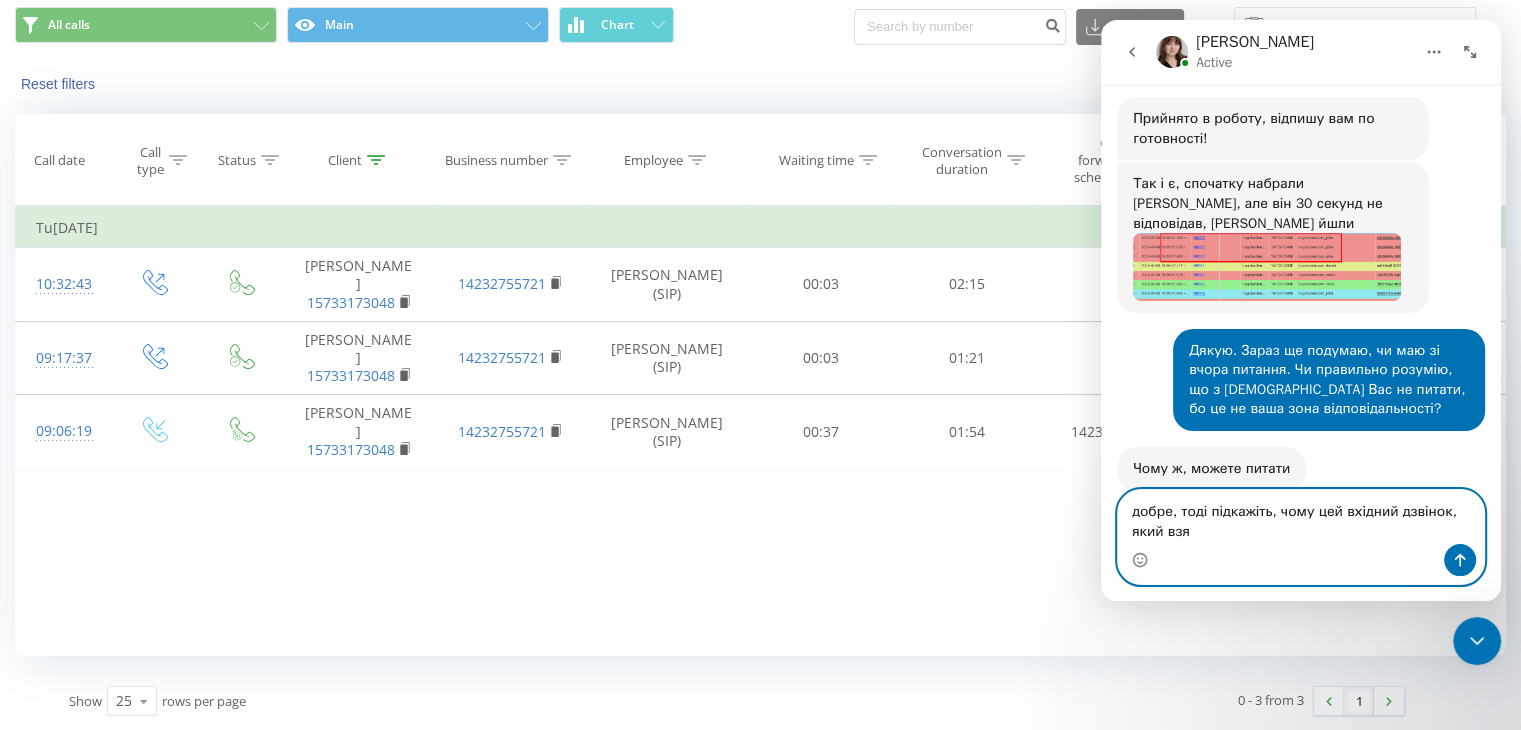 scroll, scrollTop: 1052, scrollLeft: 0, axis: vertical 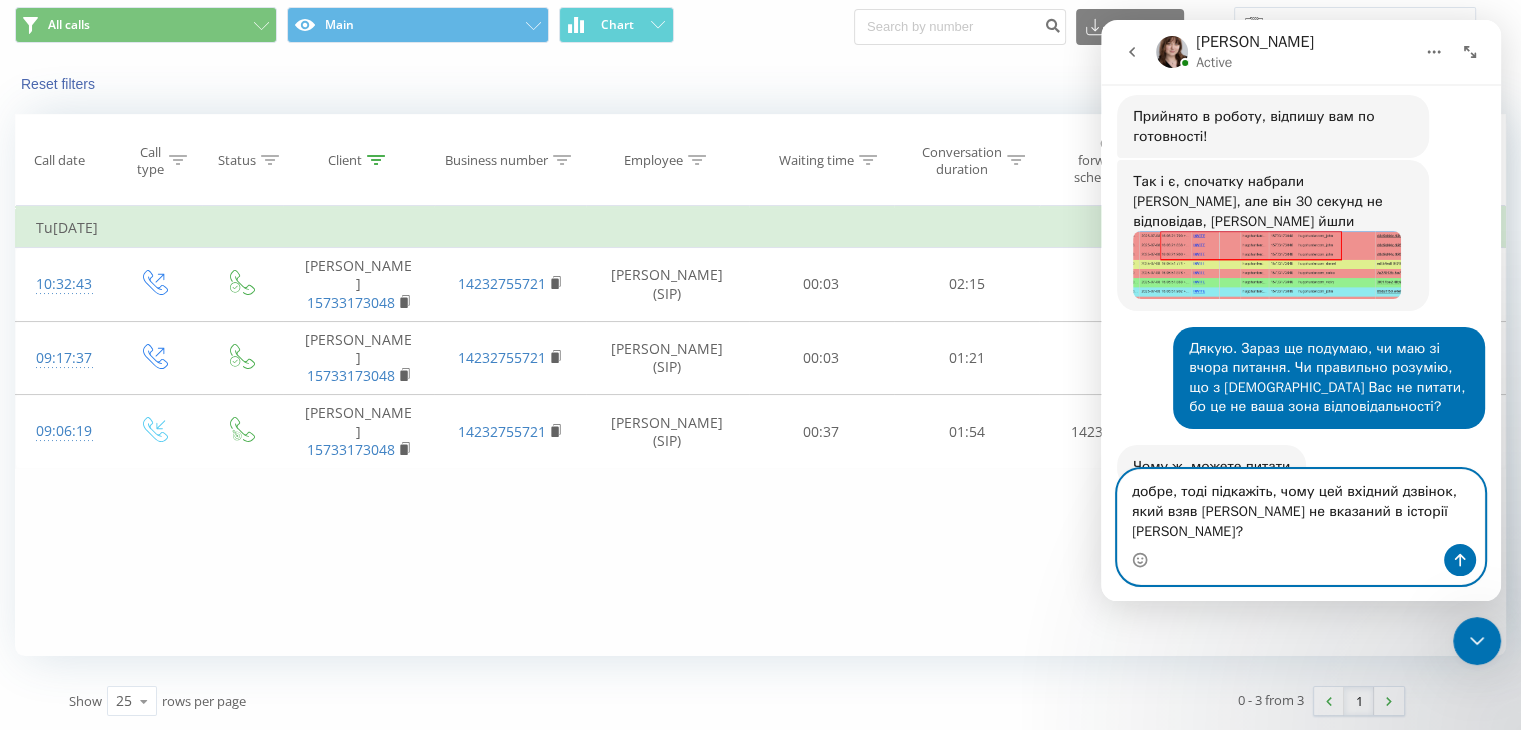 type on "добре, тоді підкажіть, чому цей вхідний дзвінок, який взяв [PERSON_NAME], не вказаний в історії [PERSON_NAME]?" 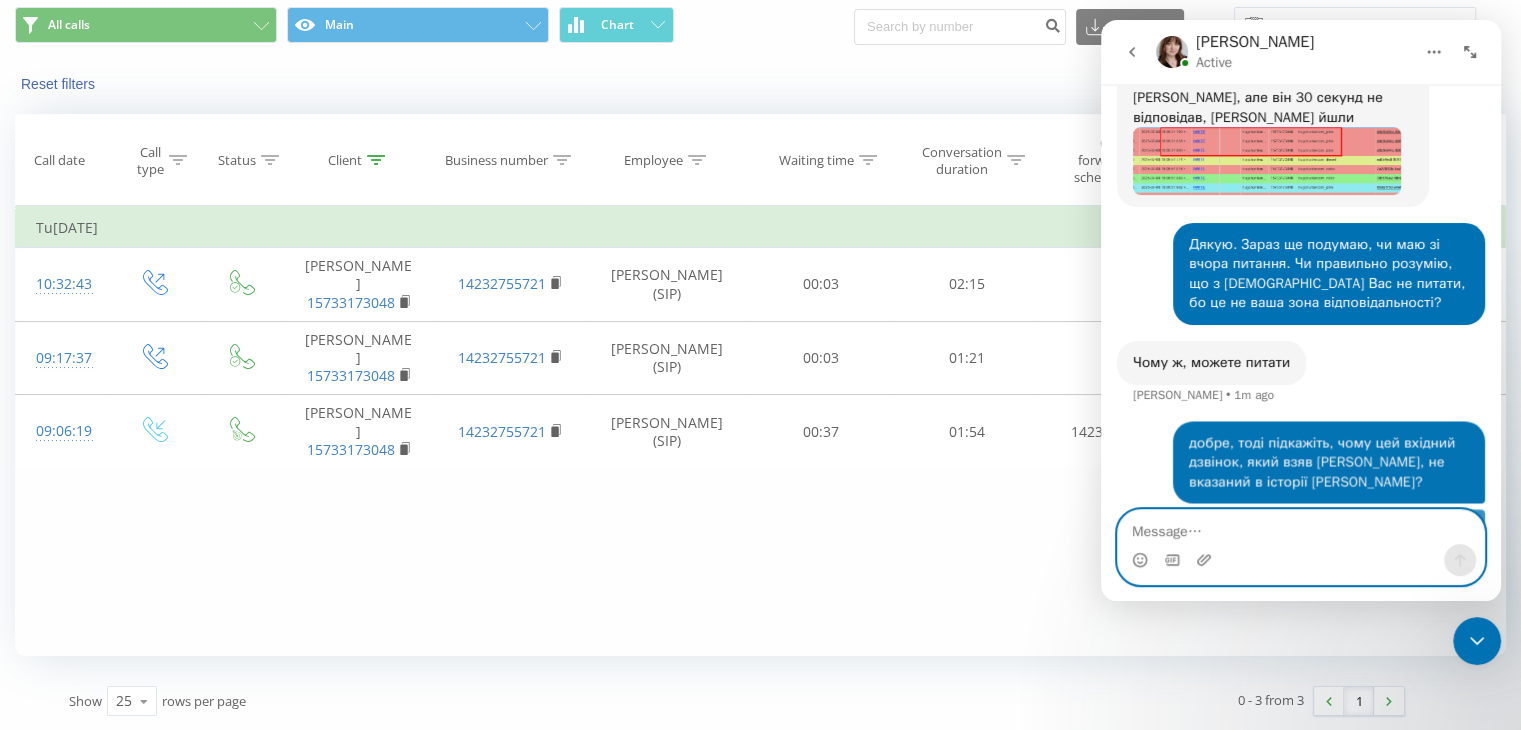 scroll, scrollTop: 1282, scrollLeft: 0, axis: vertical 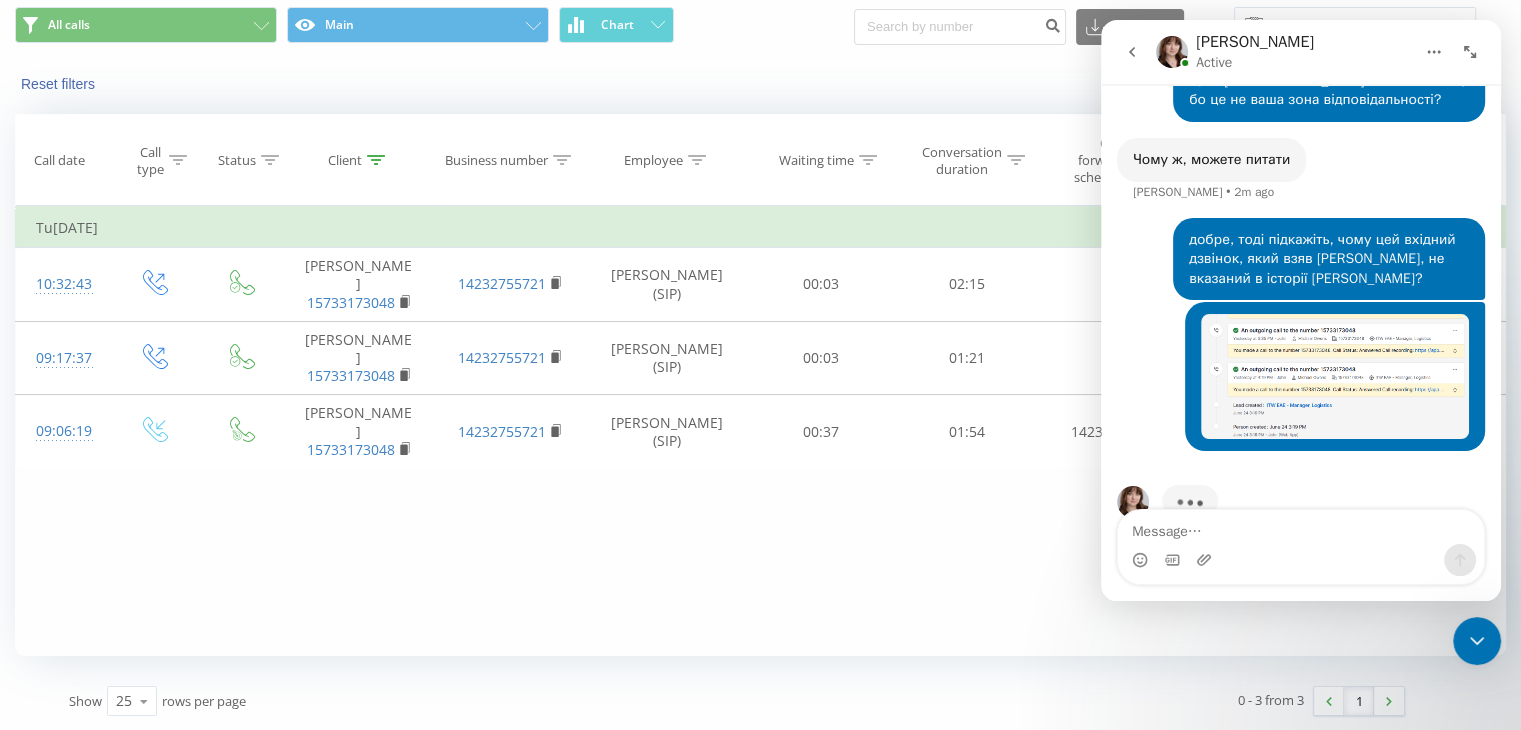 click at bounding box center [1335, 376] 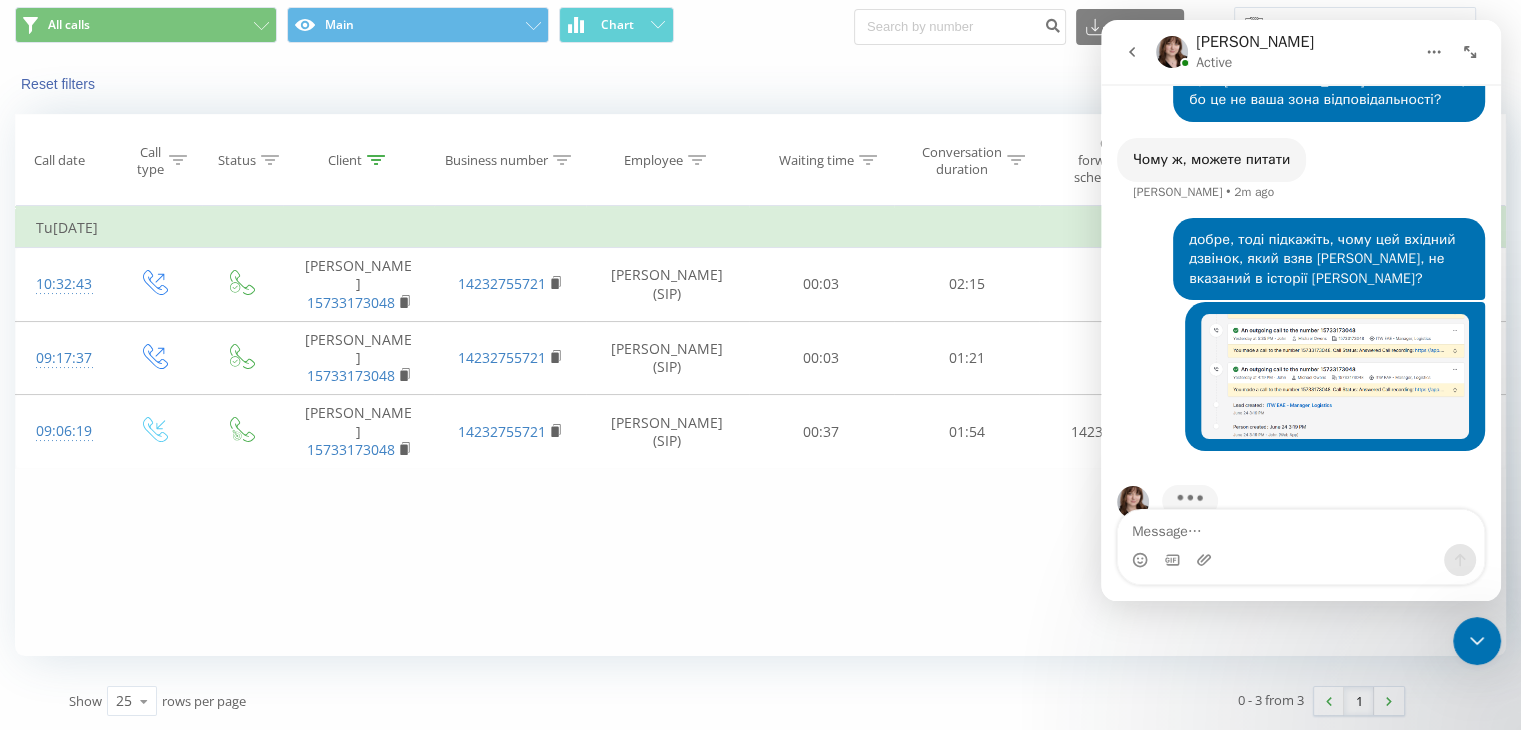 scroll, scrollTop: 0, scrollLeft: 0, axis: both 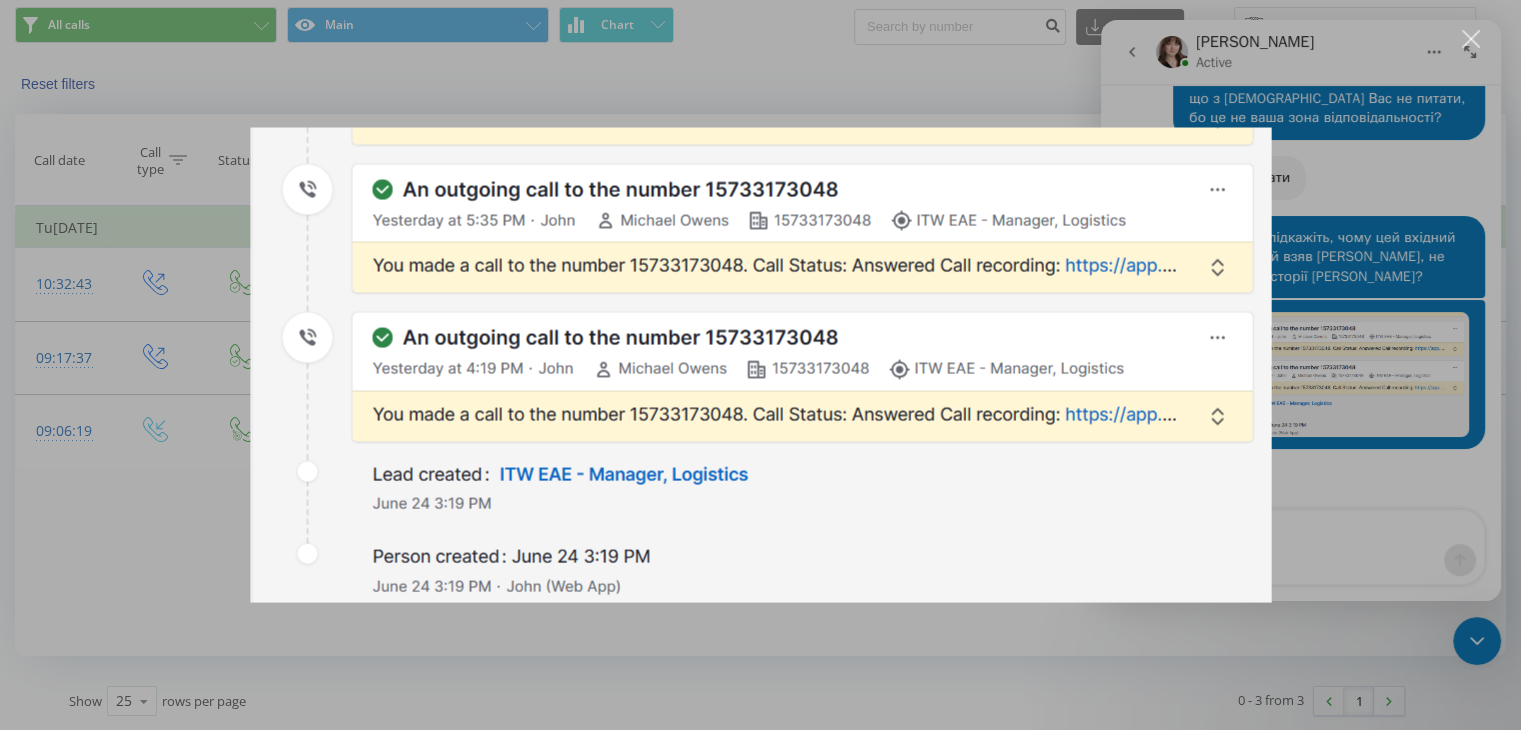 click at bounding box center (760, 365) 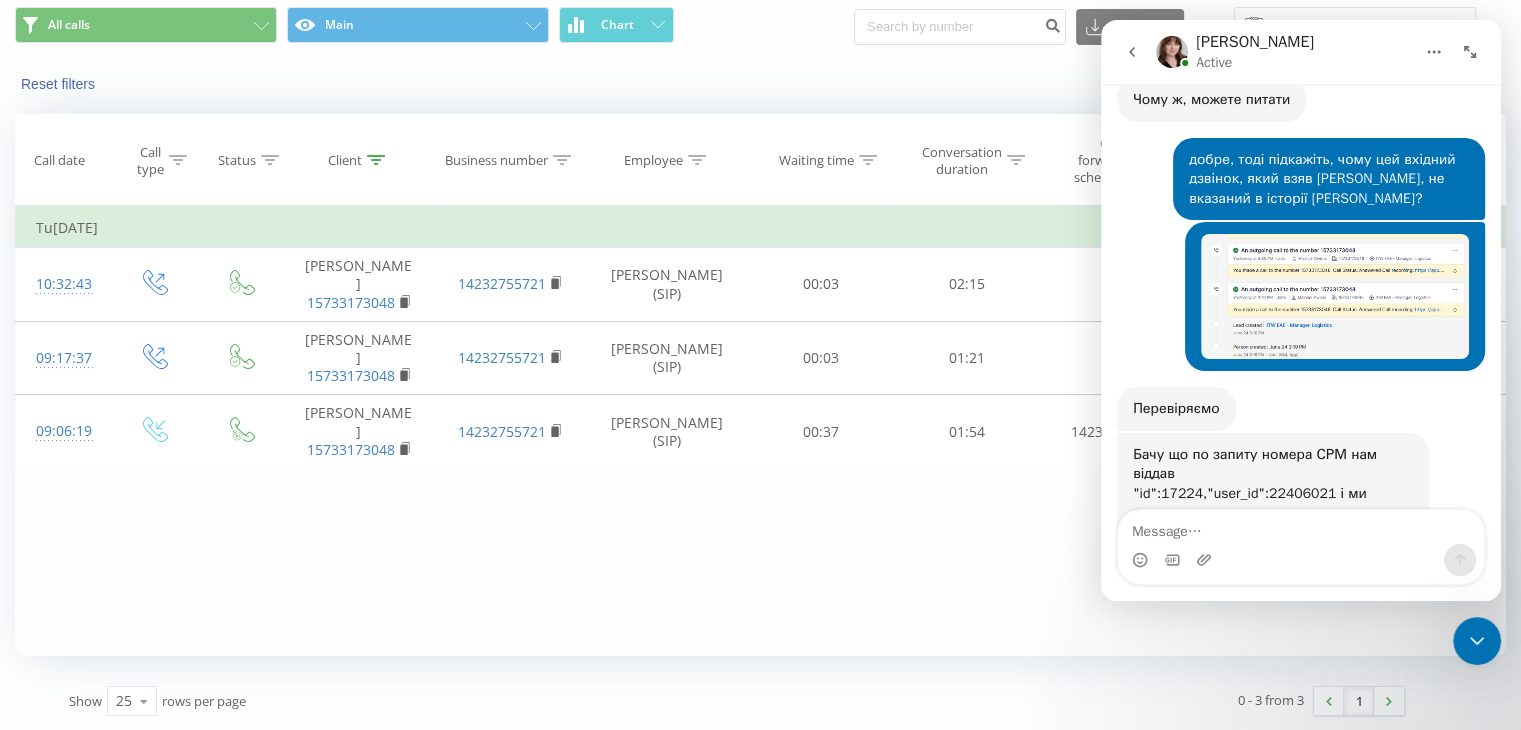 scroll, scrollTop: 1530, scrollLeft: 0, axis: vertical 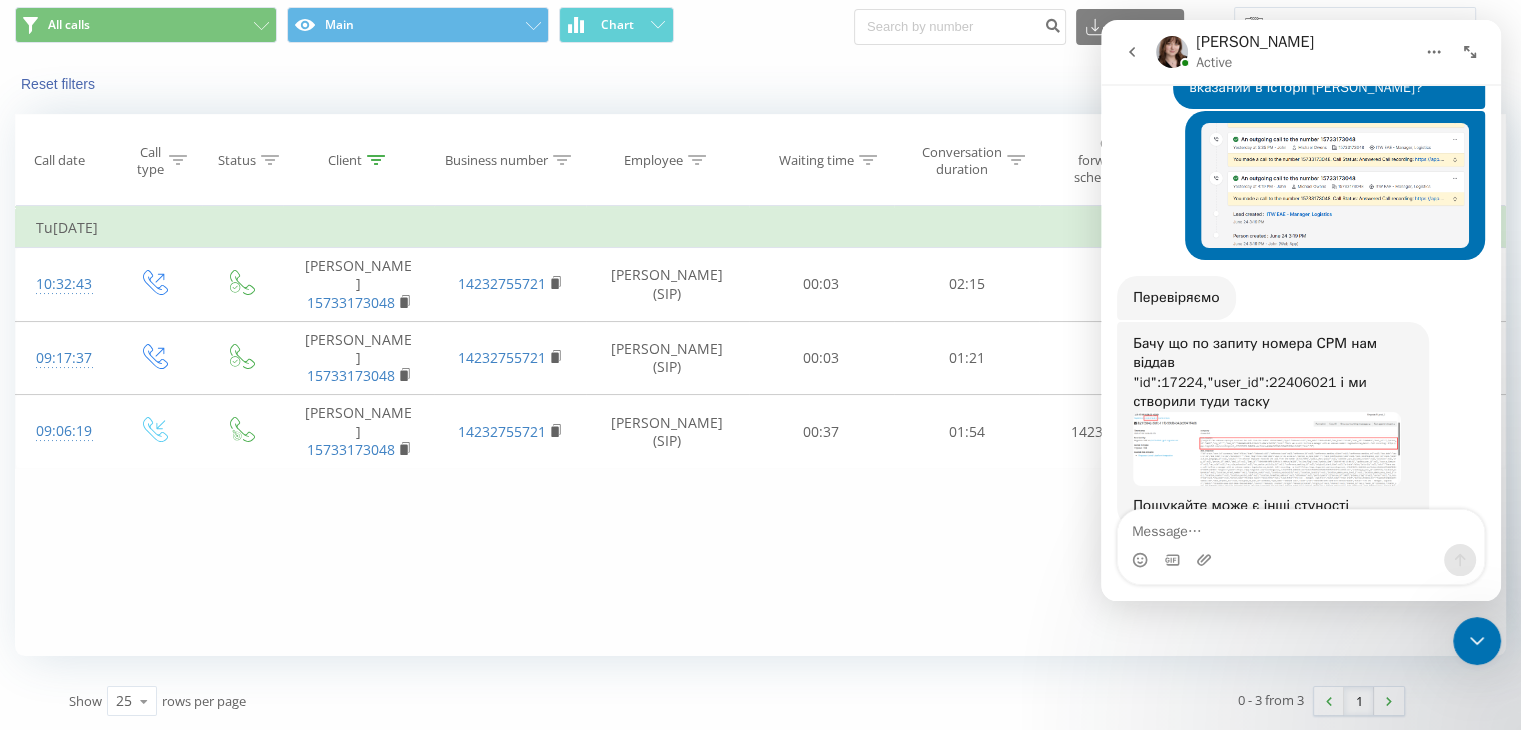 click at bounding box center (1267, 449) 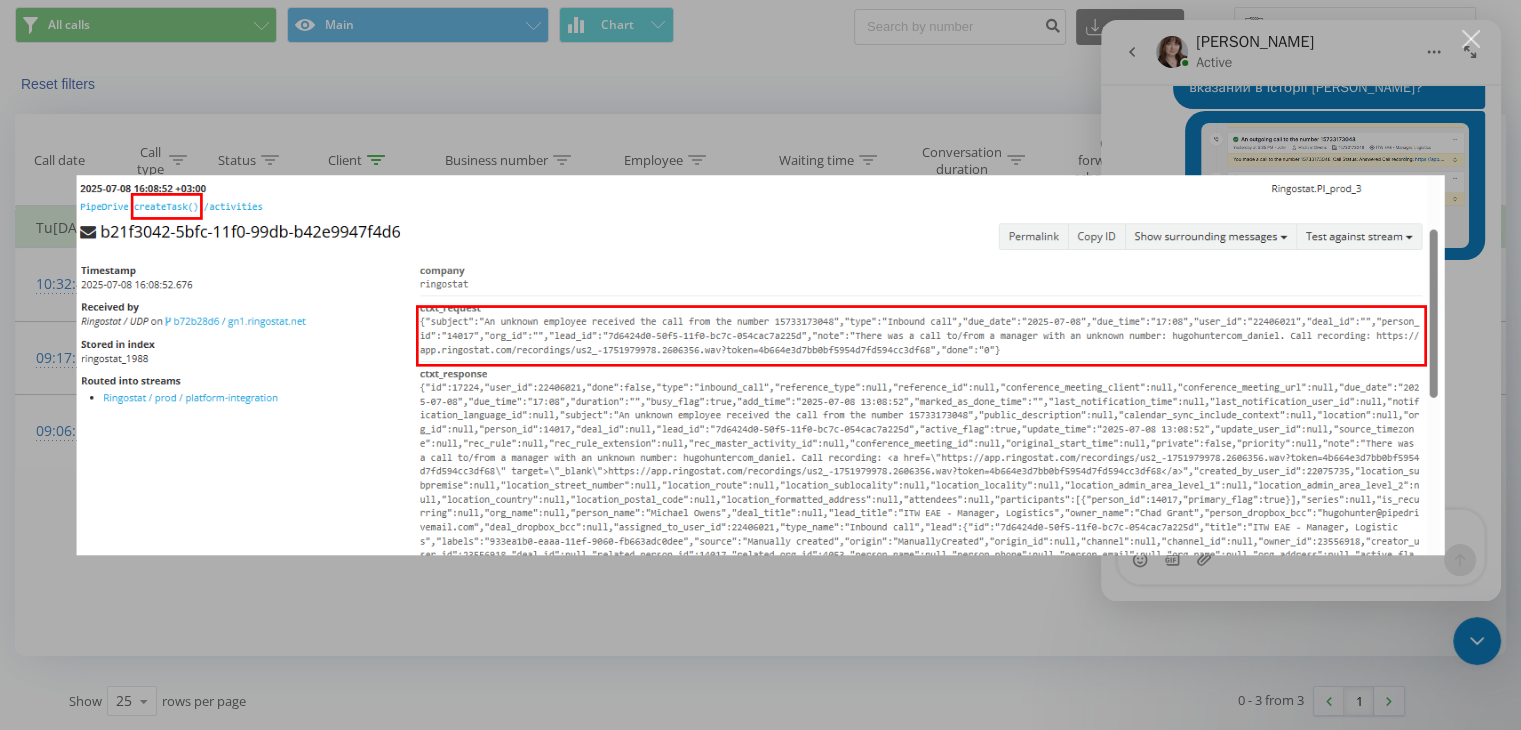 scroll, scrollTop: 0, scrollLeft: 0, axis: both 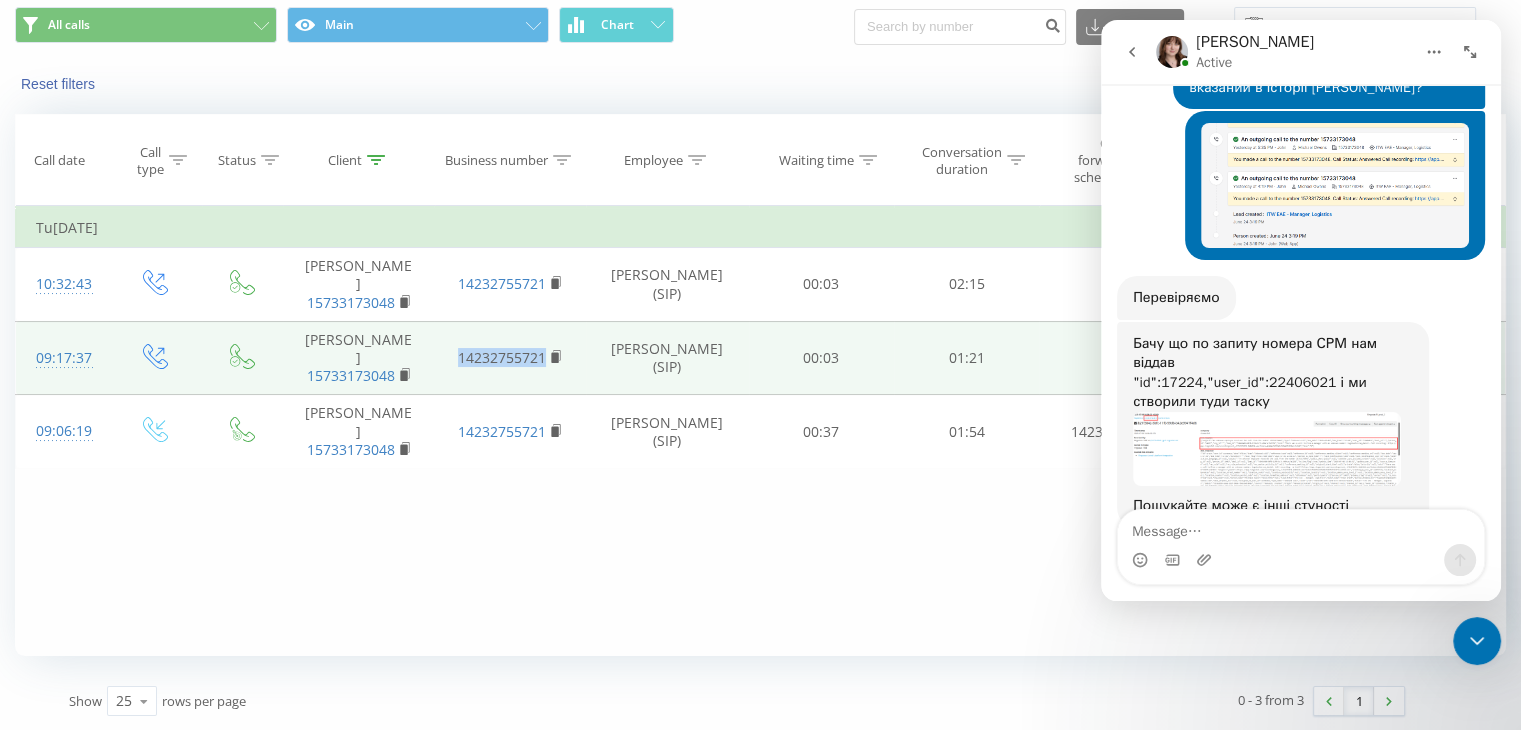 drag, startPoint x: 479, startPoint y: 333, endPoint x: 548, endPoint y: 339, distance: 69.260376 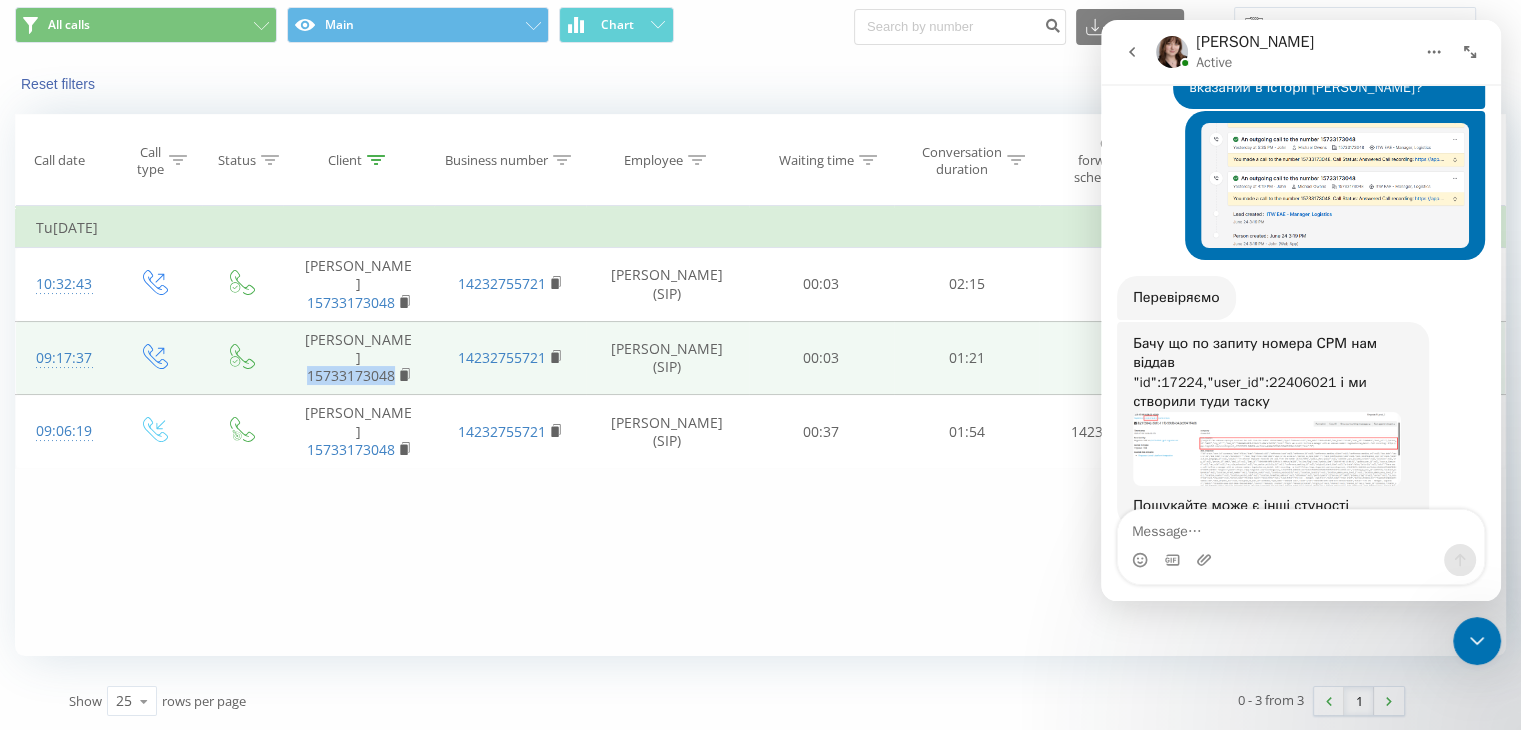 drag, startPoint x: 289, startPoint y: 343, endPoint x: 392, endPoint y: 346, distance: 103.04368 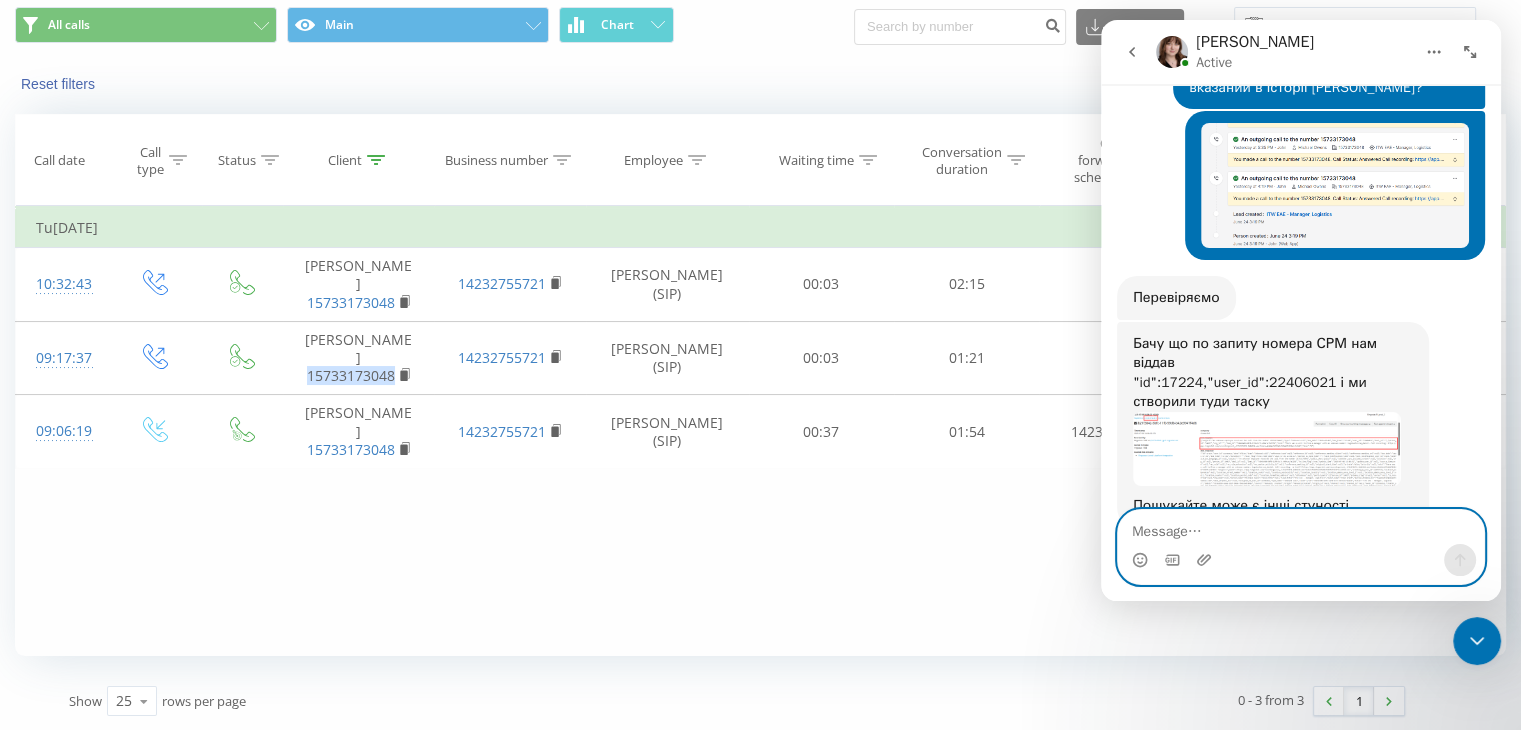 click at bounding box center (1301, 527) 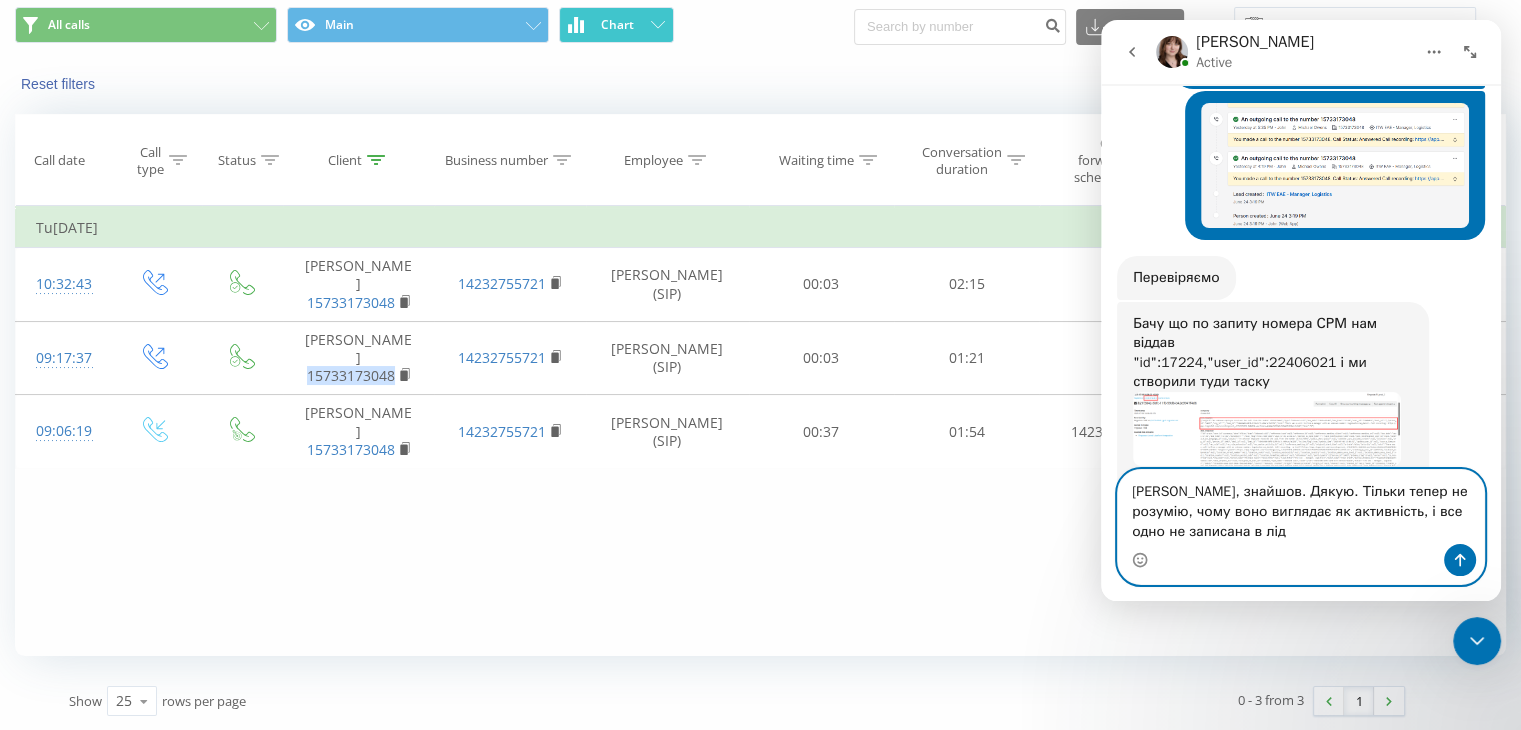 scroll, scrollTop: 1570, scrollLeft: 0, axis: vertical 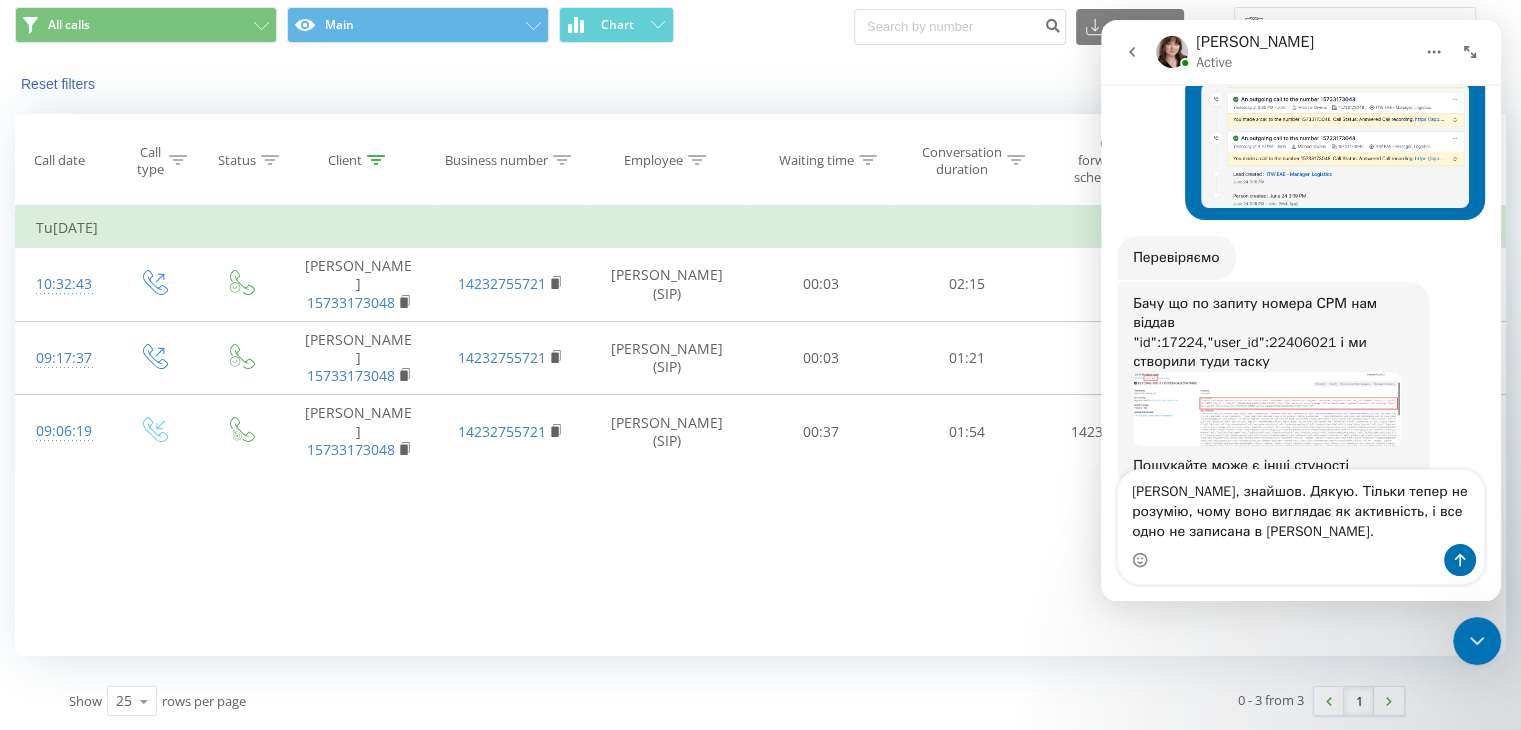 click on "Filter by condition Equal Enter value Cancel OK Filter by condition Equal Enter value Cancel OK Filter by condition Contains 15733173048 Cancel OK Filter by condition Contains Cancel OK Filter by condition Contains Cancel OK Filter by condition Equal Cancel OK Filter by condition Equal Cancel OK Filter by condition Contains Cancel OK Filter by condition Equal Enter value Cancel OK [DATE]  10:32:43         [PERSON_NAME] 15733173048 14232755721 [PERSON_NAME] (SIP) 00:03 02:15  09:17:37         [PERSON_NAME] 15733173048 14232755721 [PERSON_NAME] (SIP) 00:03 01:21  09:06:19         [PERSON_NAME] 15733173048 14232755721 [PERSON_NAME] (SIP) 00:37 01:[PHONE_NUMBER]" at bounding box center [760, 431] 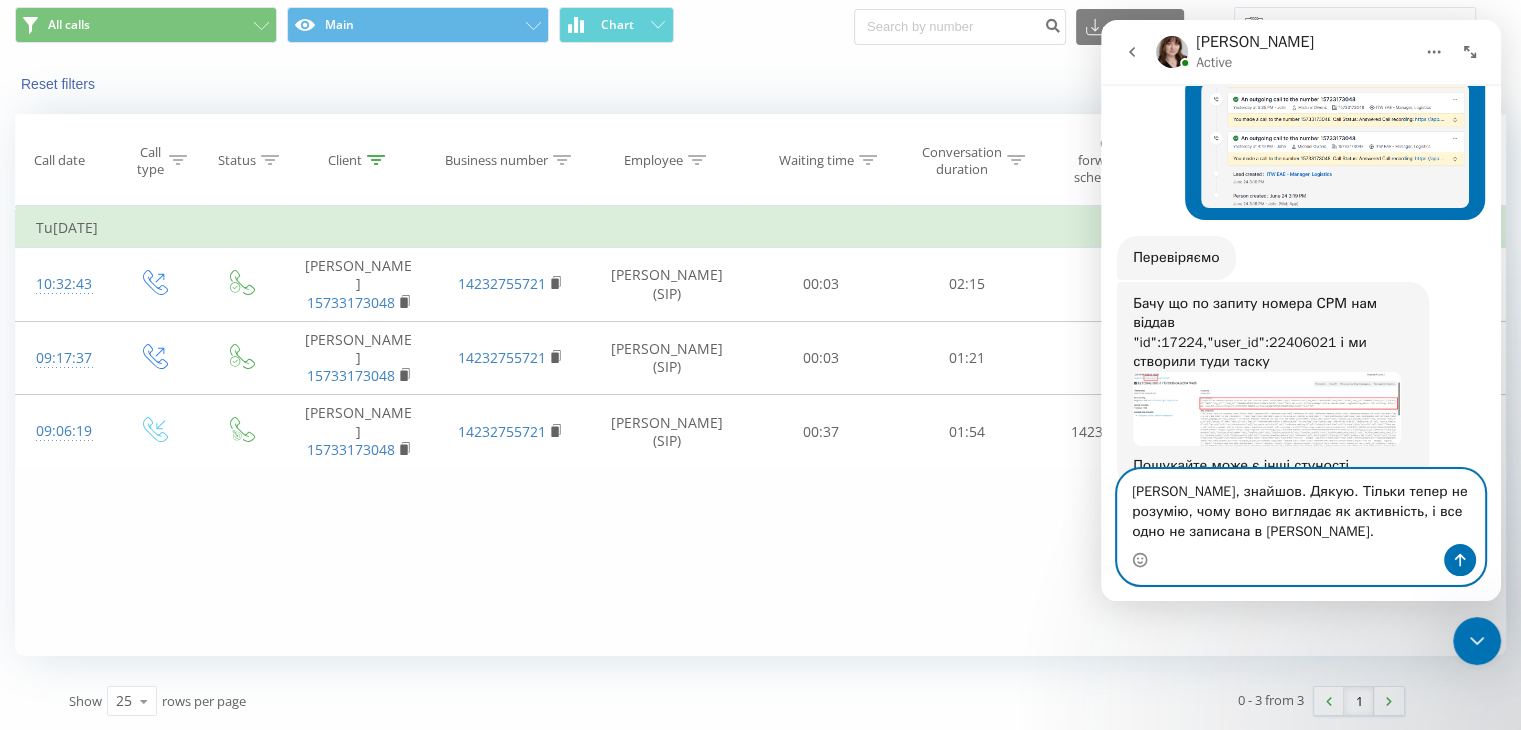 drag, startPoint x: 1196, startPoint y: 532, endPoint x: 1274, endPoint y: 490, distance: 88.588936 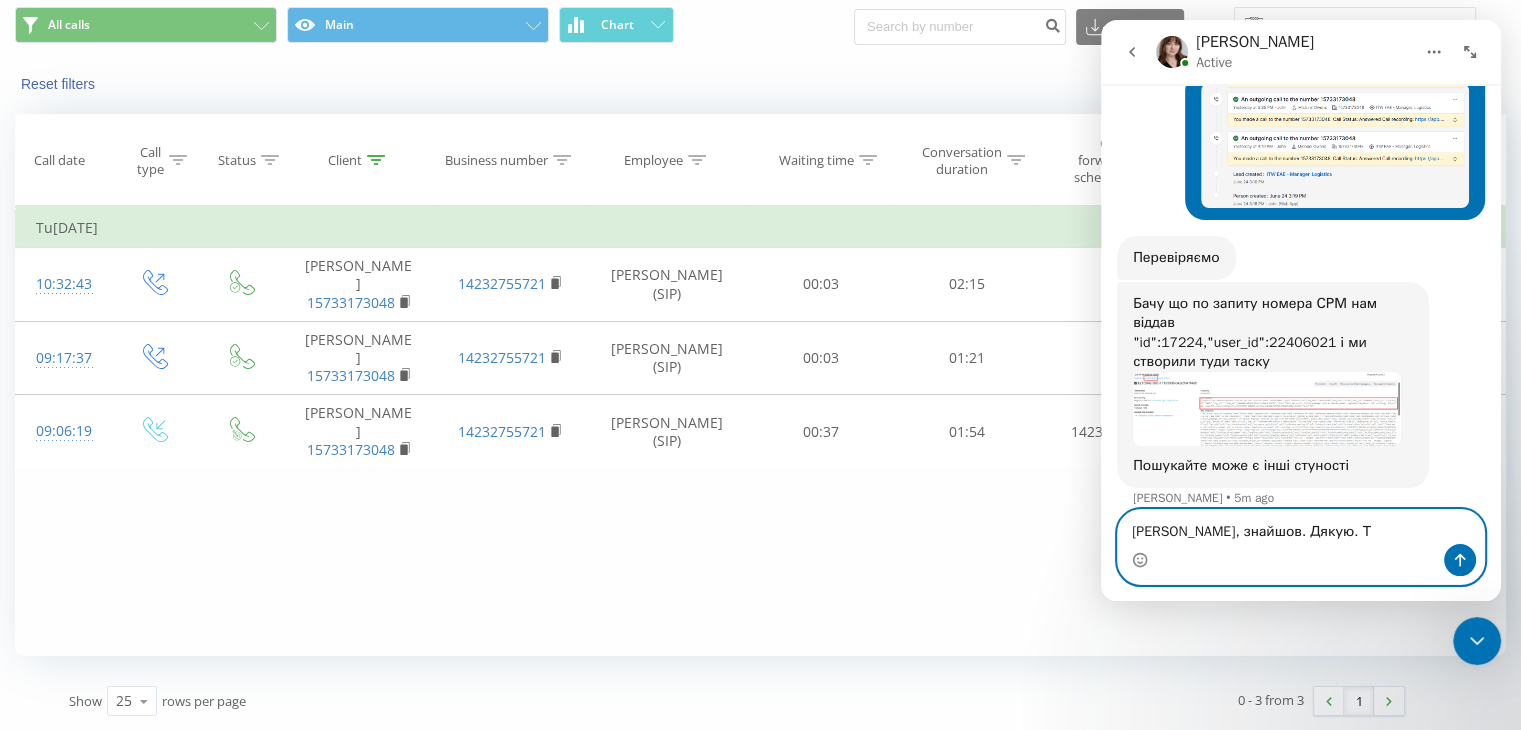 scroll, scrollTop: 1530, scrollLeft: 0, axis: vertical 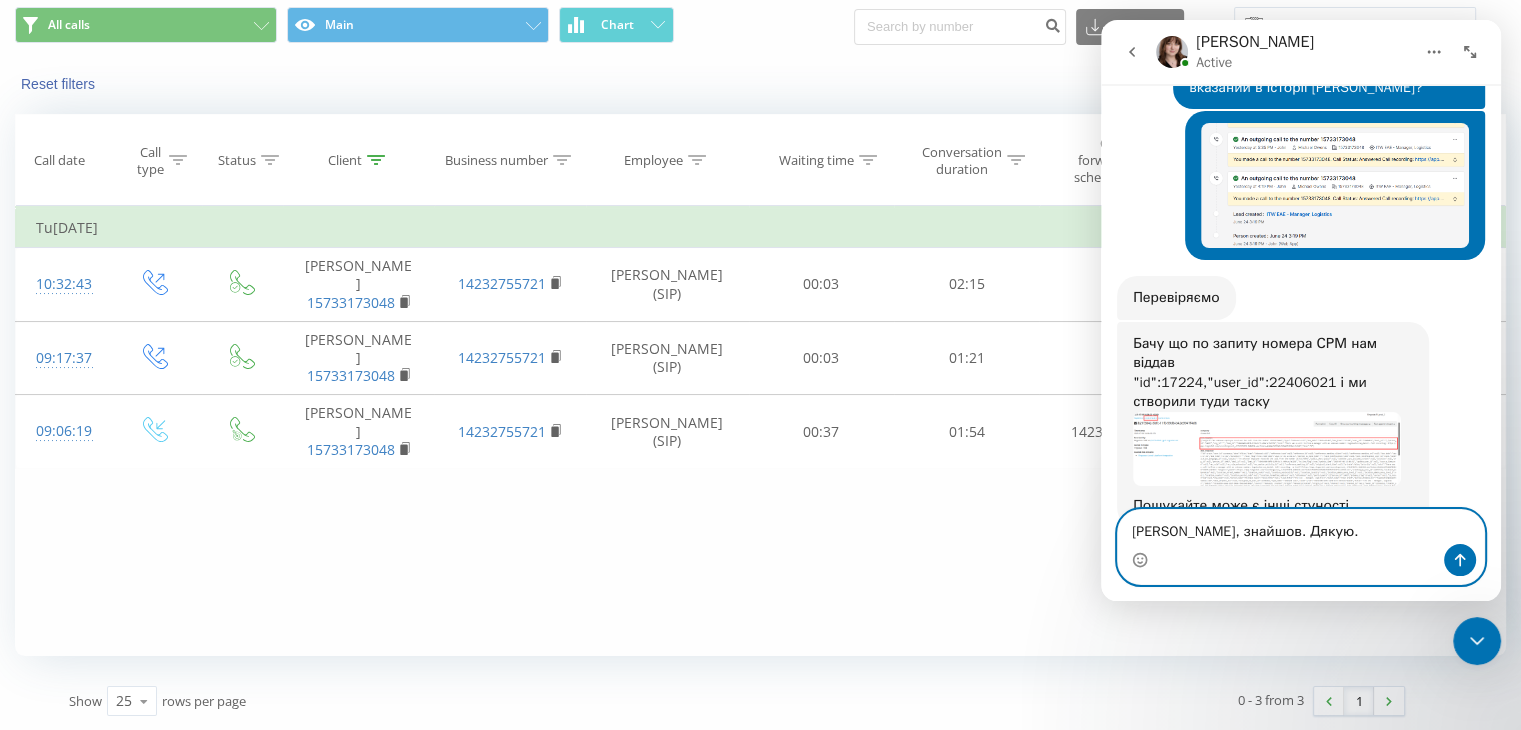 type on "[PERSON_NAME], знайшов. Дякую." 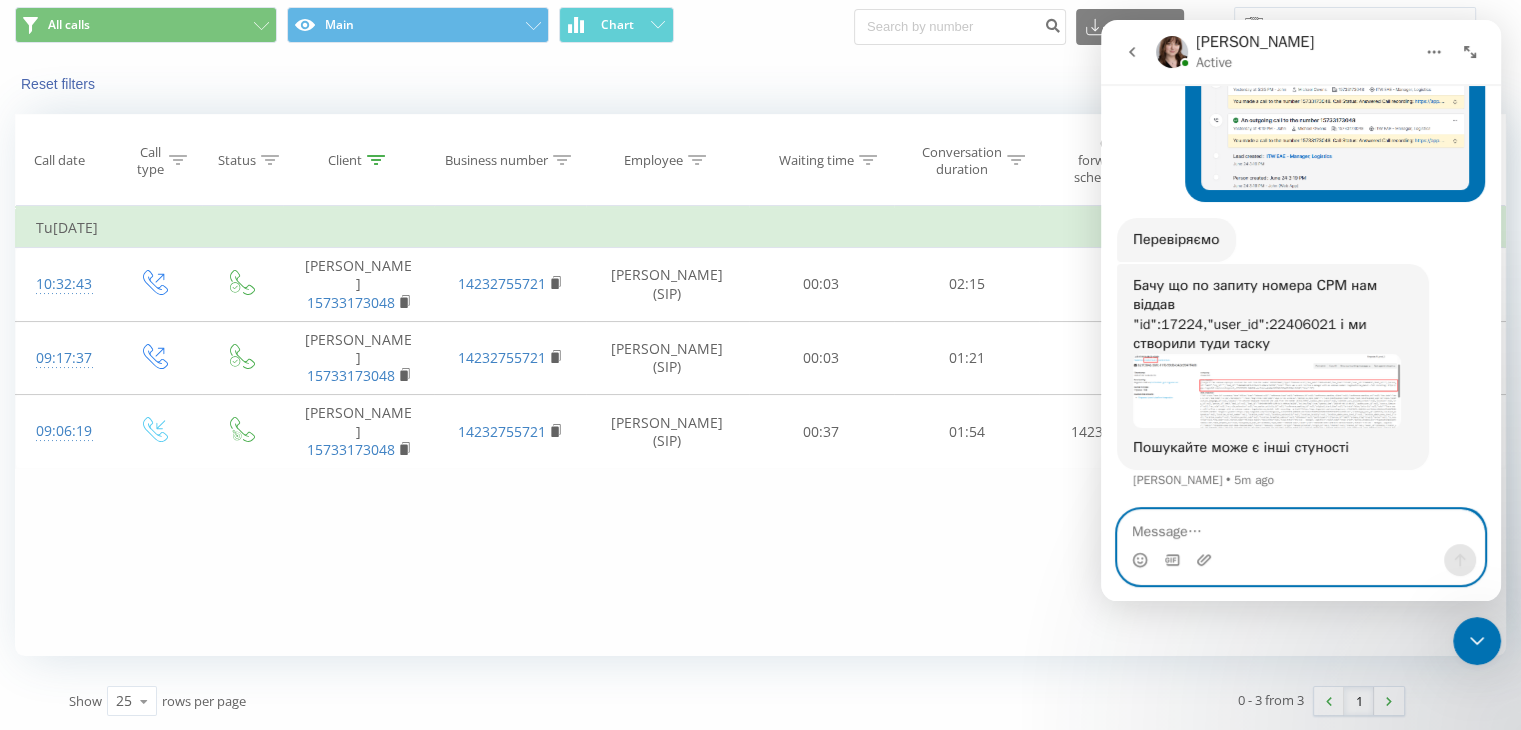 scroll, scrollTop: 1590, scrollLeft: 0, axis: vertical 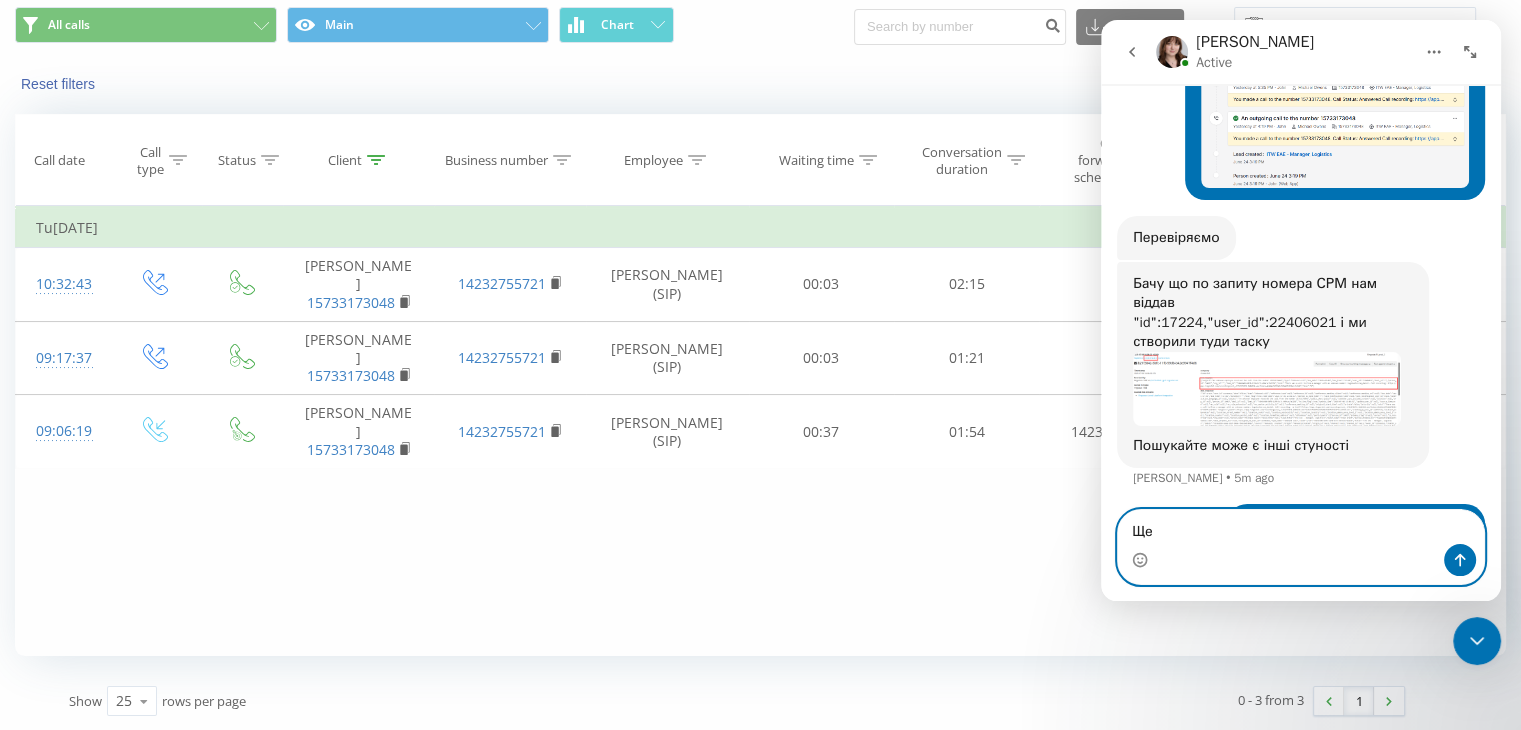 type on "Щ" 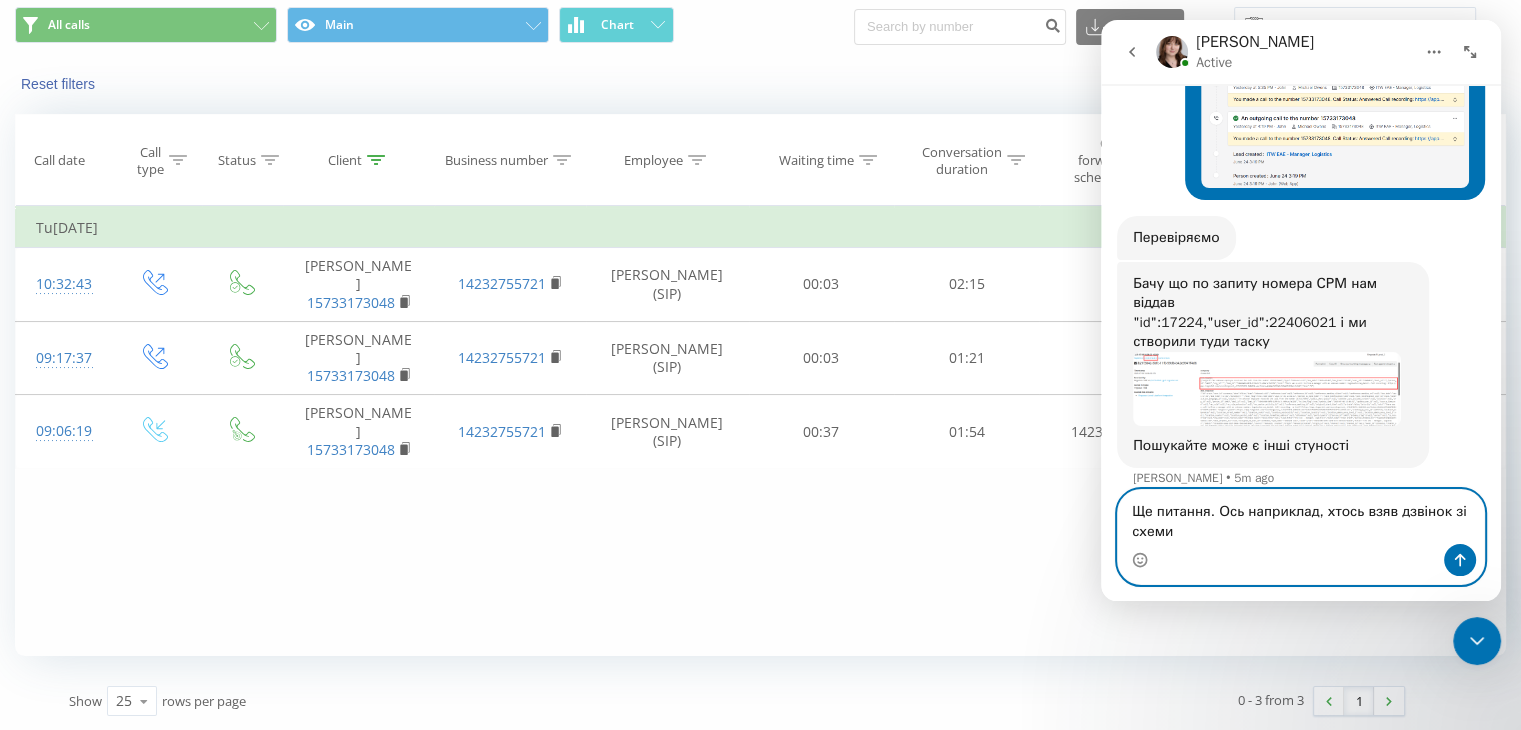 scroll, scrollTop: 1610, scrollLeft: 0, axis: vertical 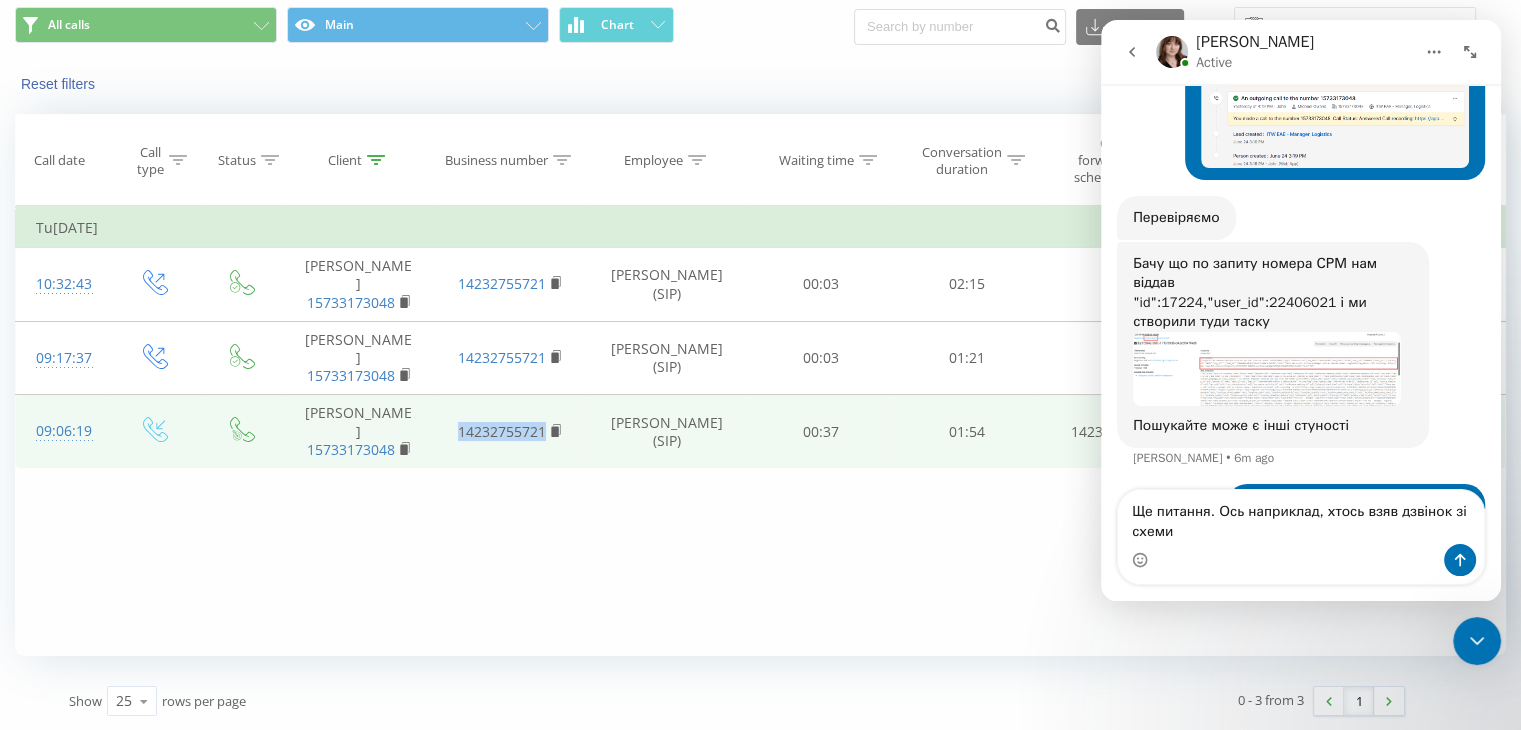 drag, startPoint x: 452, startPoint y: 389, endPoint x: 542, endPoint y: 389, distance: 90 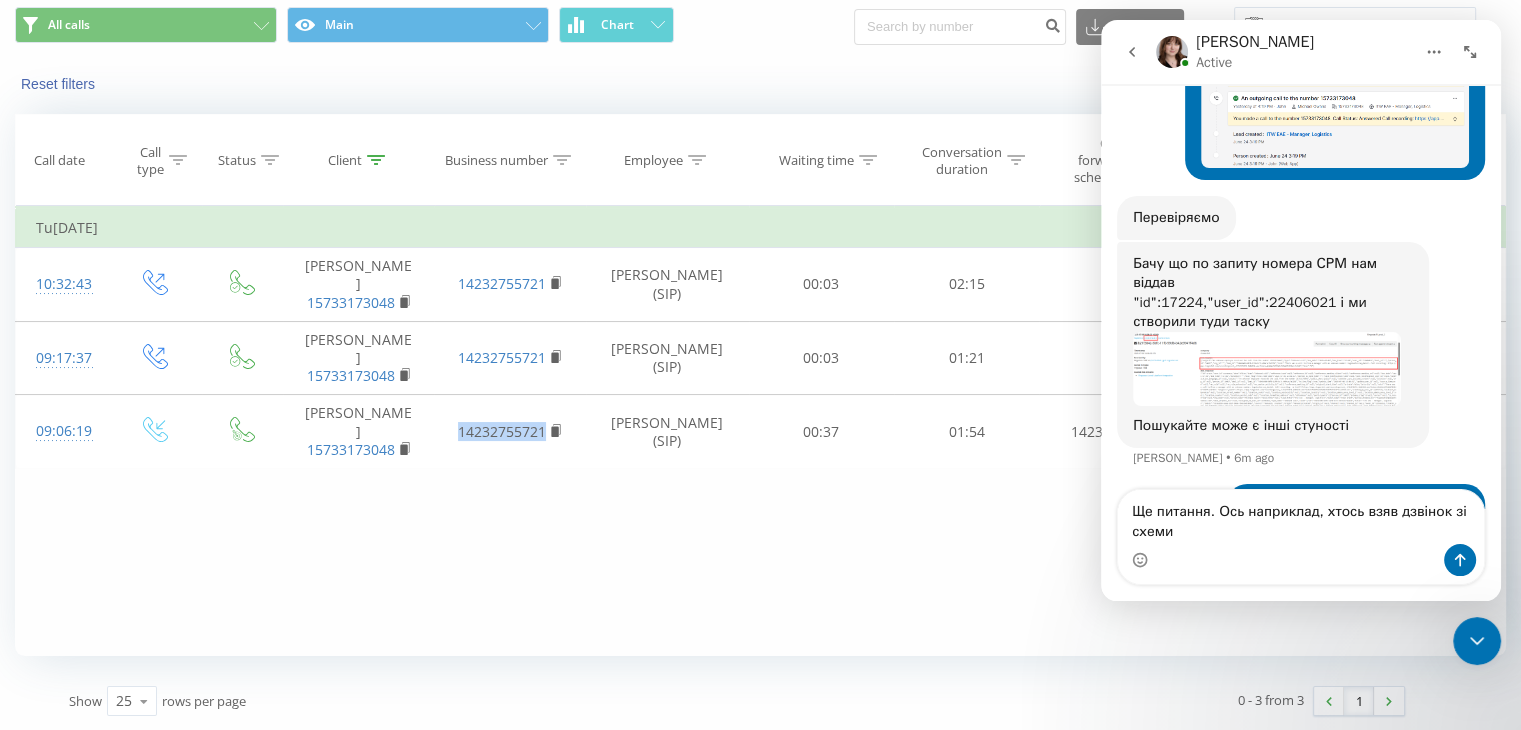 copy on "14232755721" 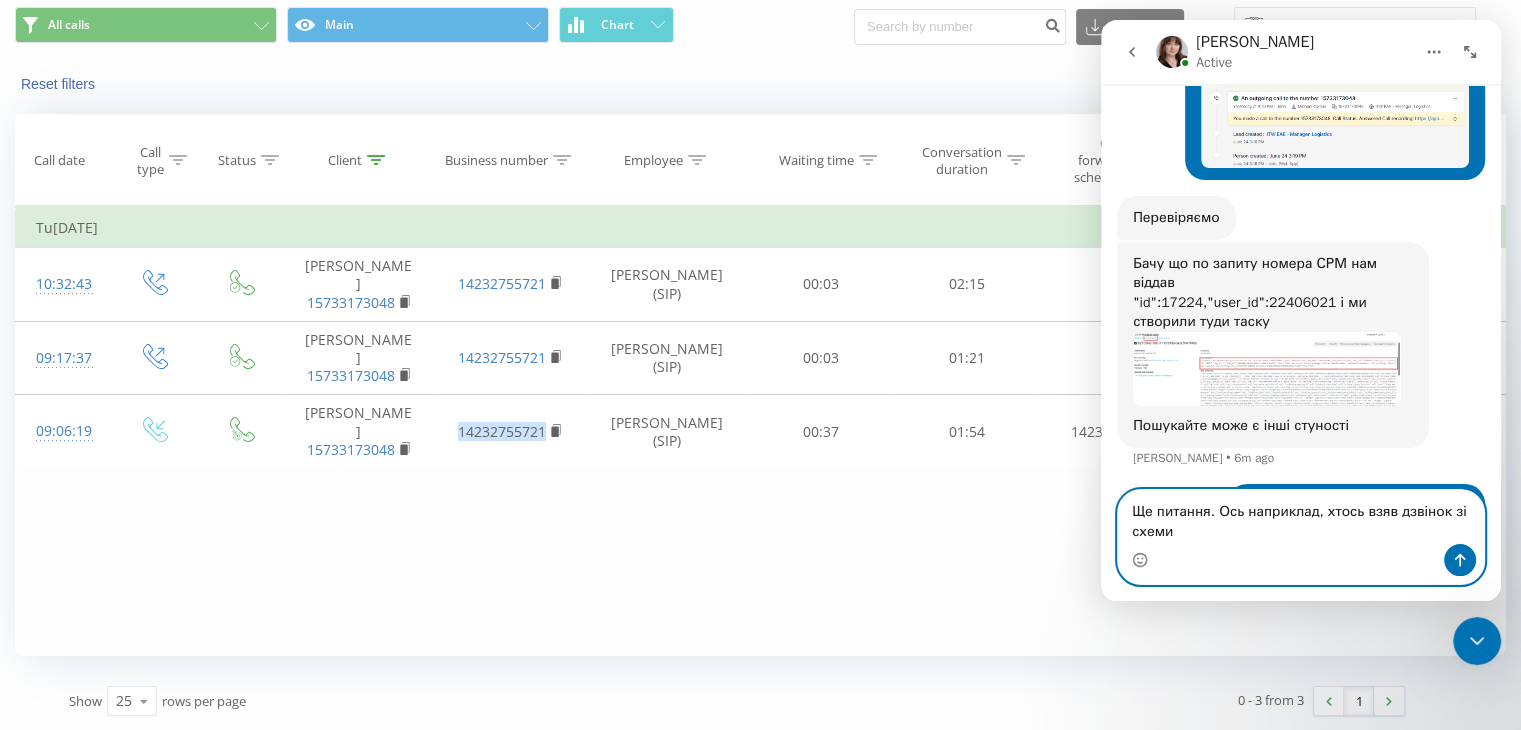 click on "Ще питання. Ось наприклад, хтось взяв дзвінок зі схеми" at bounding box center (1301, 517) 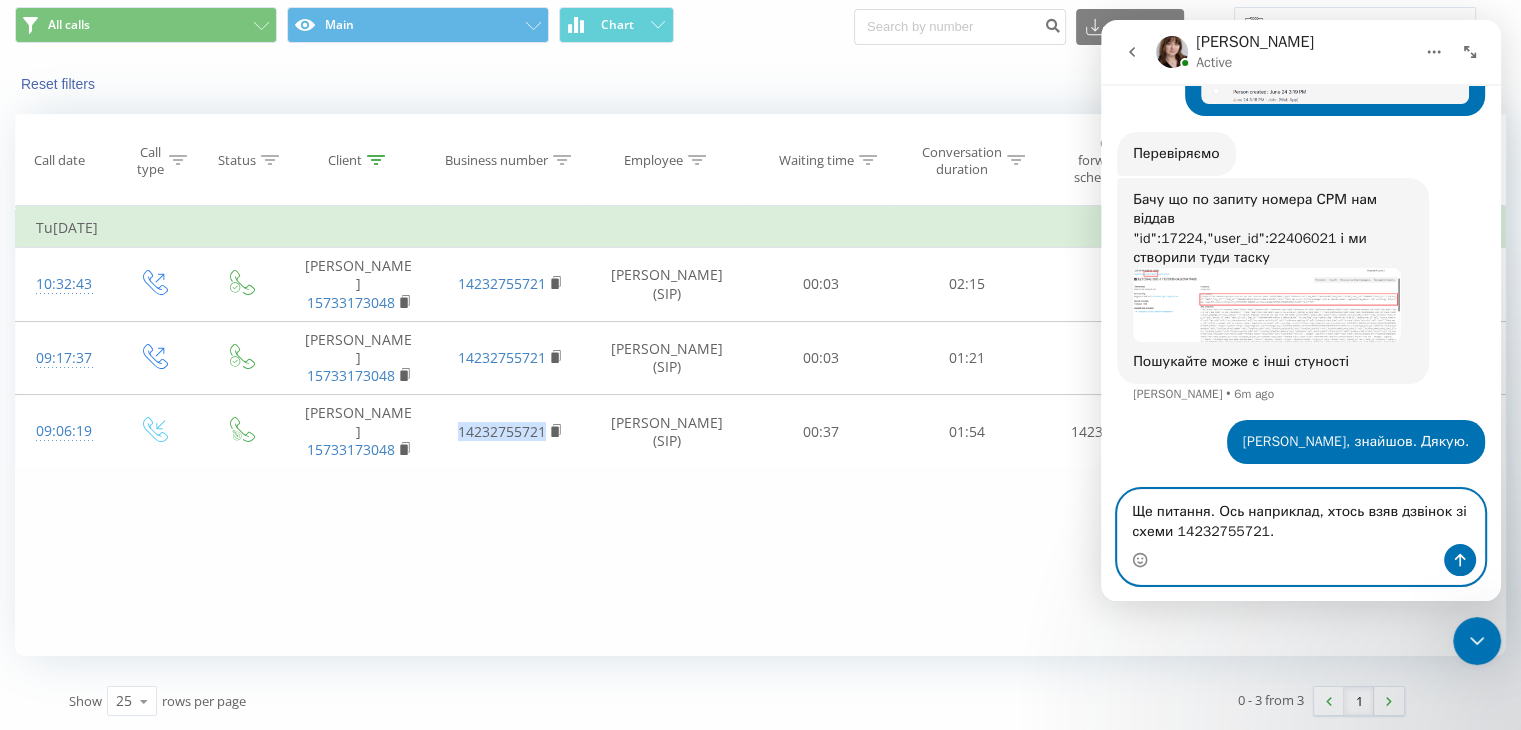 scroll, scrollTop: 1687, scrollLeft: 0, axis: vertical 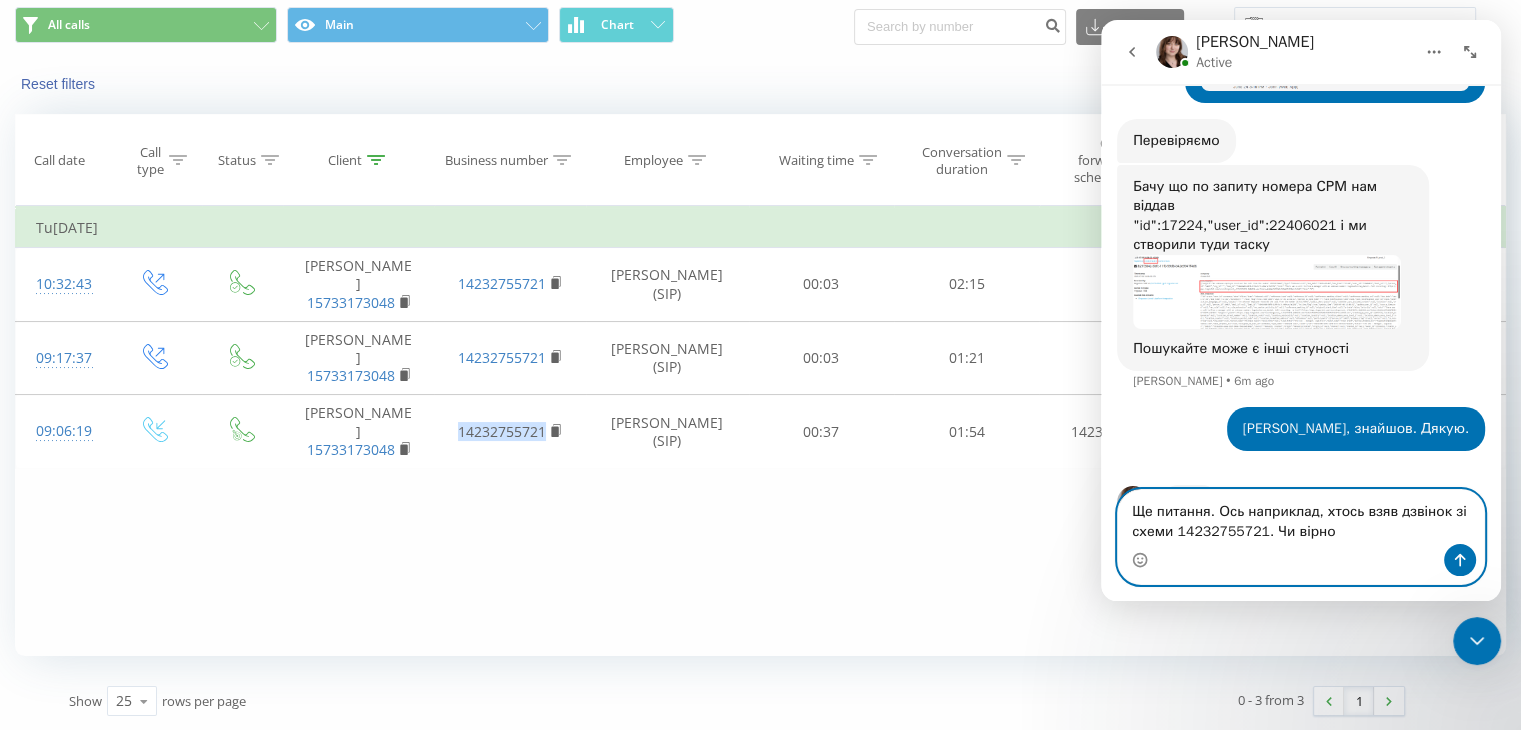 click on "Ще питання. Ось наприклад, хтось взяв дзвінок зі схеми 14232755721. Чи вірно" at bounding box center (1301, 517) 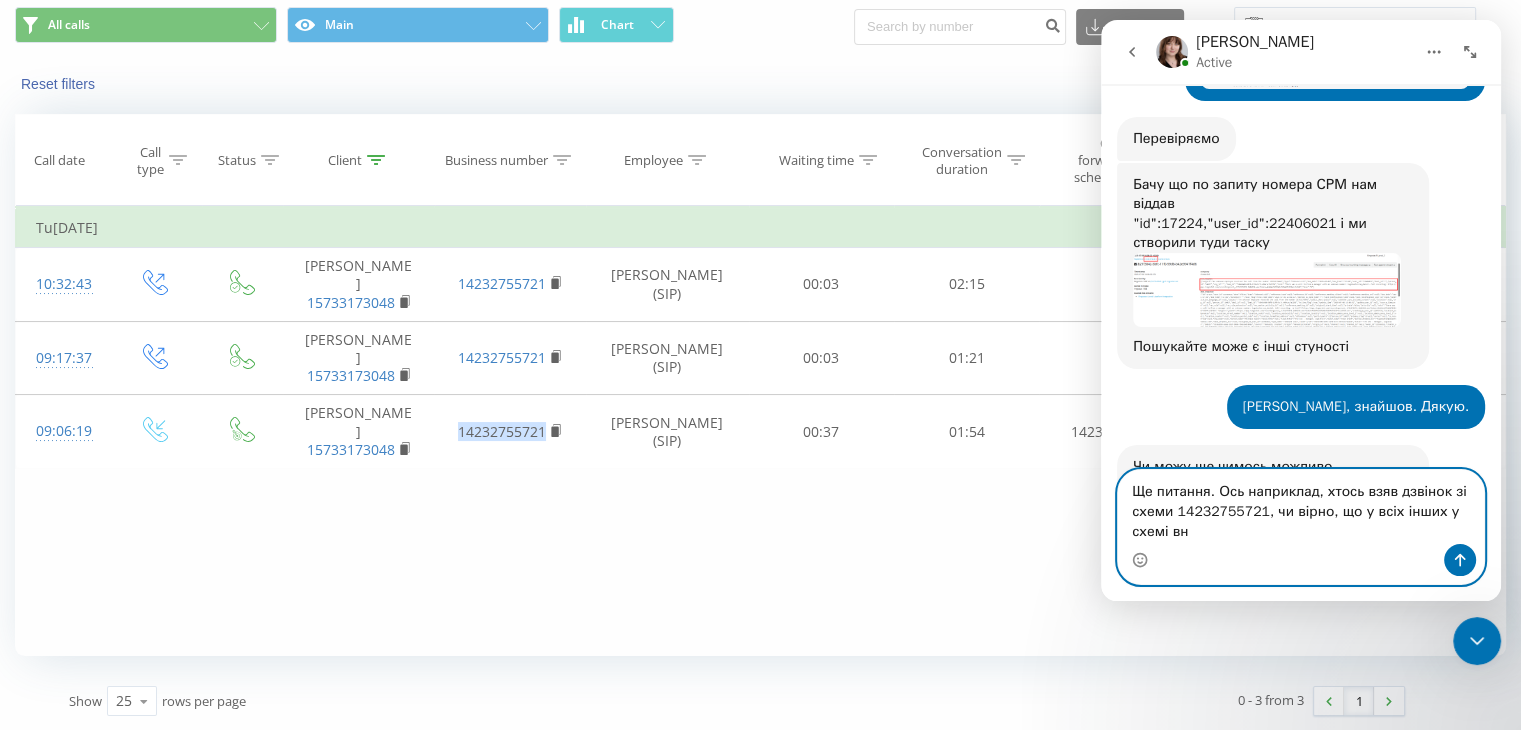 scroll, scrollTop: 1709, scrollLeft: 0, axis: vertical 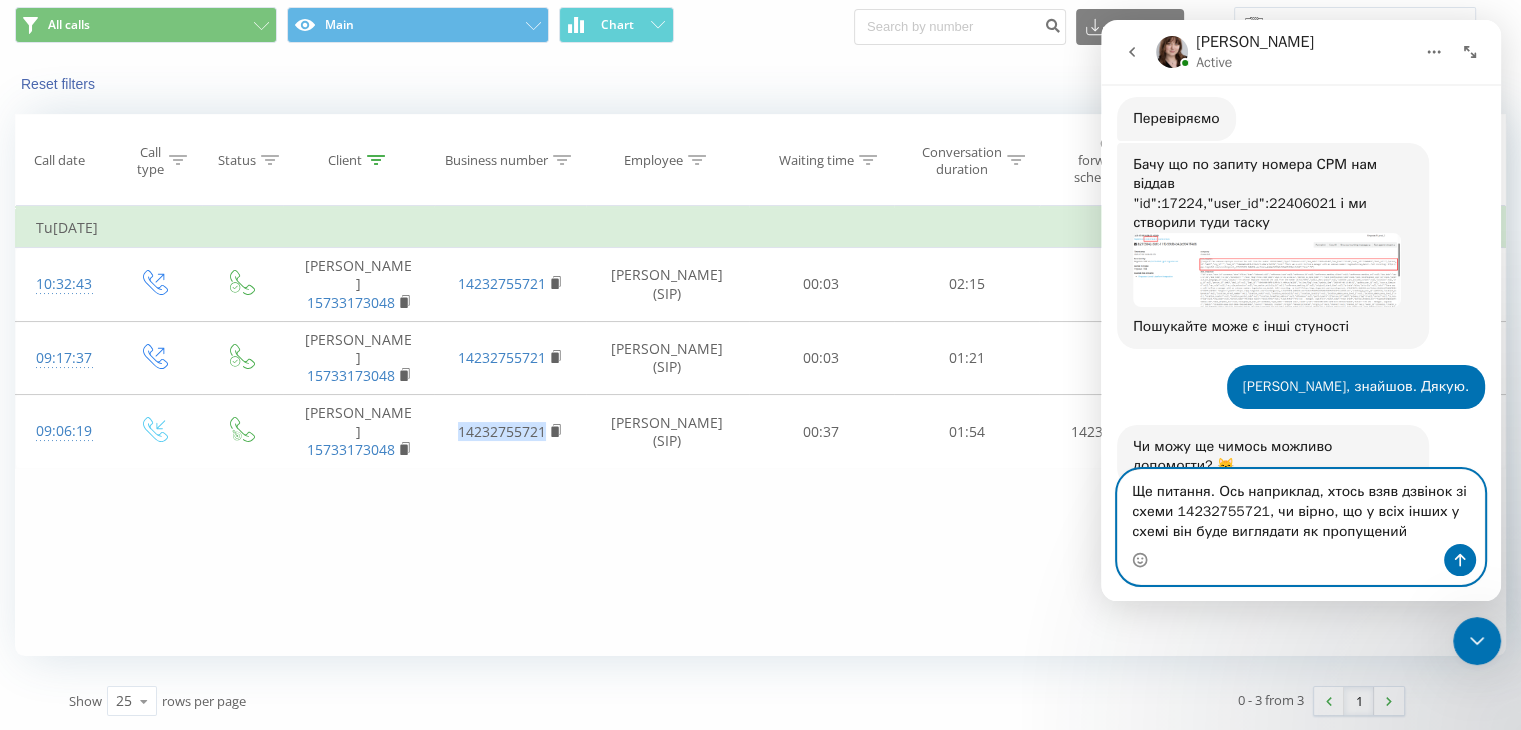 click on "Ще питання. Ось наприклад, хтось взяв дзвінок зі схеми 14232755721, чи вірно, що у всіх інших у схемі він буде виглядати як пропущений" at bounding box center [1301, 507] 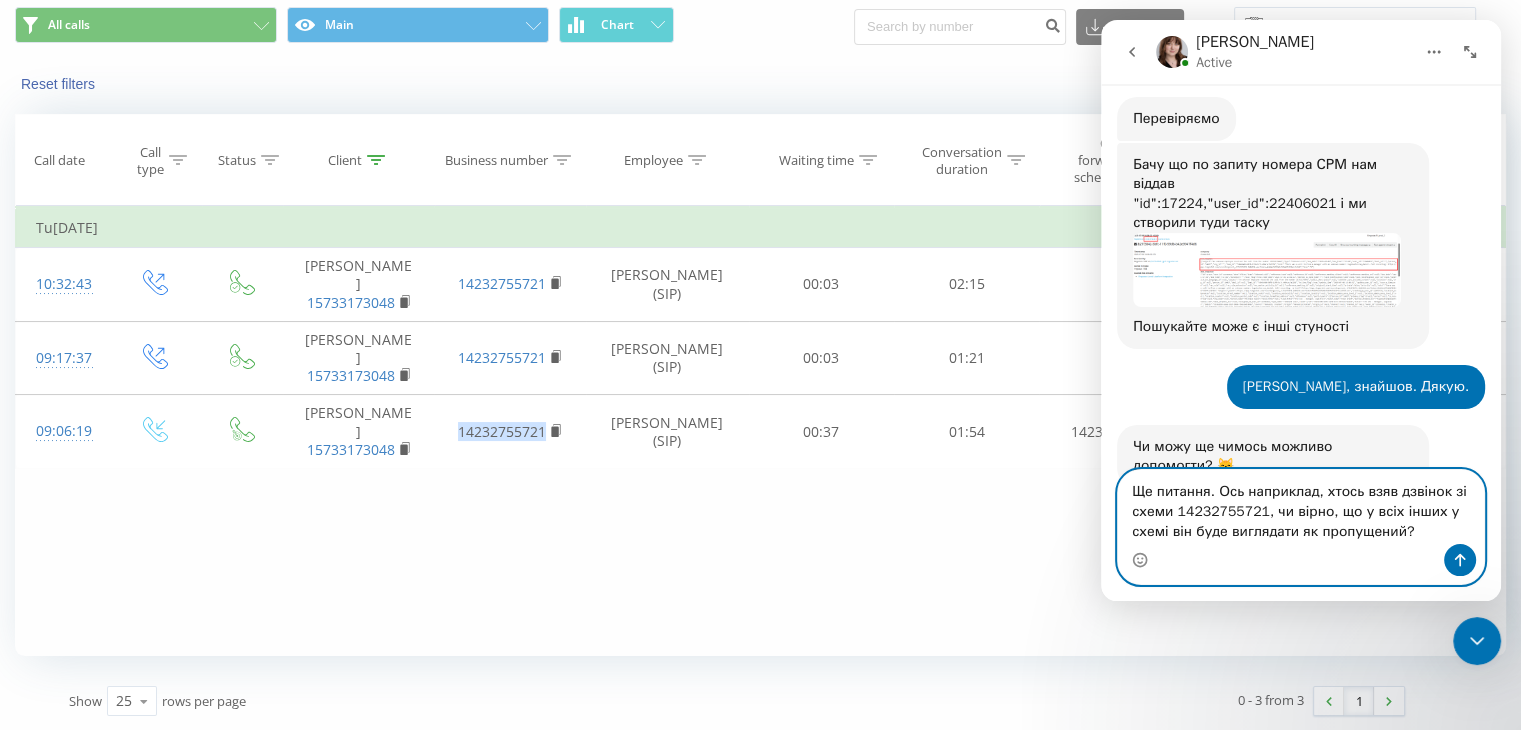 type on "Ще питання. Ось наприклад, хтось взяв дзвінок зі схеми 14232755721, чи вірно, що у всіх інших у схемі він буде виглядати як пропущений?" 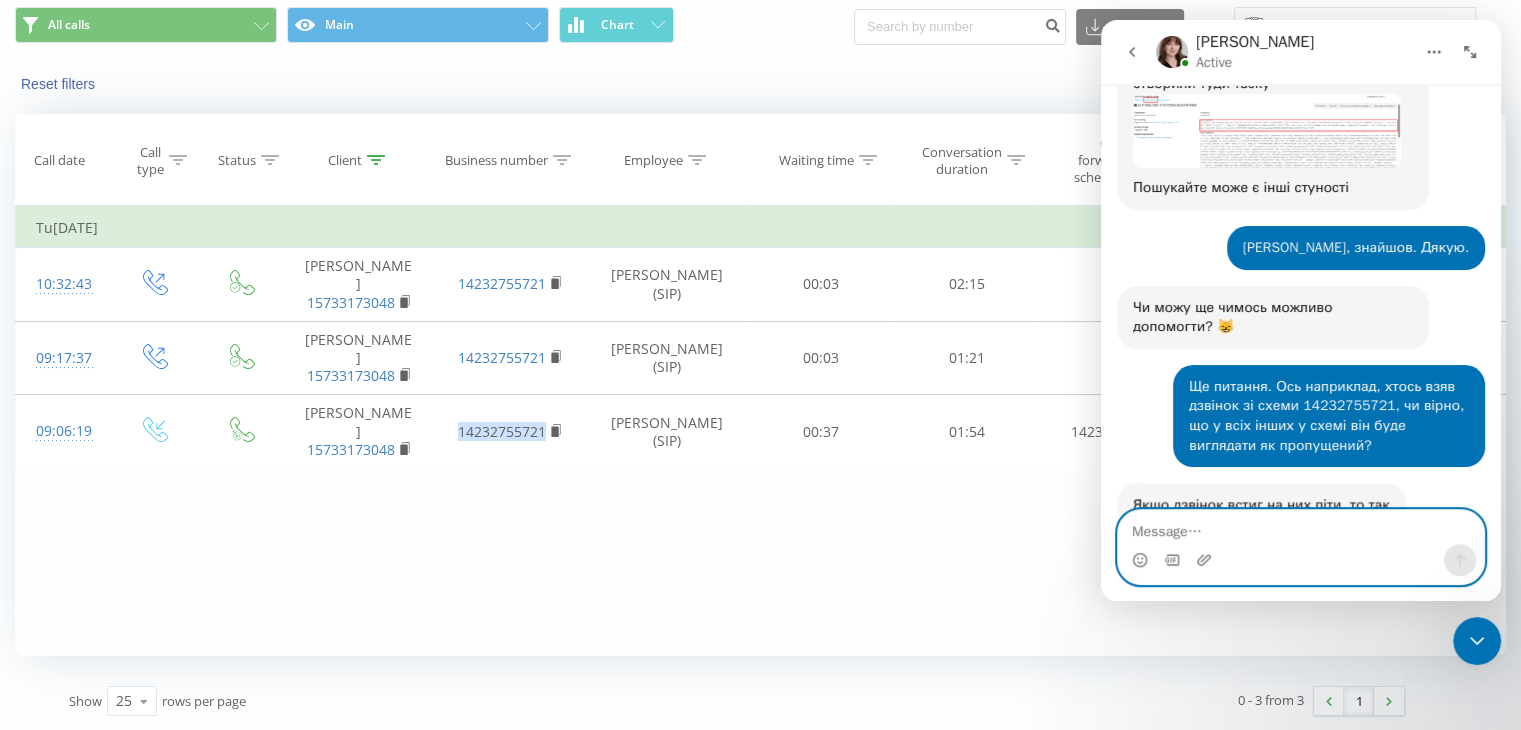 scroll, scrollTop: 1847, scrollLeft: 0, axis: vertical 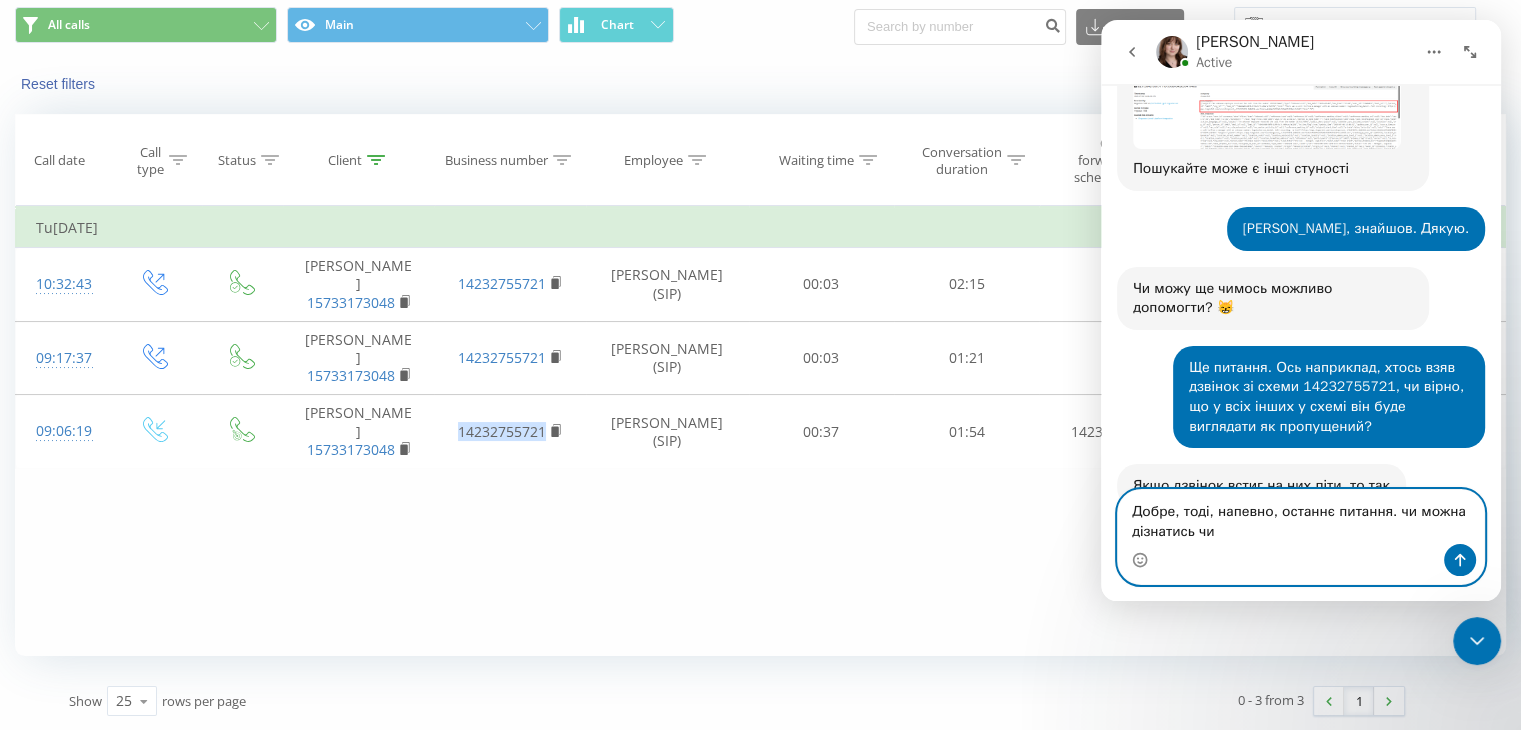 paste on "19058637049" 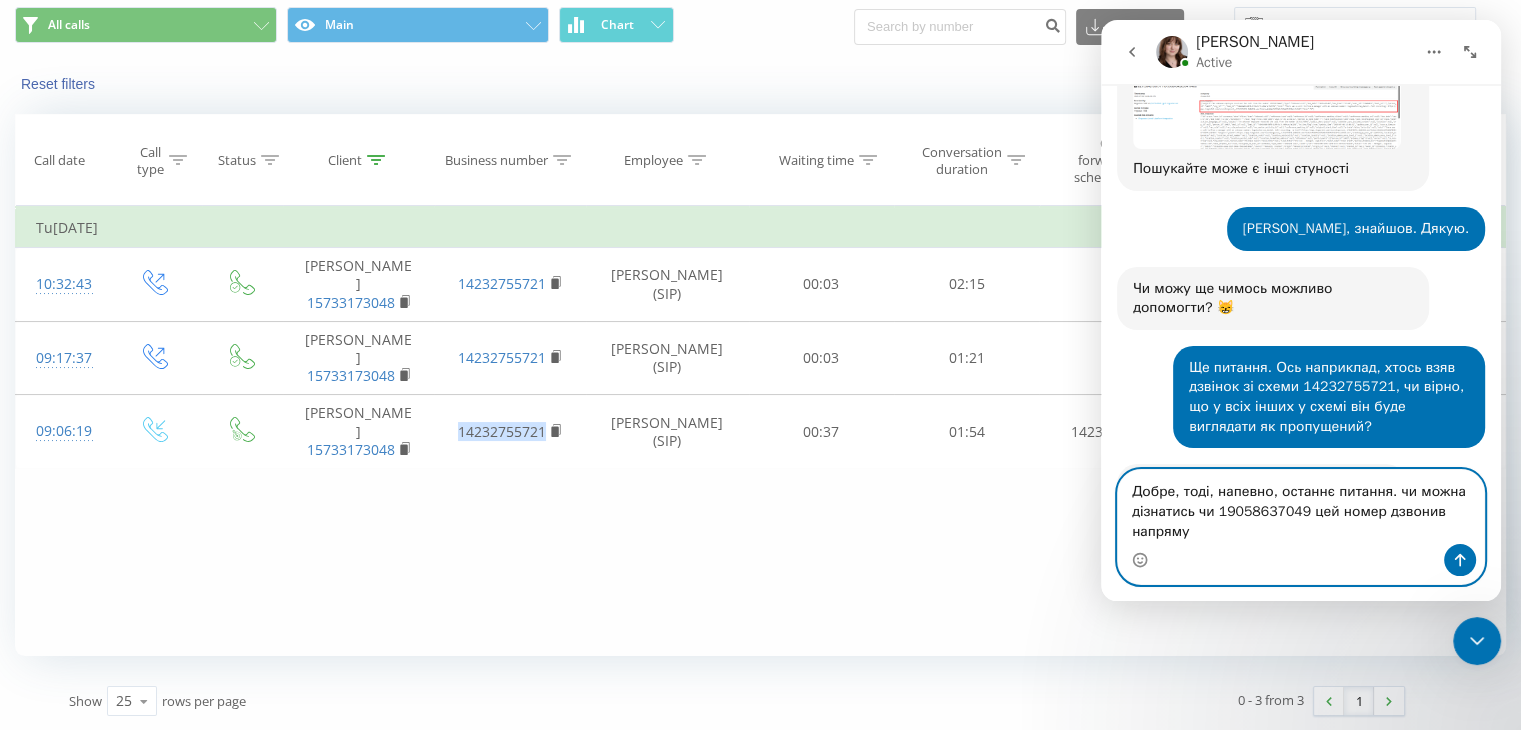scroll, scrollTop: 1887, scrollLeft: 0, axis: vertical 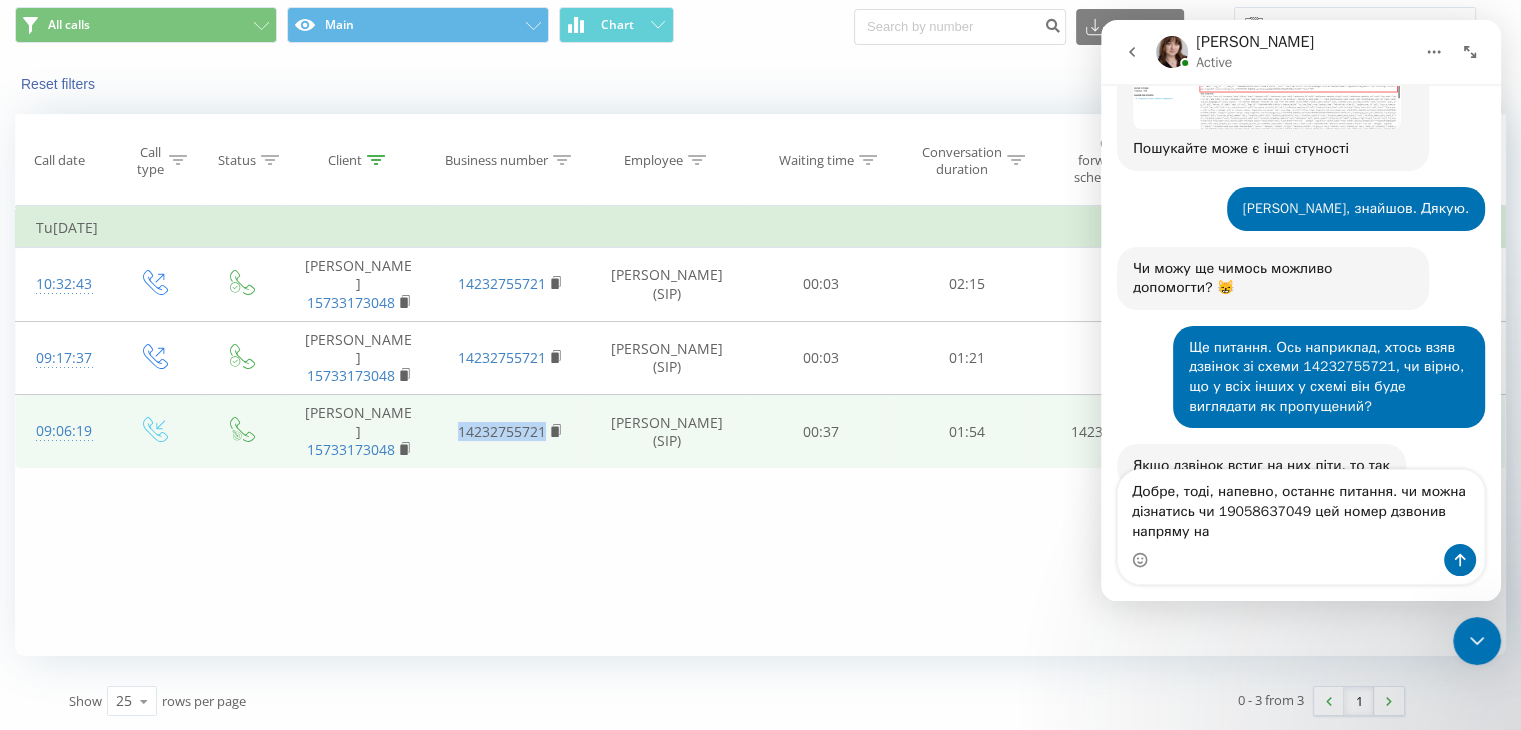 click on "14232755721" at bounding box center (502, 431) 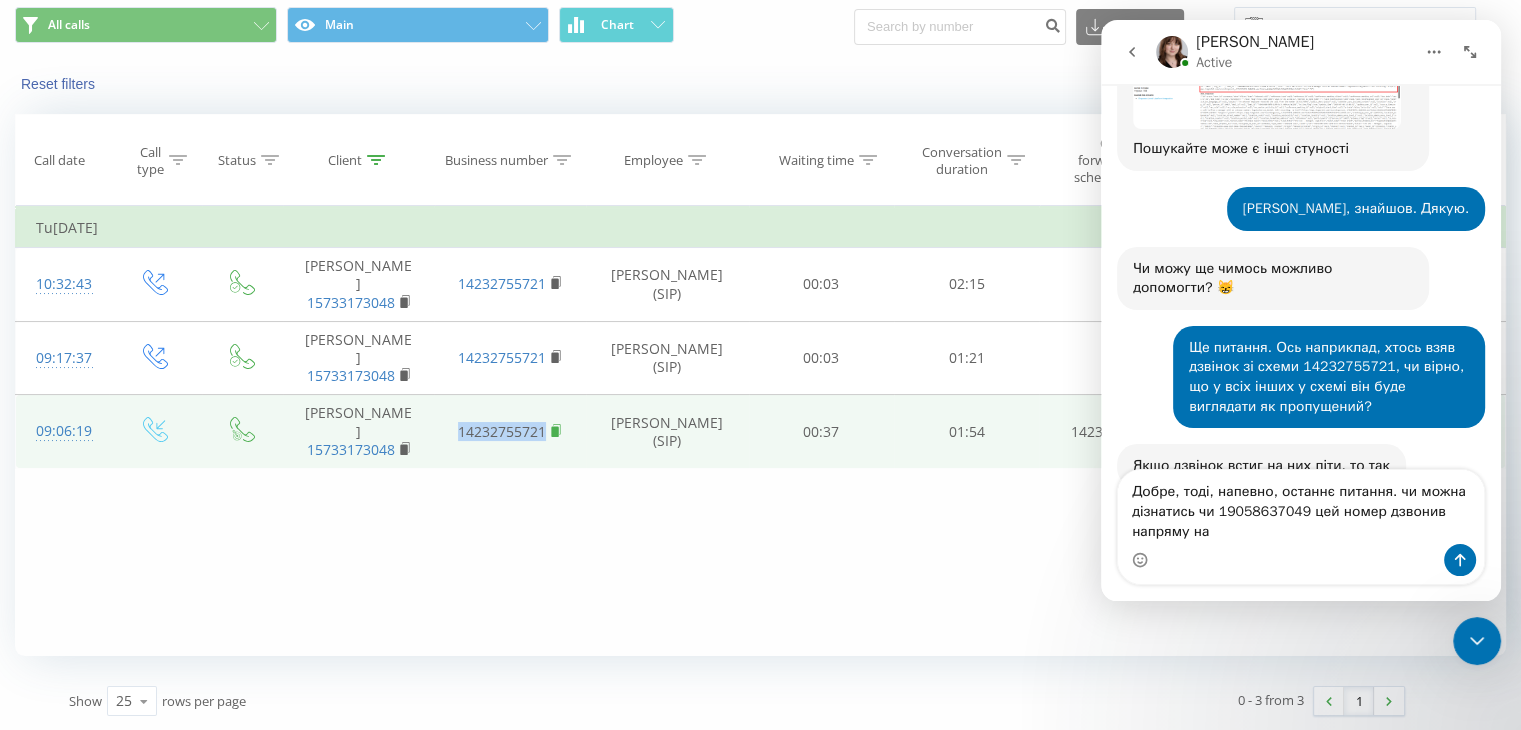 click 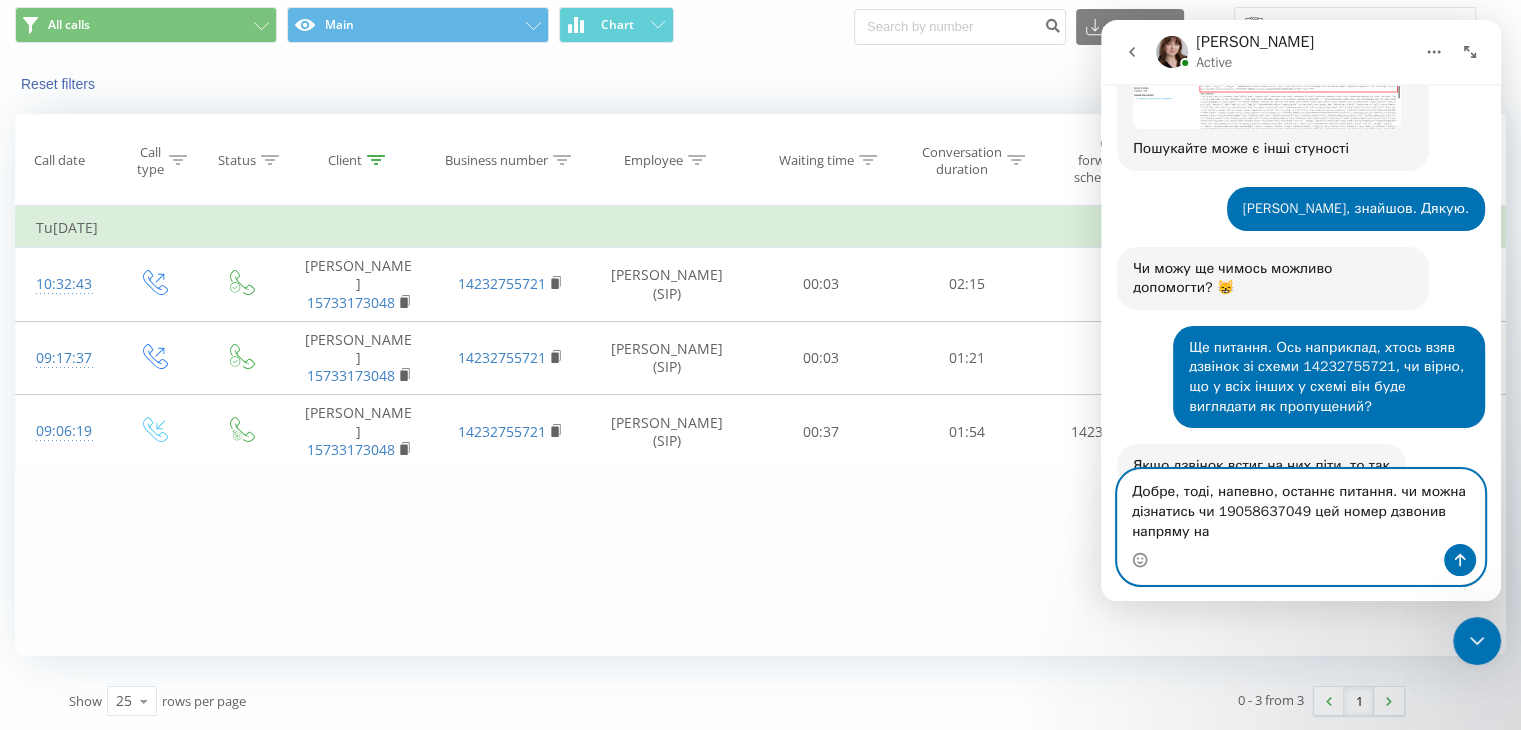 click on "Добре, тоді, напевно, останнє питання. чи можна дізнатись чи 19058637049 цей номер дзвонив напряму на" at bounding box center (1301, 507) 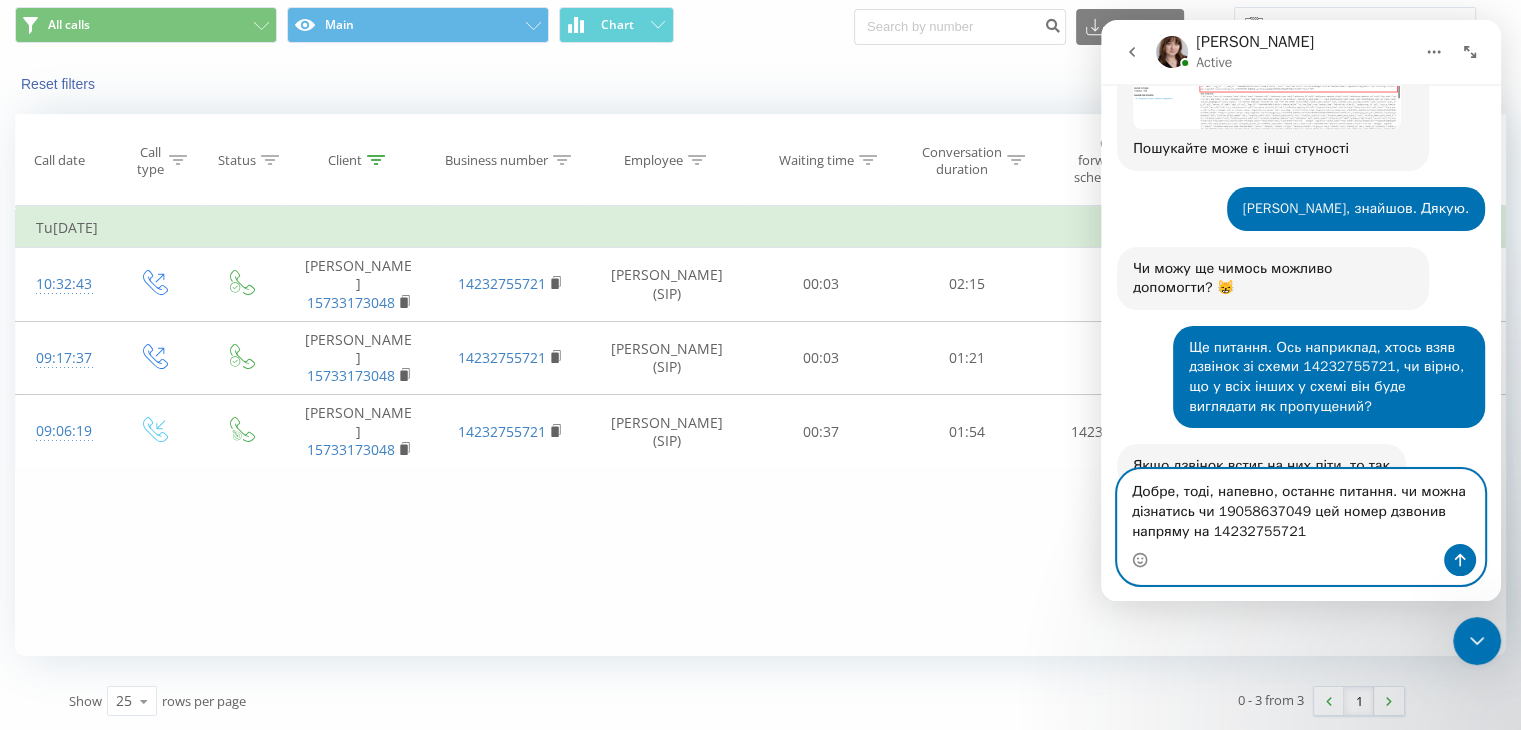 type on "Добре, тоді, напевно, останнє питання. чи можна дізнатись чи 19058637049 цей номер дзвонив напряму на 14232755721?" 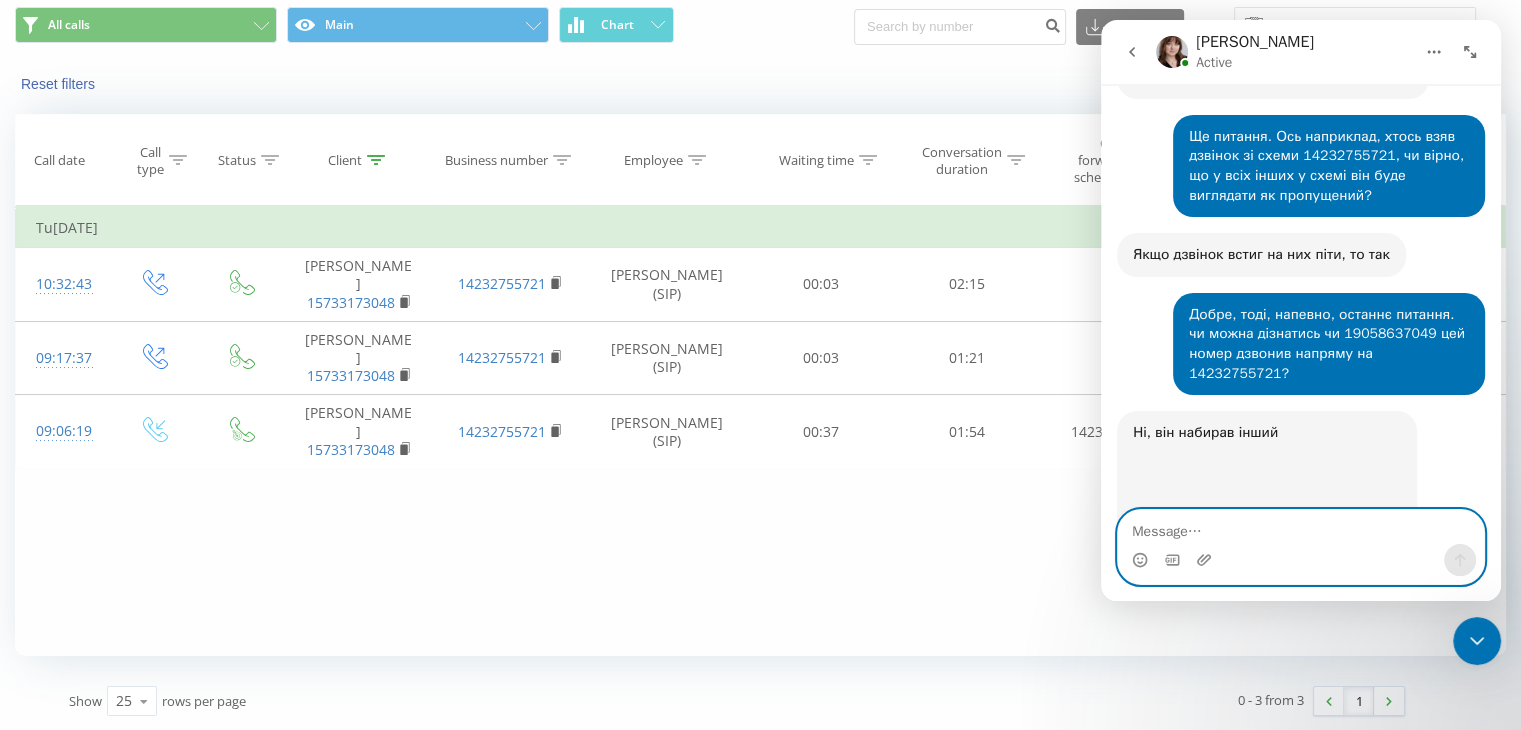scroll, scrollTop: 2148, scrollLeft: 0, axis: vertical 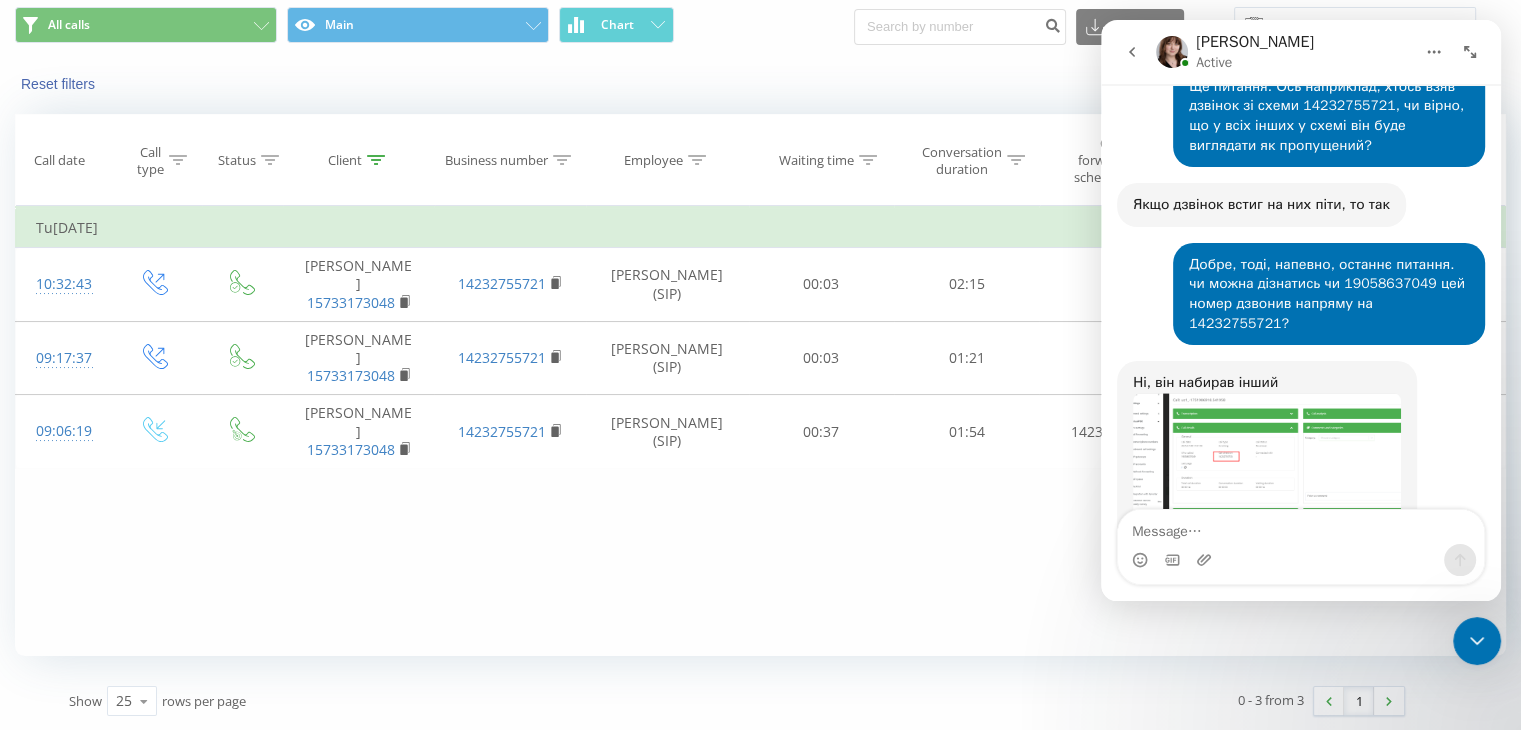 click at bounding box center (1267, 464) 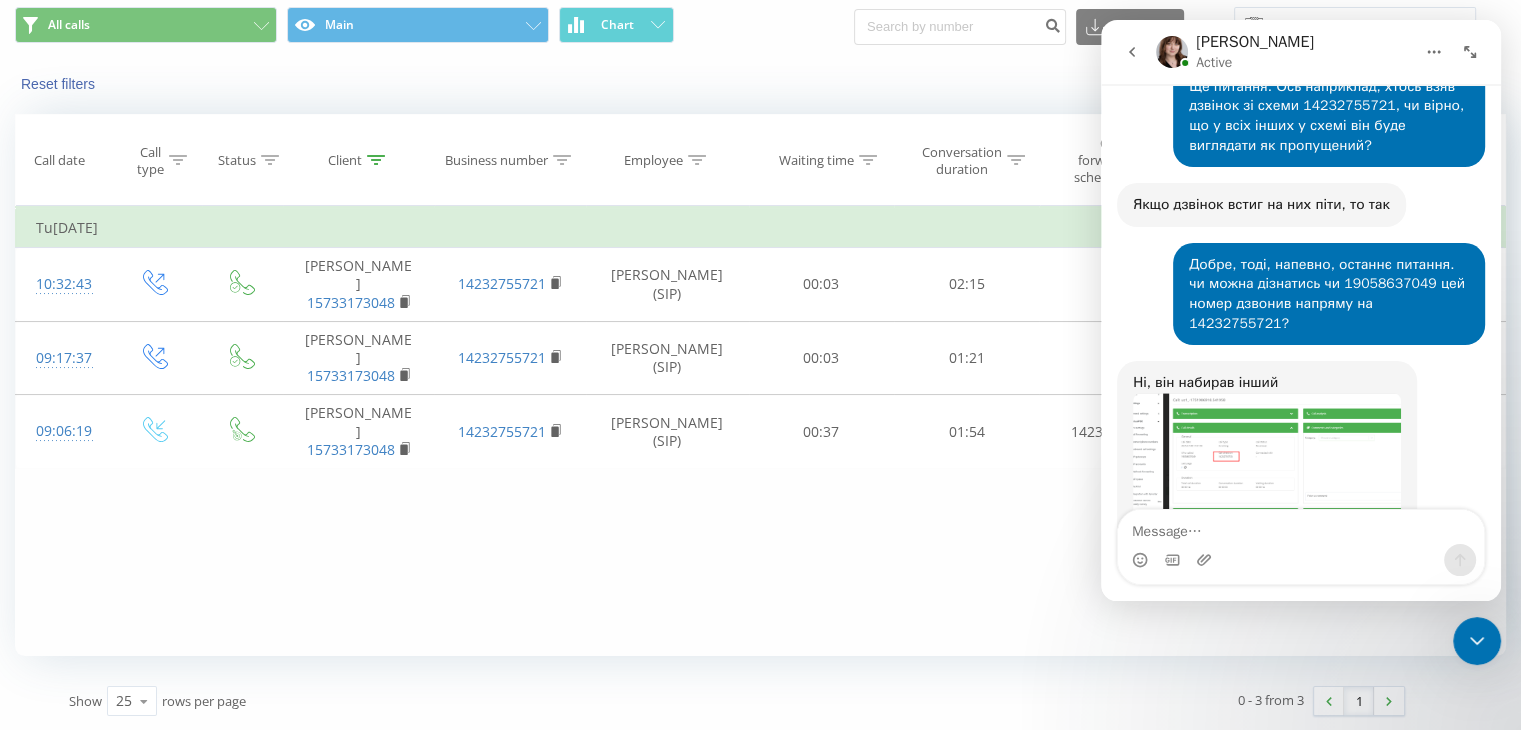 scroll, scrollTop: 0, scrollLeft: 0, axis: both 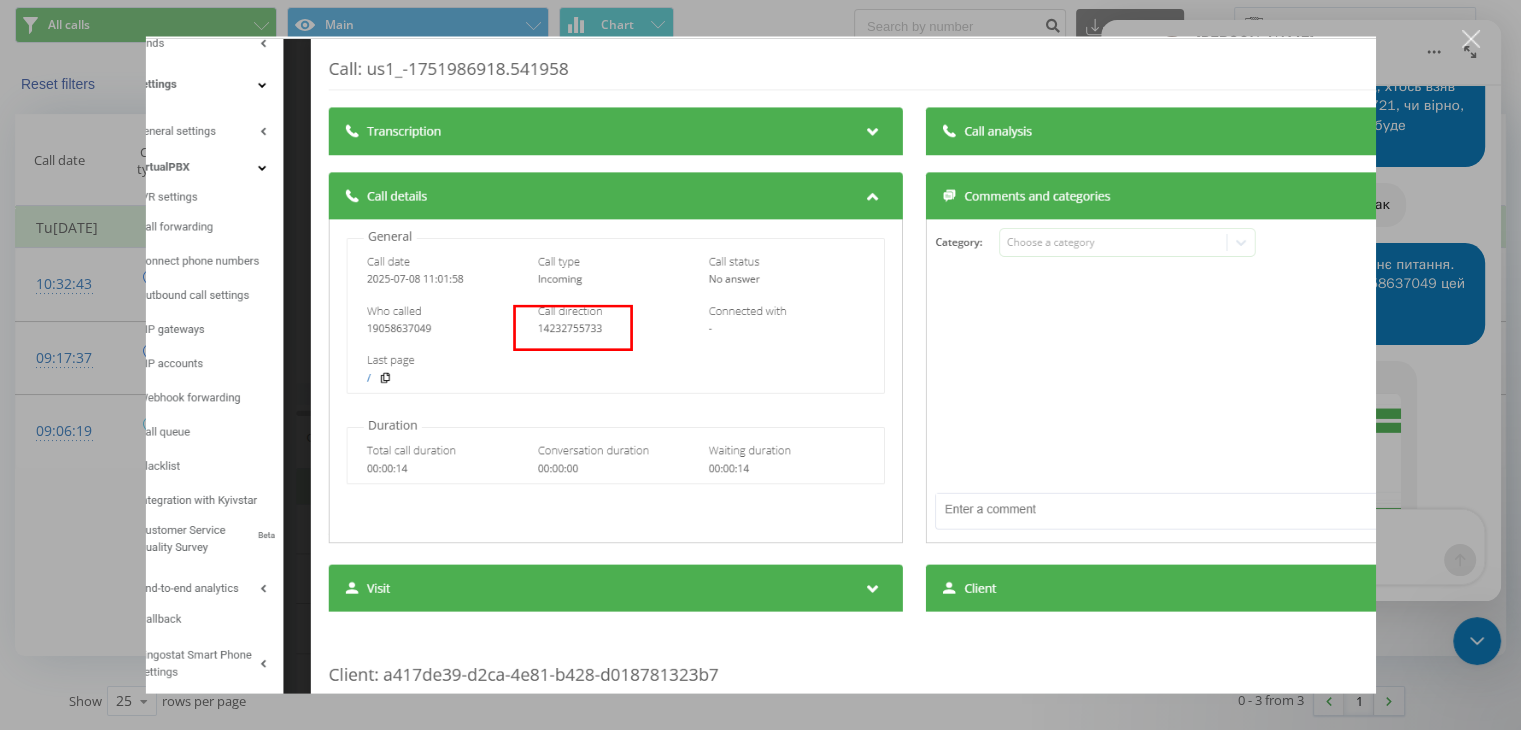 click at bounding box center [1471, 39] 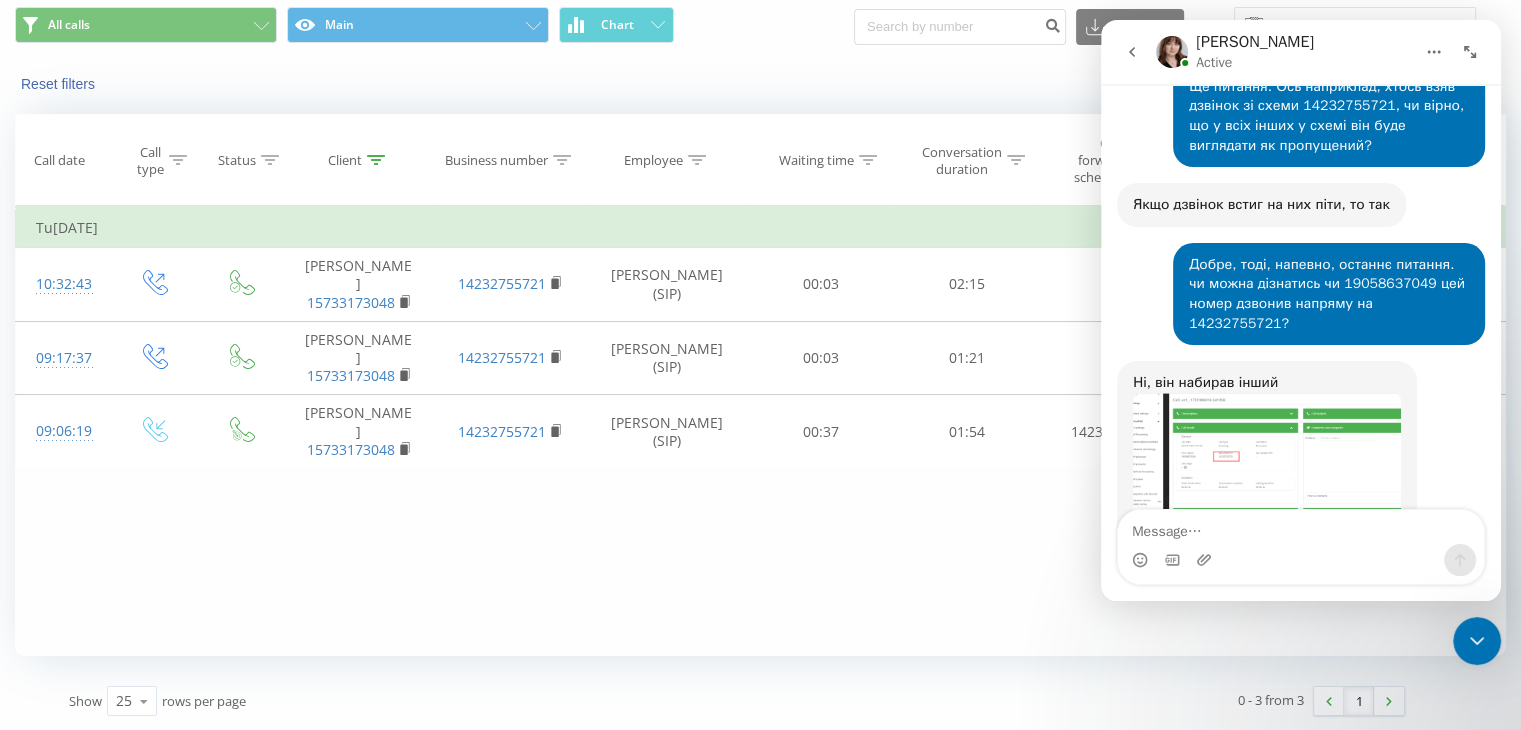 click at bounding box center [1267, 464] 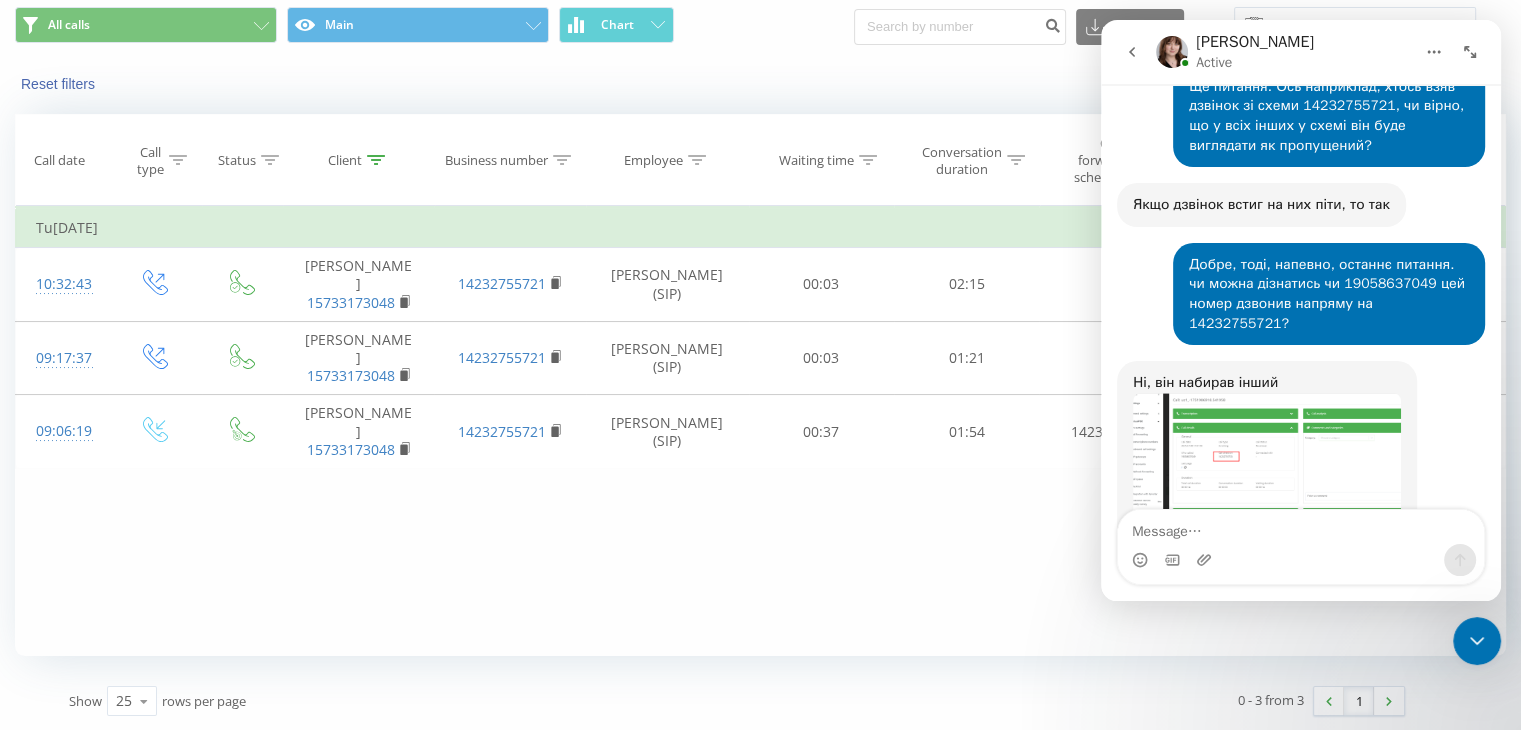 scroll, scrollTop: 0, scrollLeft: 0, axis: both 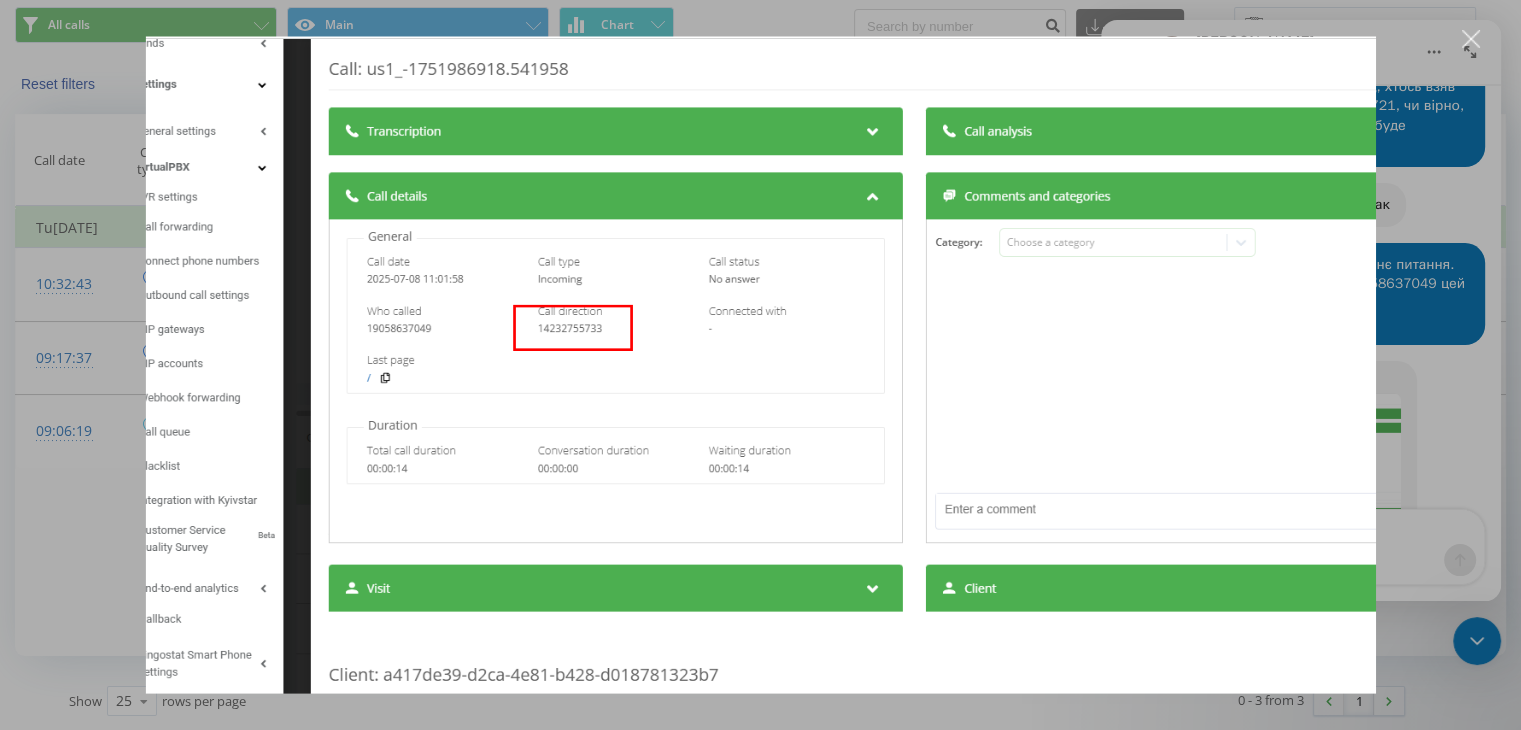 click at bounding box center (760, 365) 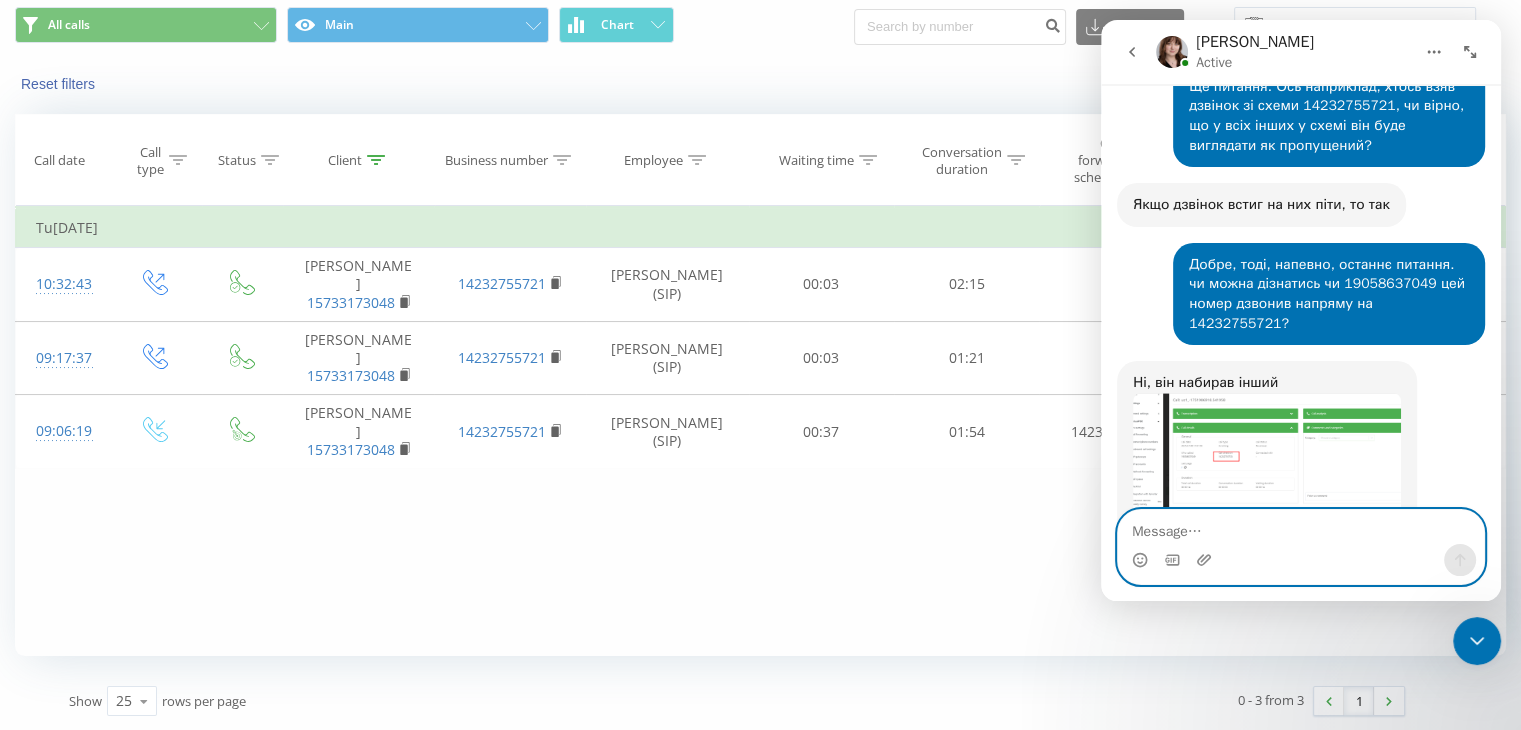 click at bounding box center [1301, 527] 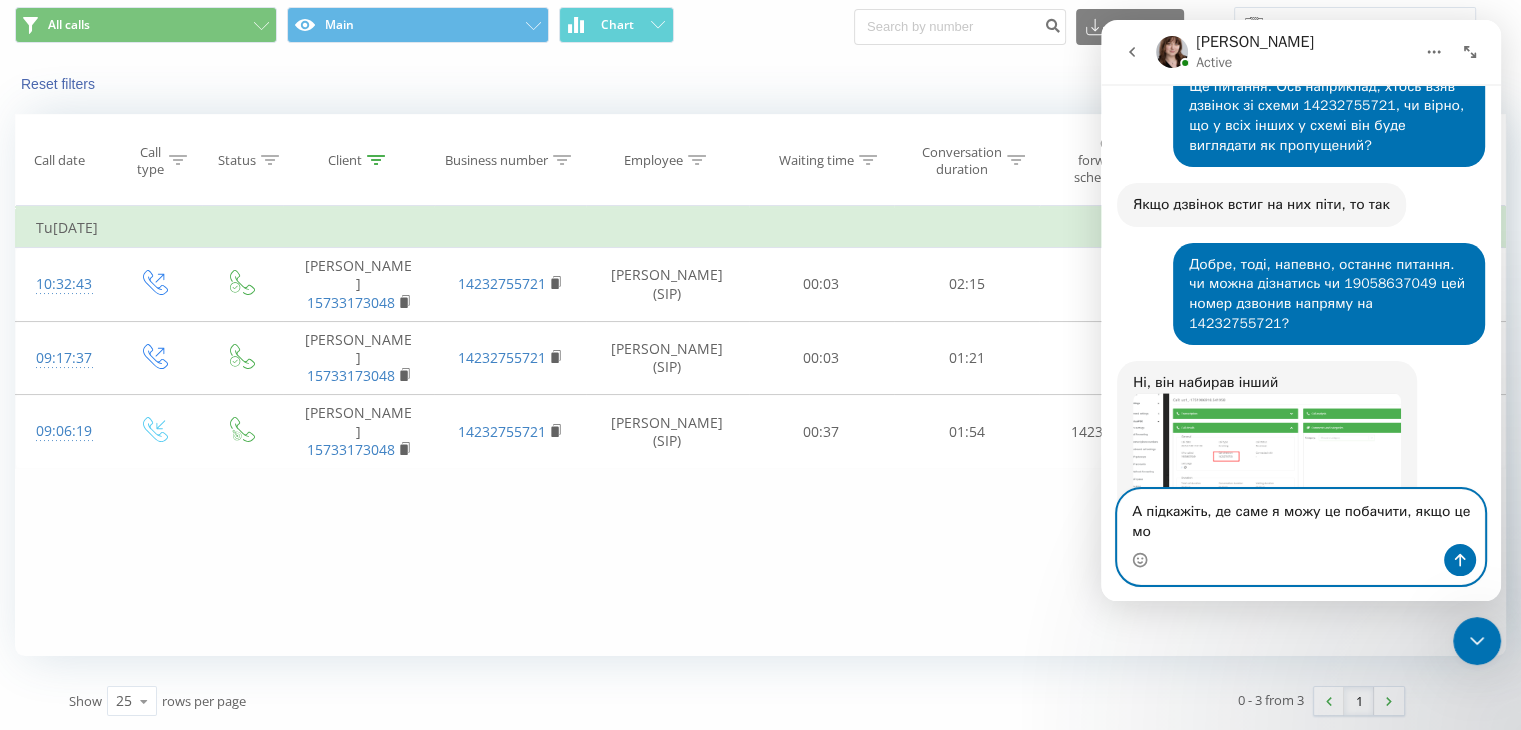 scroll, scrollTop: 2168, scrollLeft: 0, axis: vertical 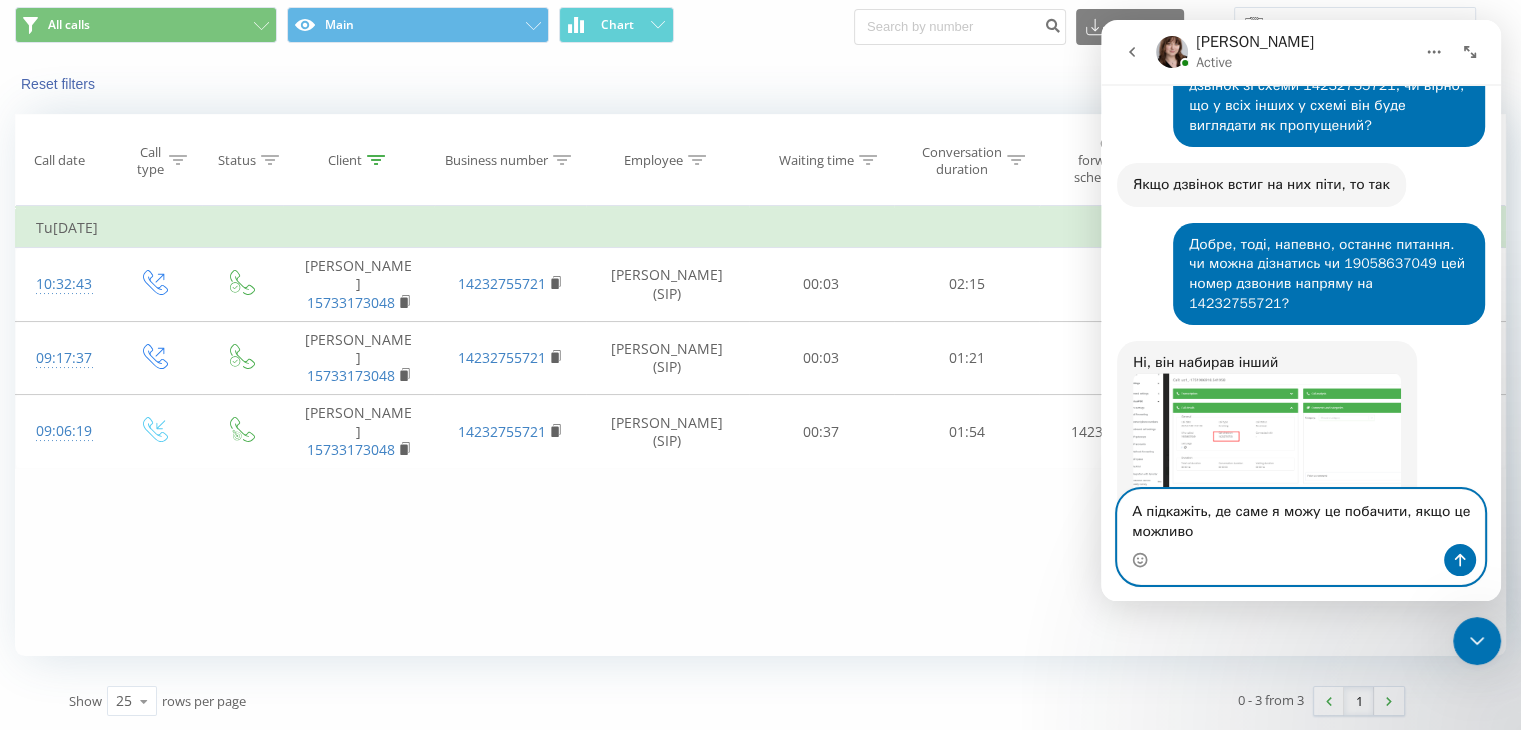 type on "А підкажіть, де саме я можу це побачити, якщо це можливо?" 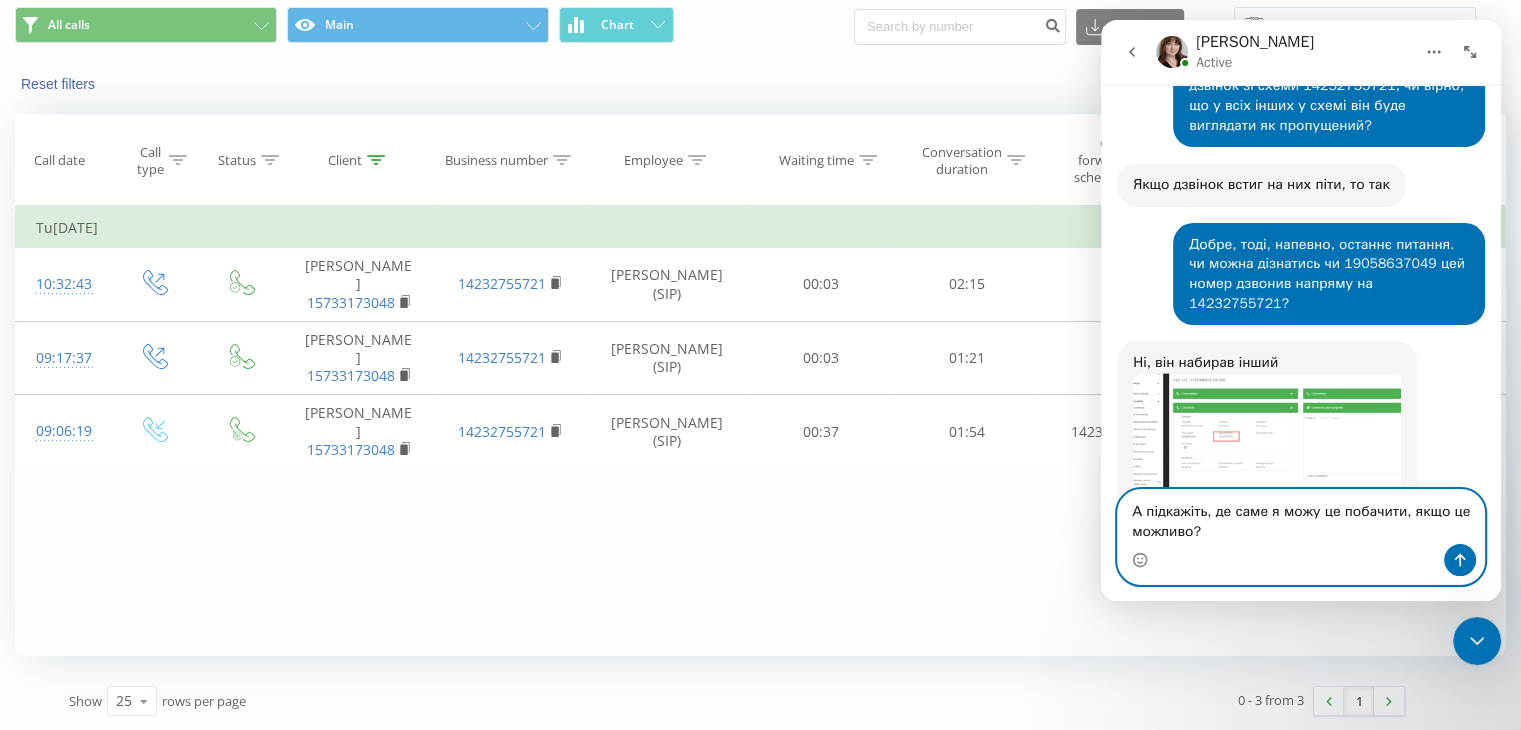 type 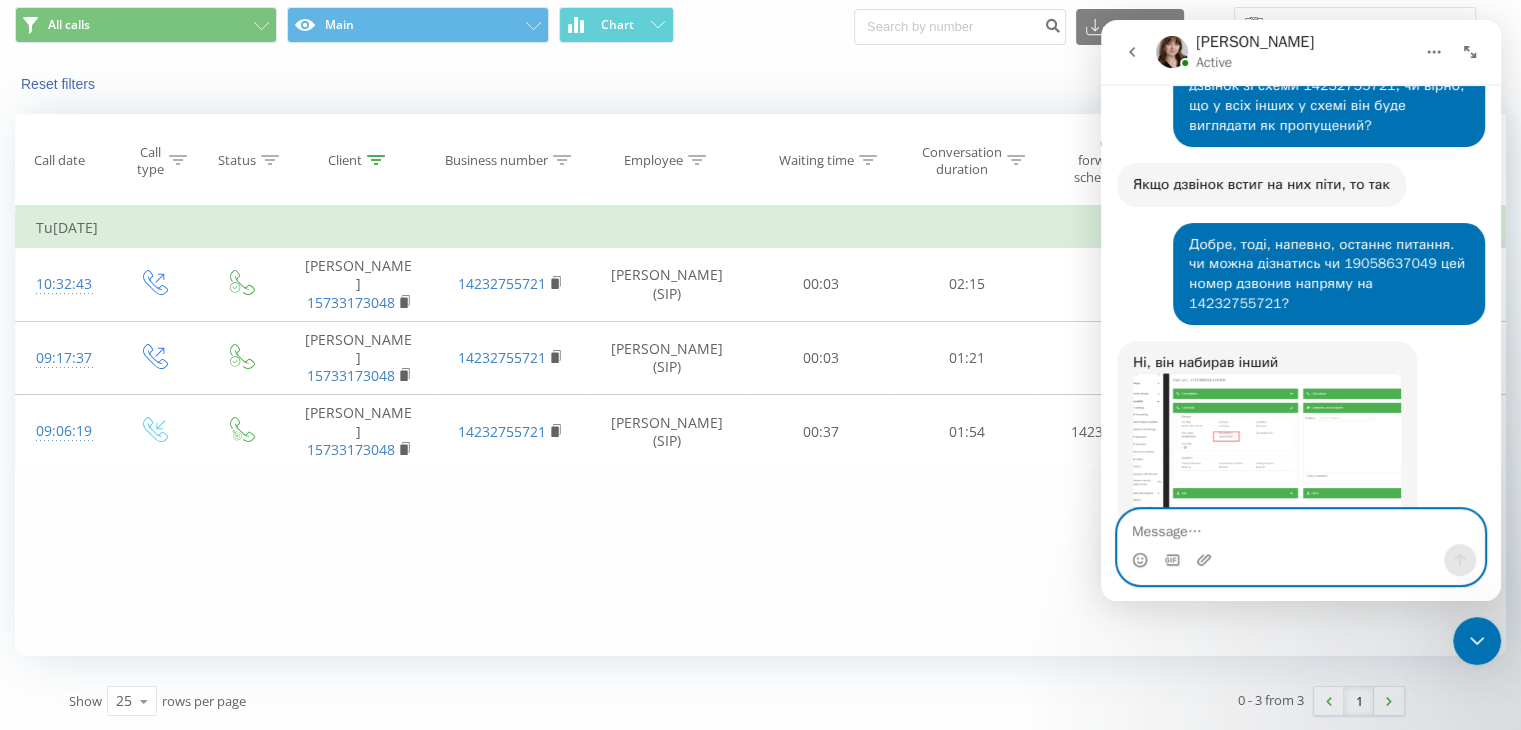 scroll, scrollTop: 2228, scrollLeft: 0, axis: vertical 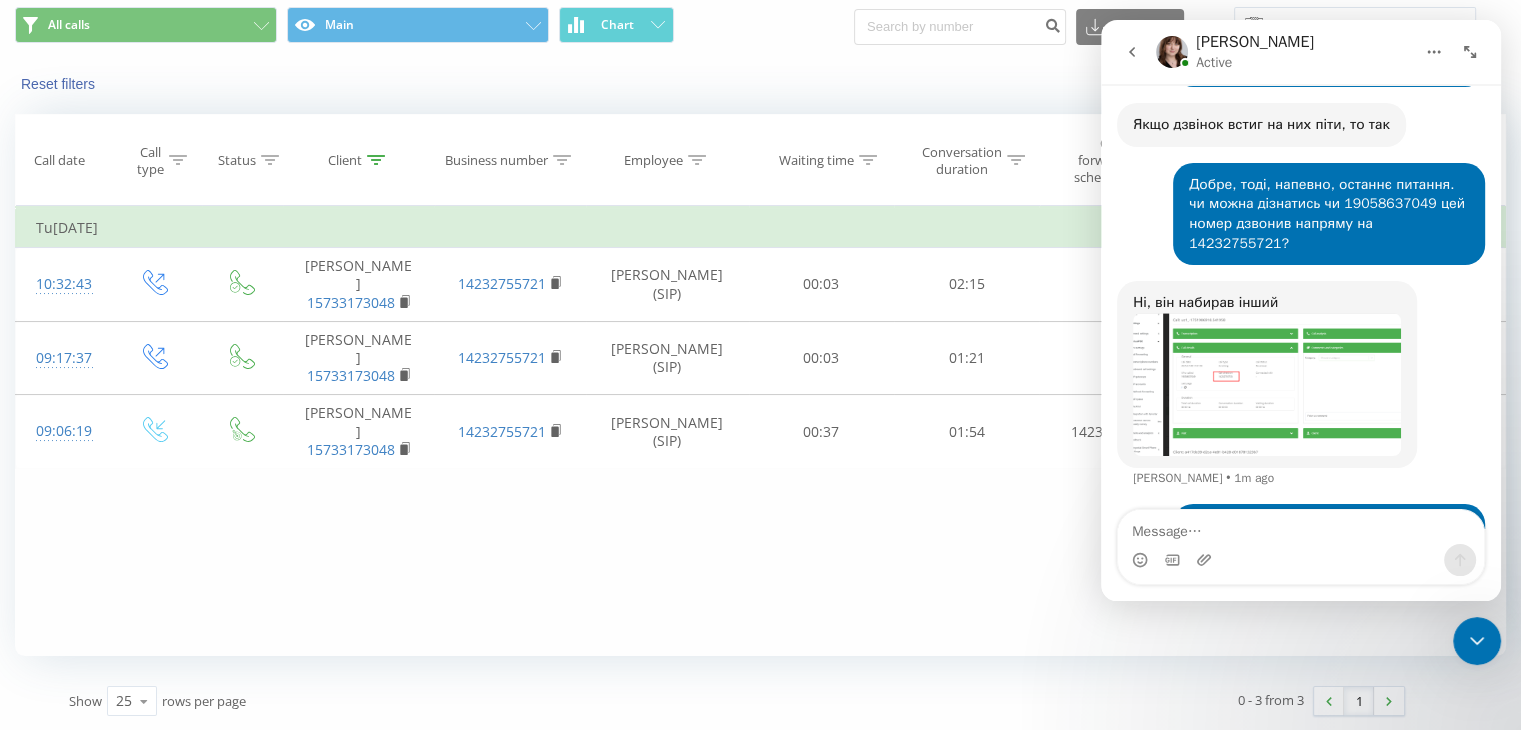 click at bounding box center (1267, 384) 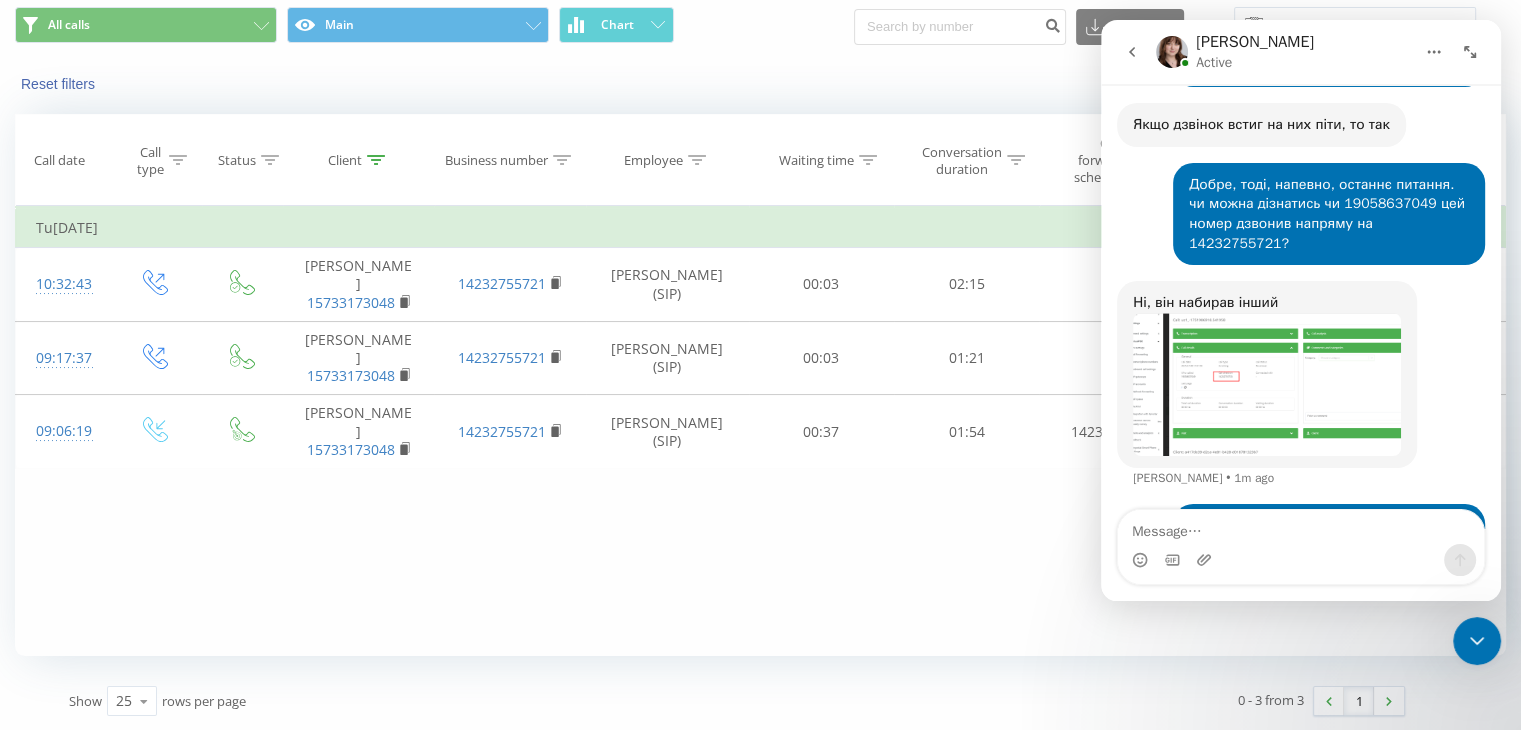 scroll, scrollTop: 0, scrollLeft: 0, axis: both 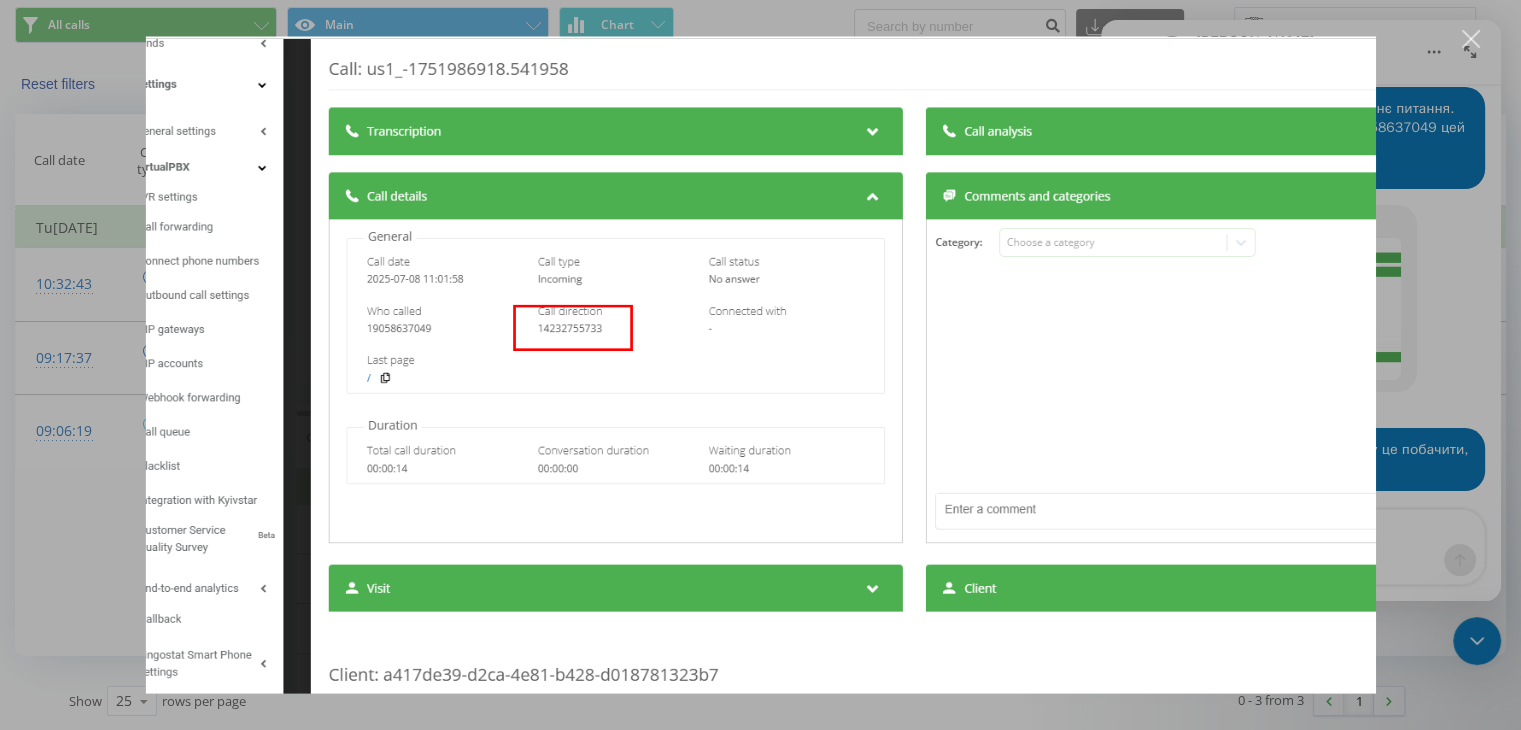 click at bounding box center [760, 365] 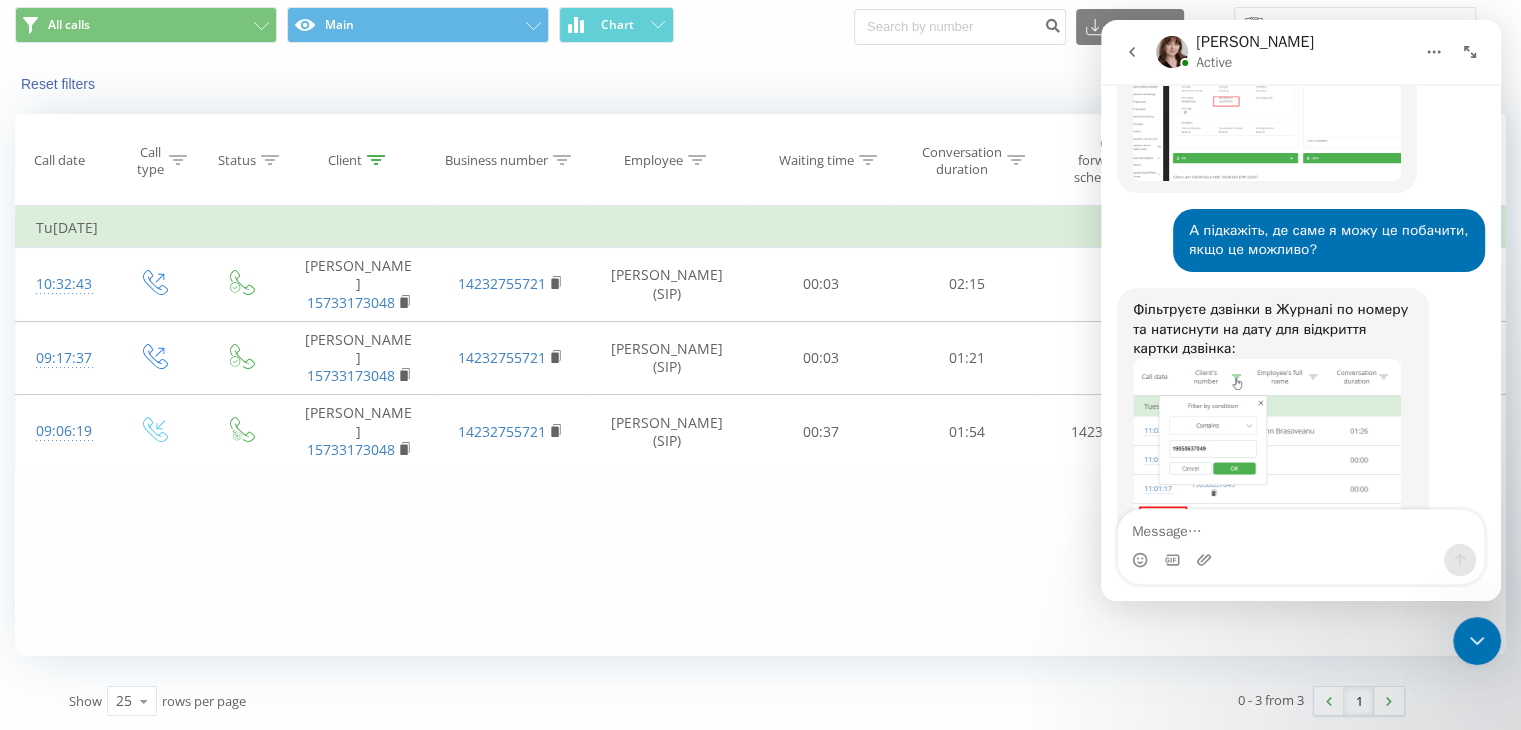 scroll, scrollTop: 2509, scrollLeft: 0, axis: vertical 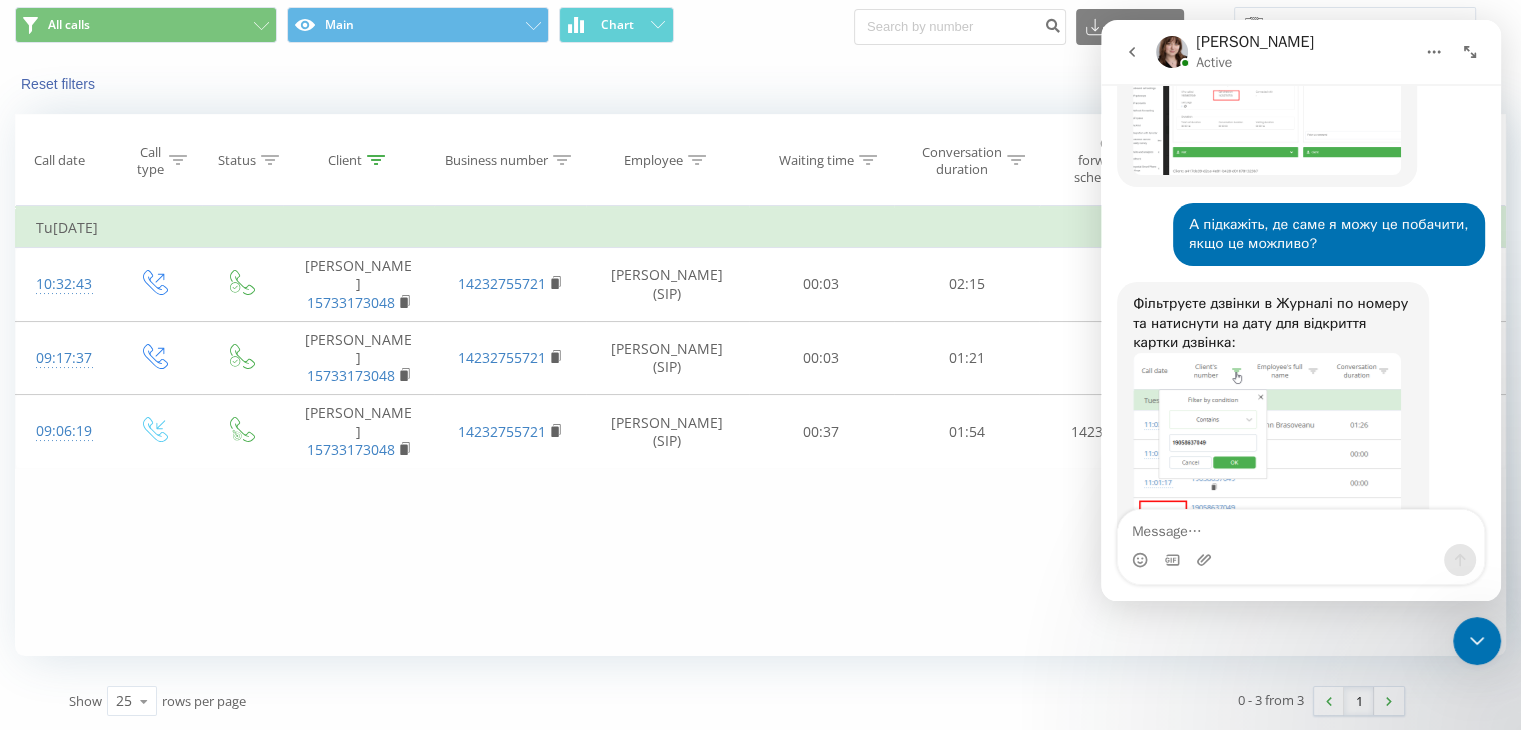 click 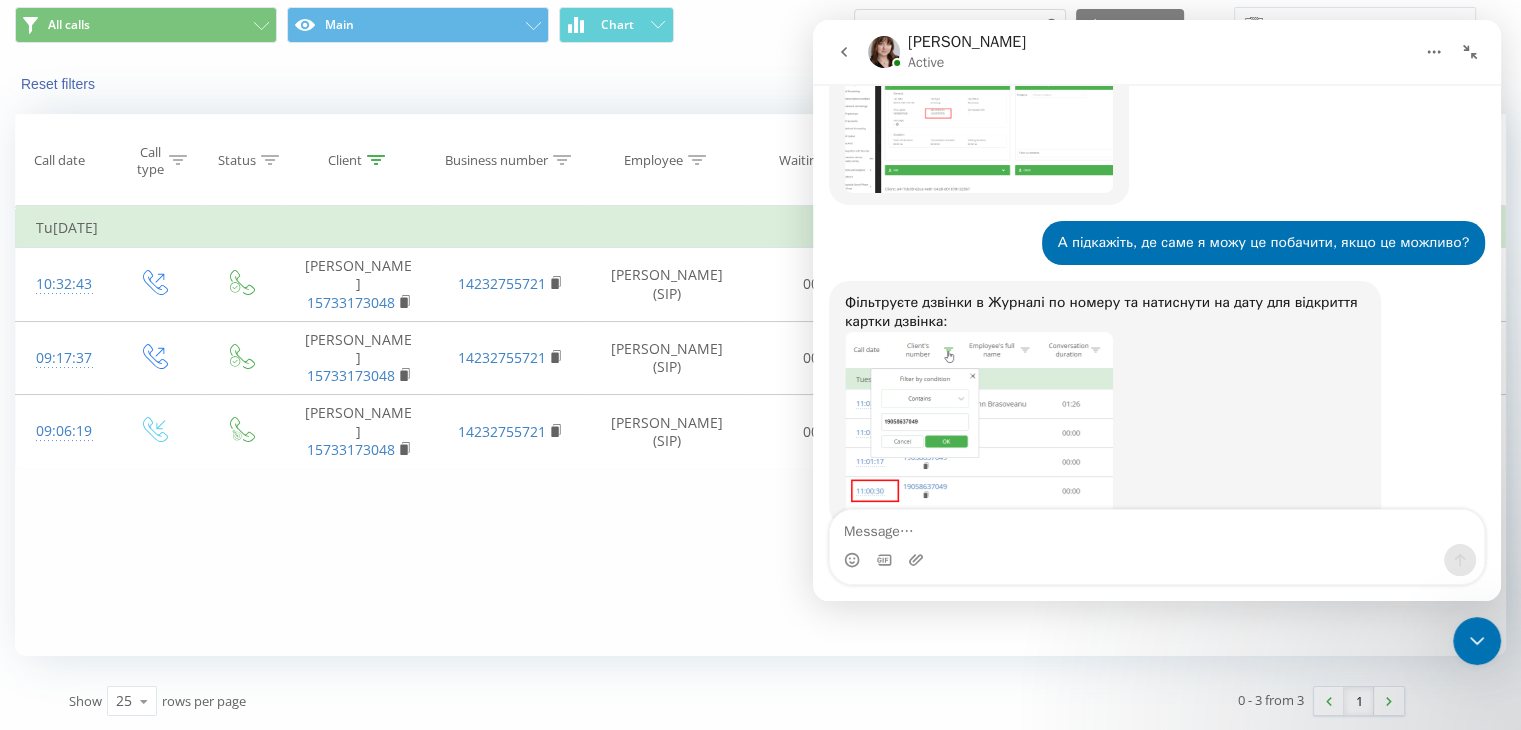 drag, startPoint x: 1472, startPoint y: 57, endPoint x: 991, endPoint y: 83, distance: 481.70218 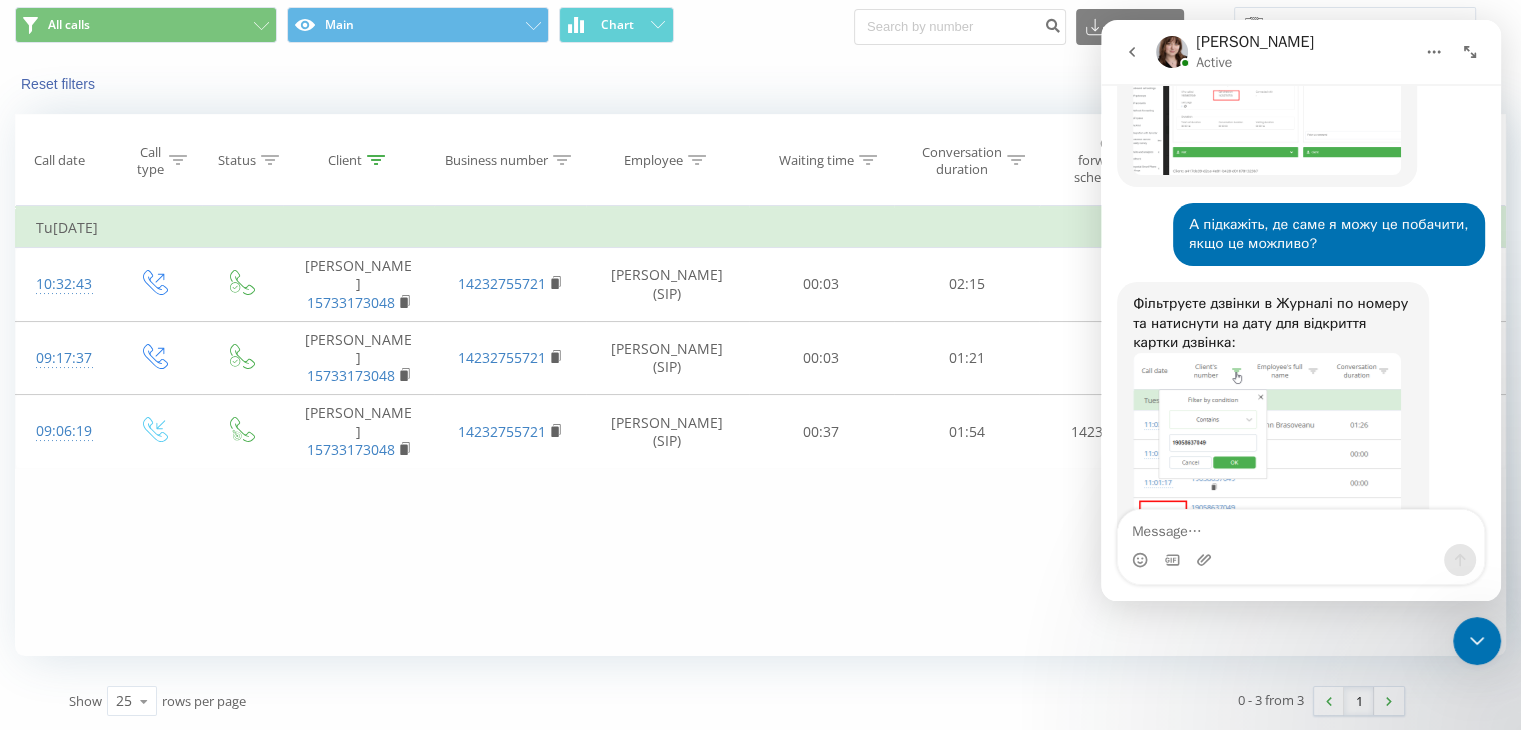 click on "Filter by condition Equal Enter value Cancel OK Filter by condition Equal Enter value Cancel OK Filter by condition Contains 15733173048 Cancel OK Filter by condition Contains Cancel OK Filter by condition Contains Cancel OK Filter by condition Equal Cancel OK Filter by condition Equal Cancel OK Filter by condition Contains Cancel OK Filter by condition Equal Enter value Cancel OK [DATE]  10:32:43         [PERSON_NAME] 15733173048 14232755721 [PERSON_NAME] (SIP) 00:03 02:15  09:17:37         [PERSON_NAME] 15733173048 14232755721 [PERSON_NAME] (SIP) 00:03 01:21  09:06:19         [PERSON_NAME] 15733173048 14232755721 [PERSON_NAME] (SIP) 00:37 01:[PHONE_NUMBER]" at bounding box center (760, 431) 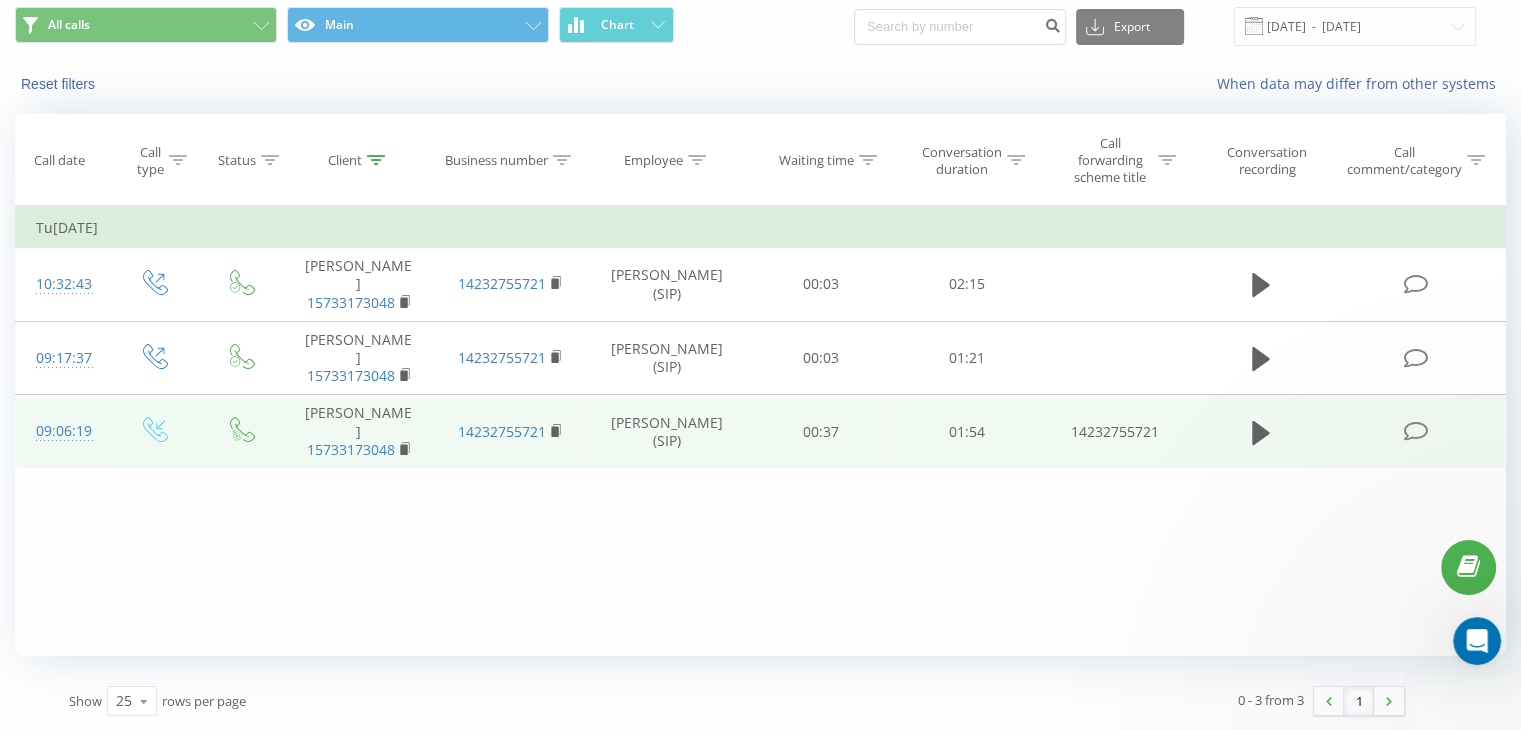 scroll, scrollTop: 0, scrollLeft: 0, axis: both 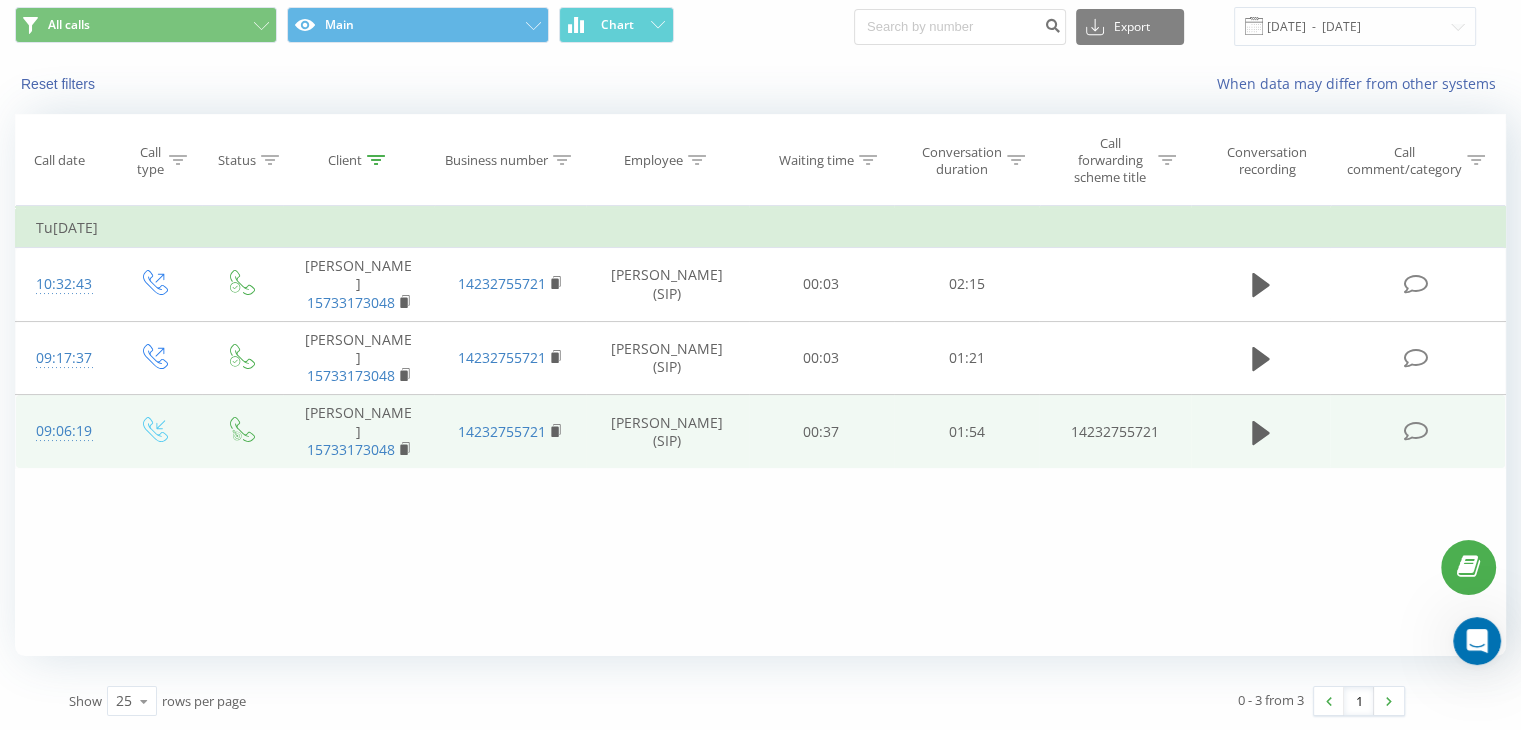 click at bounding box center [1415, 431] 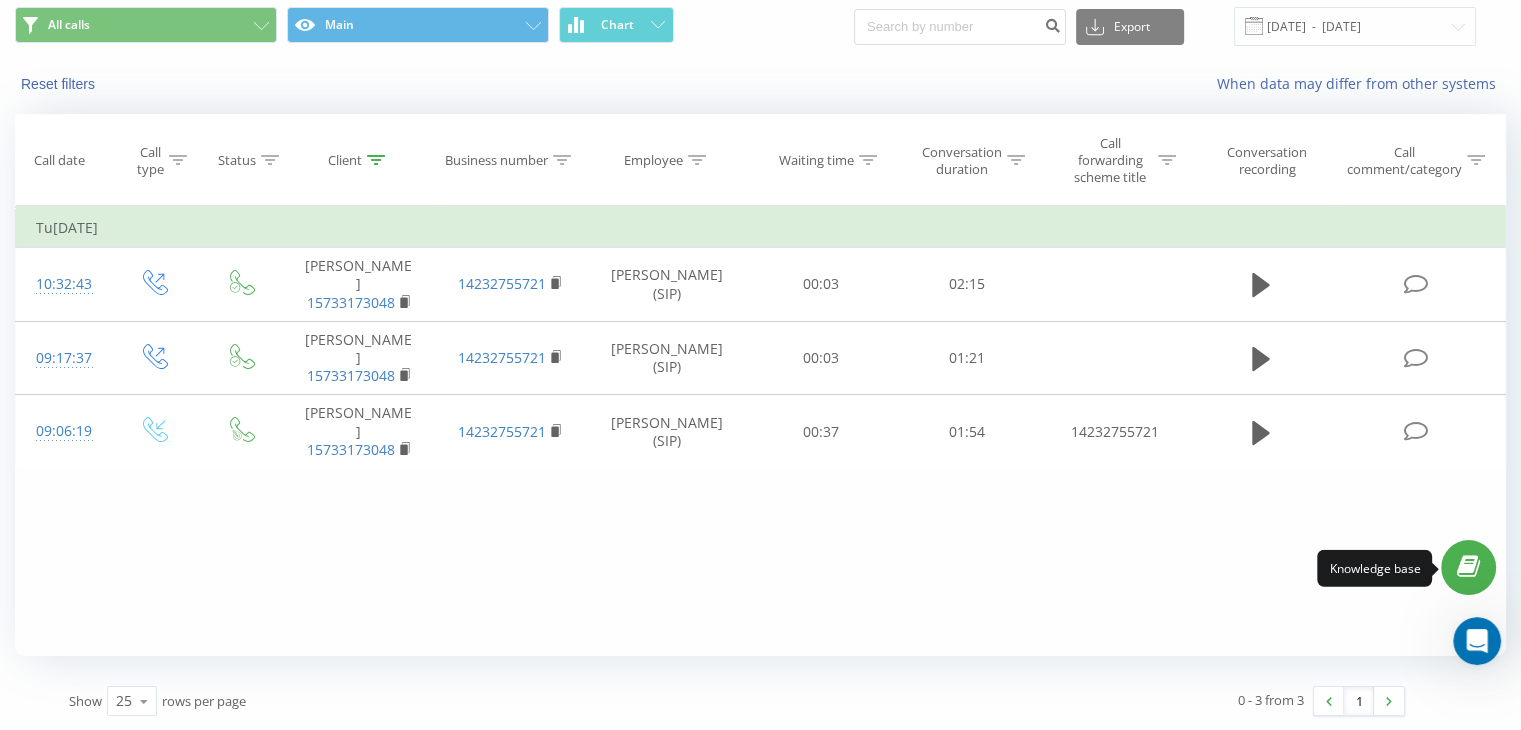 click 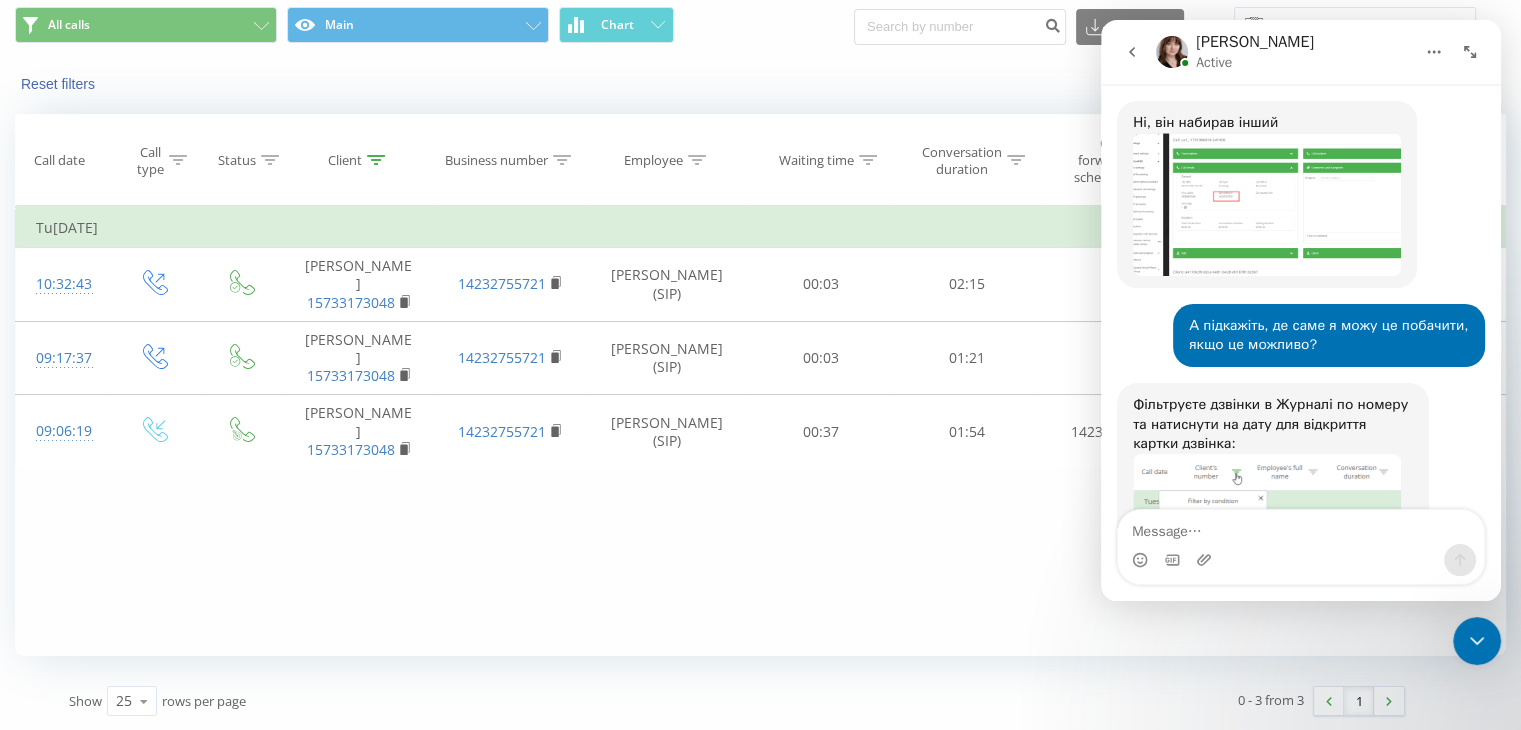 scroll, scrollTop: 2309, scrollLeft: 0, axis: vertical 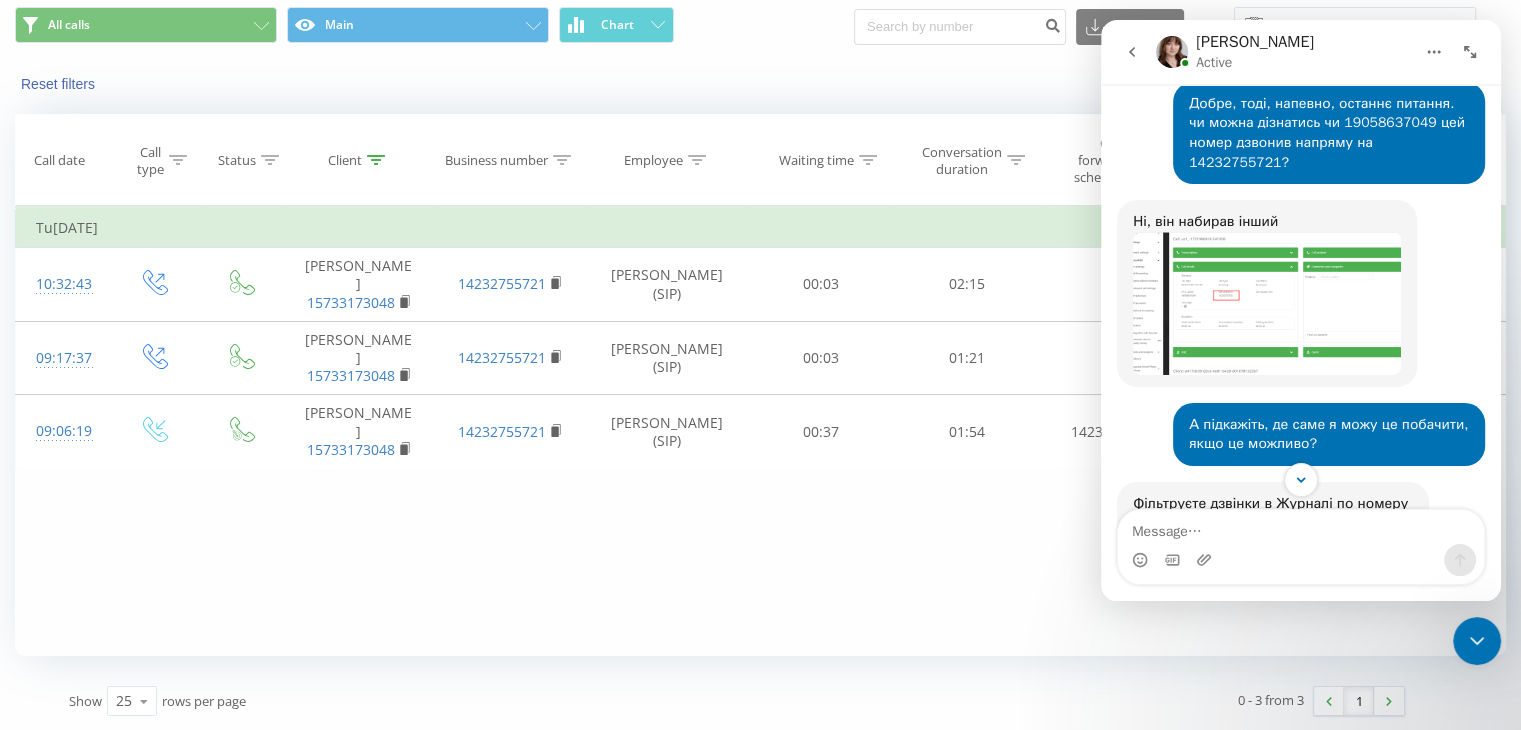 click at bounding box center [1301, 527] 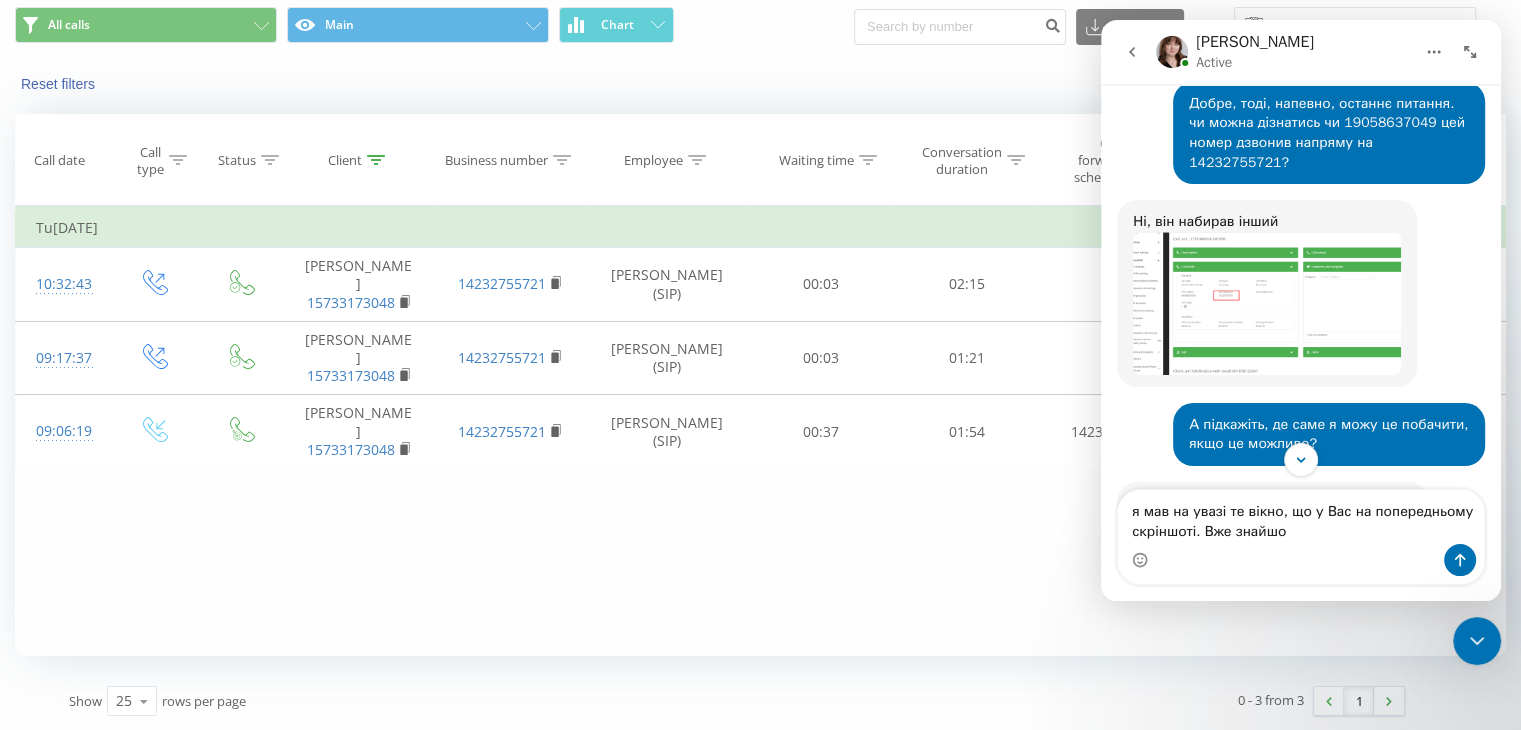 type on "я мав на увазі те вікно, що у Вас на попередньому скріншоті. Вже знайшов" 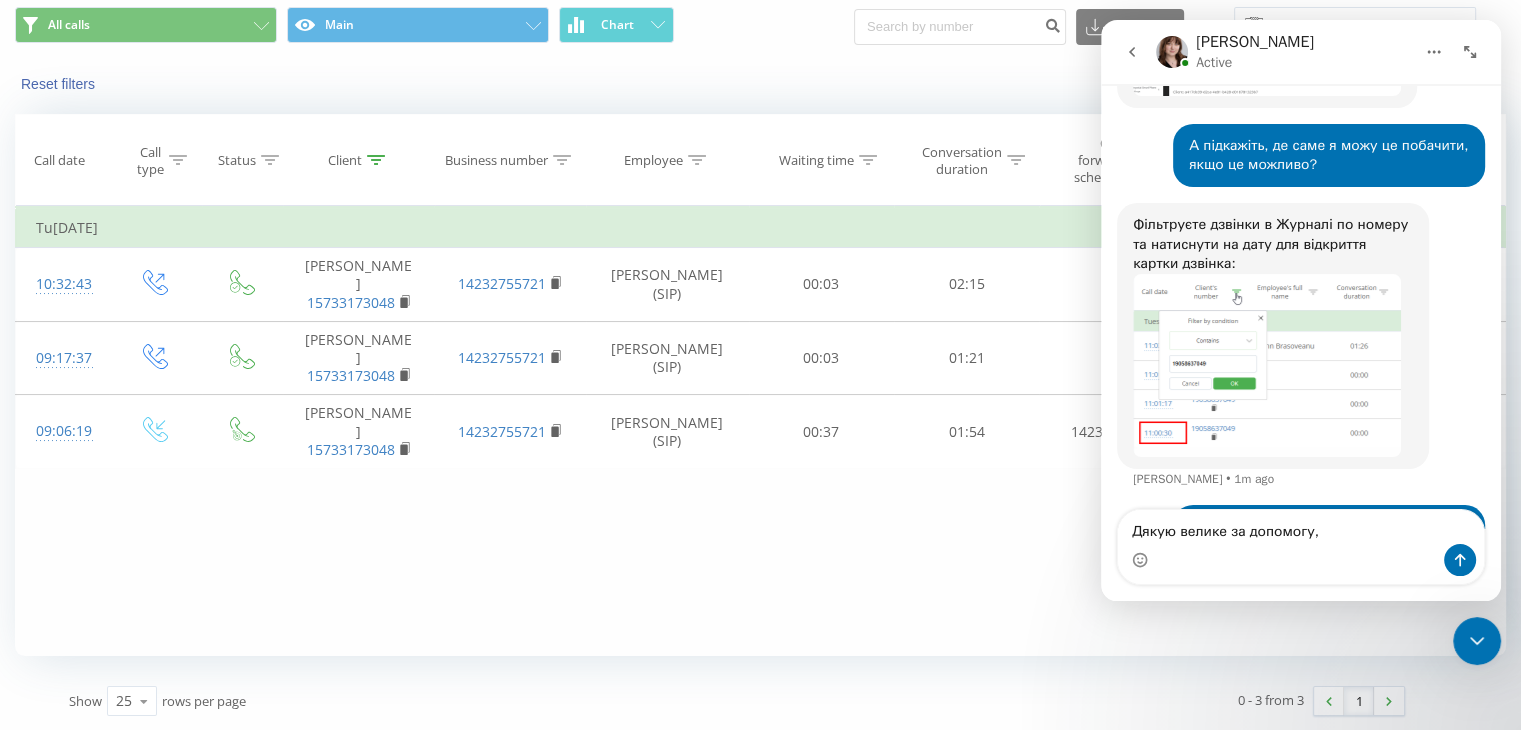 scroll, scrollTop: 2608, scrollLeft: 0, axis: vertical 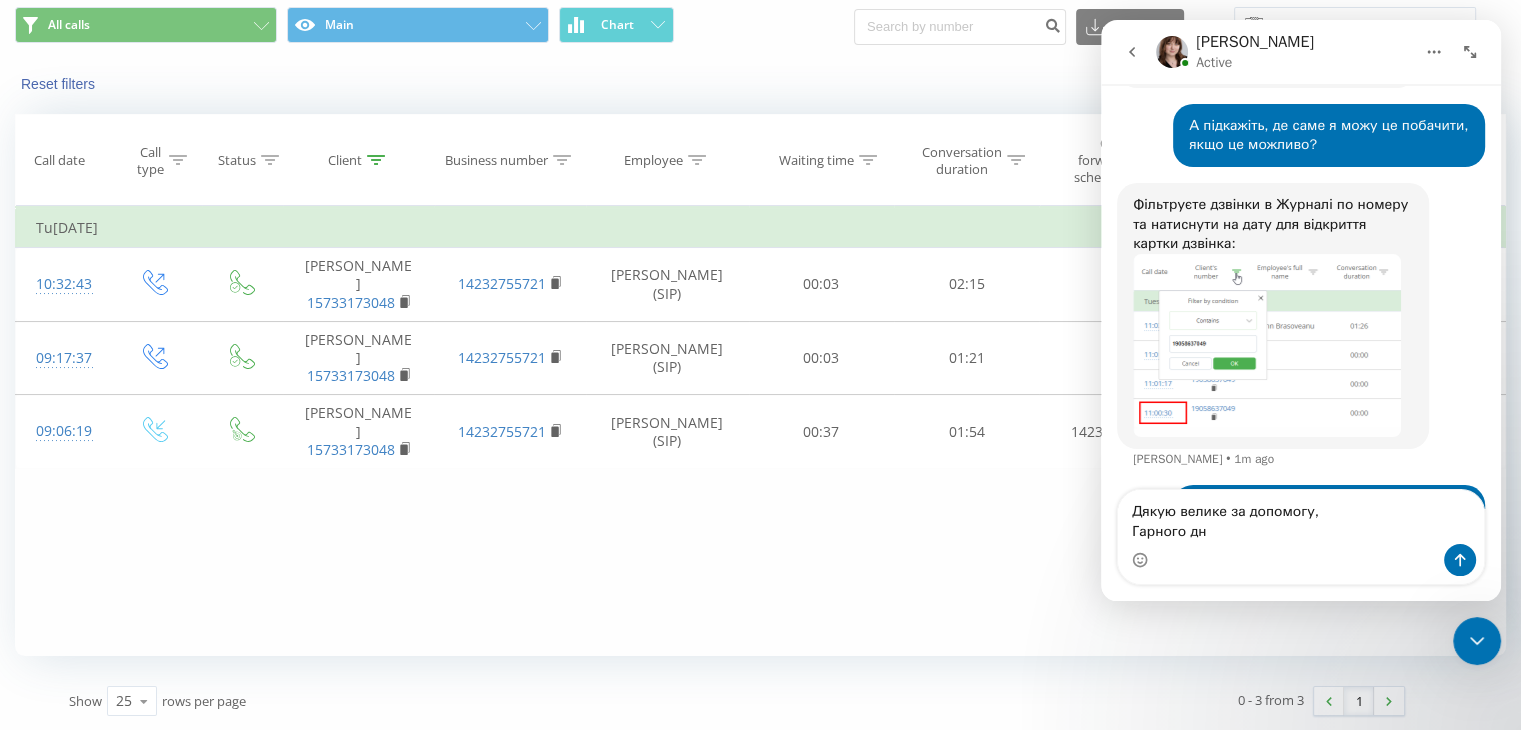 type on "Дякую велике за допомогу,
Гарного дня" 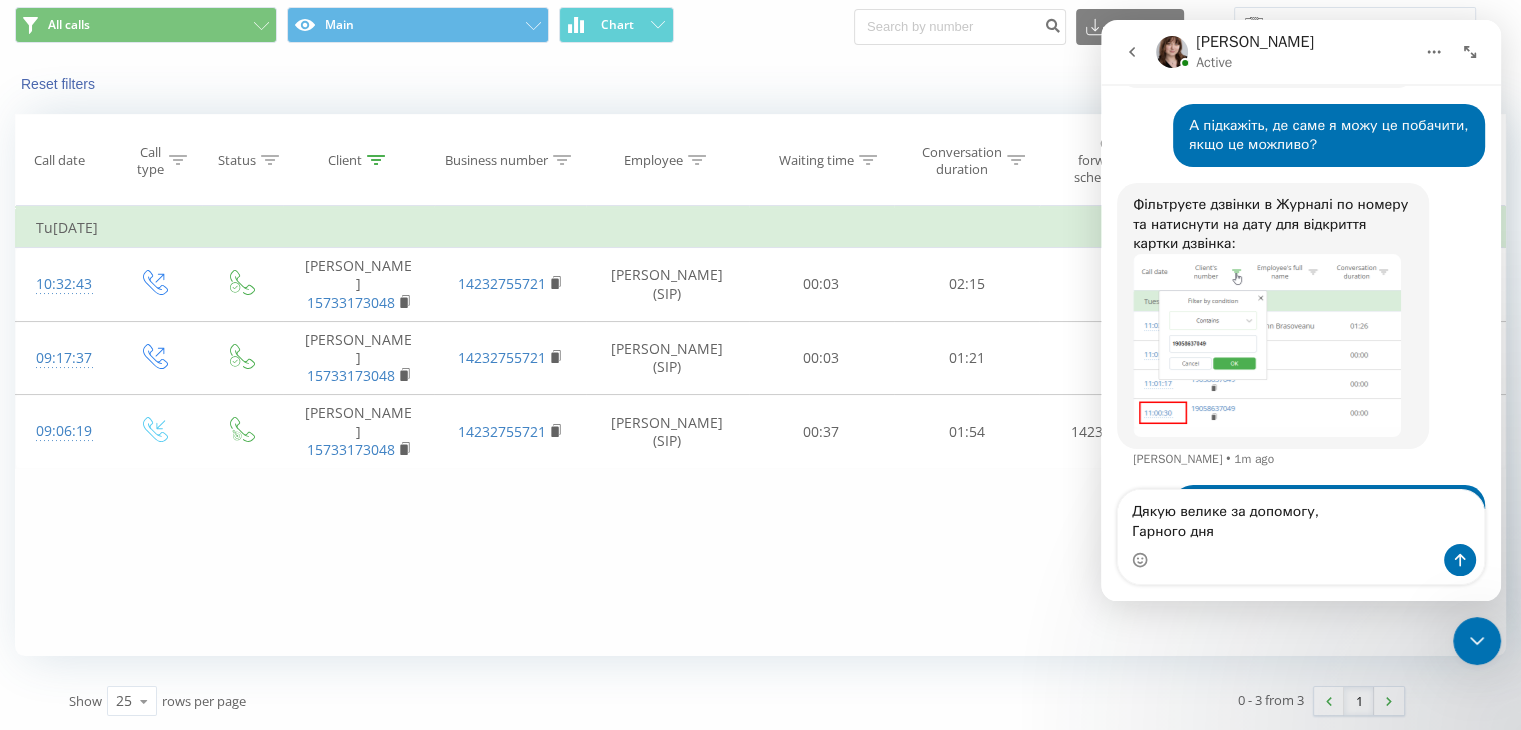 type 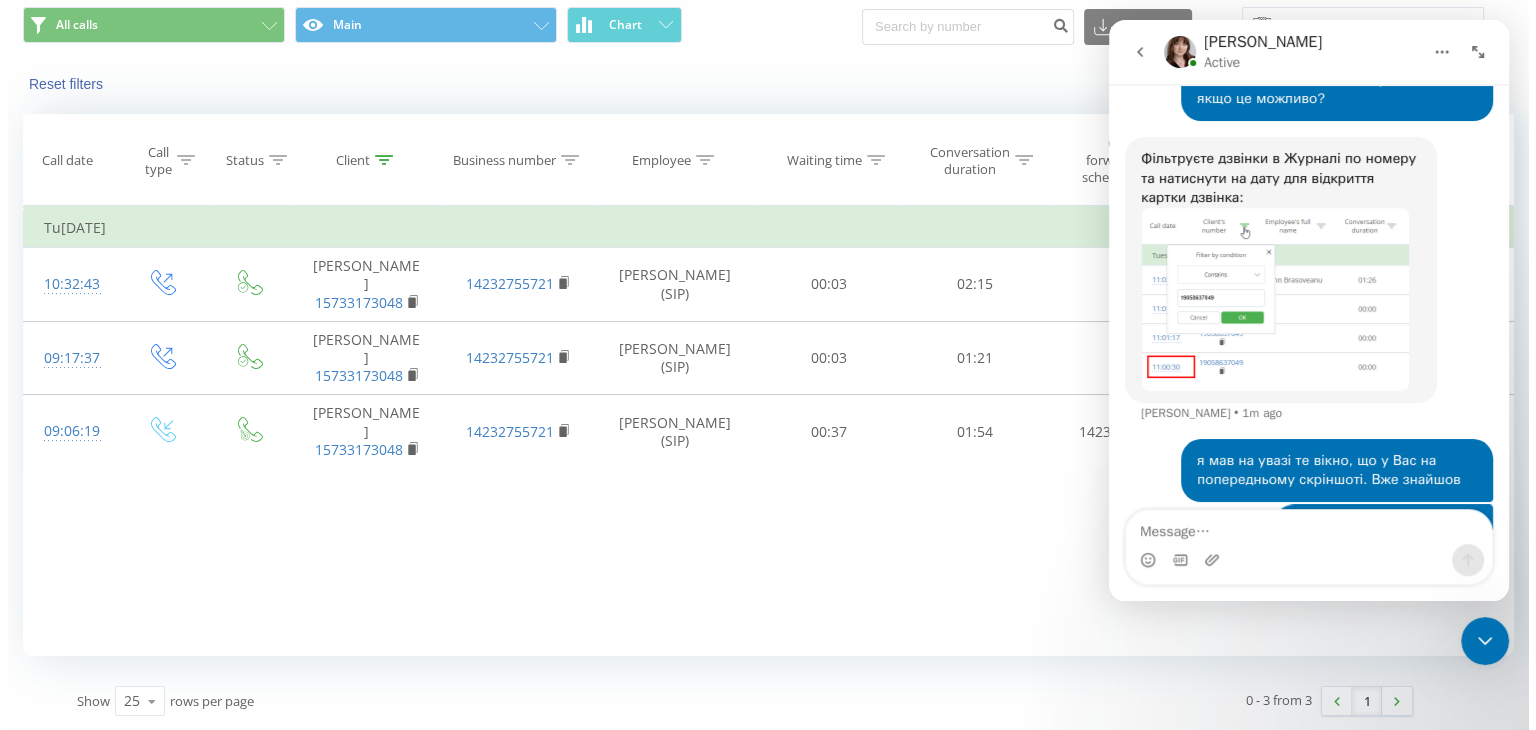 scroll, scrollTop: 2731, scrollLeft: 0, axis: vertical 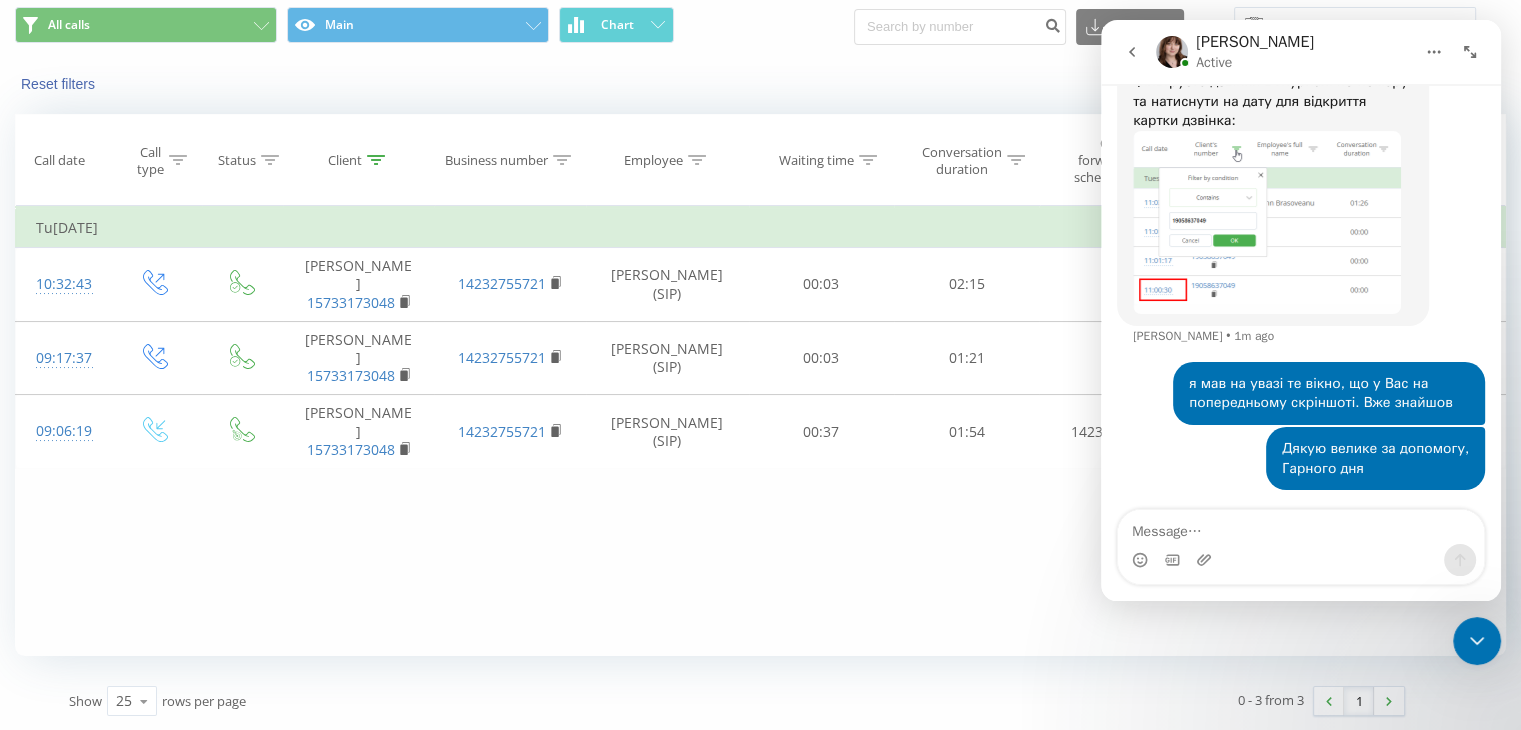 click on "Client" at bounding box center [358, 160] 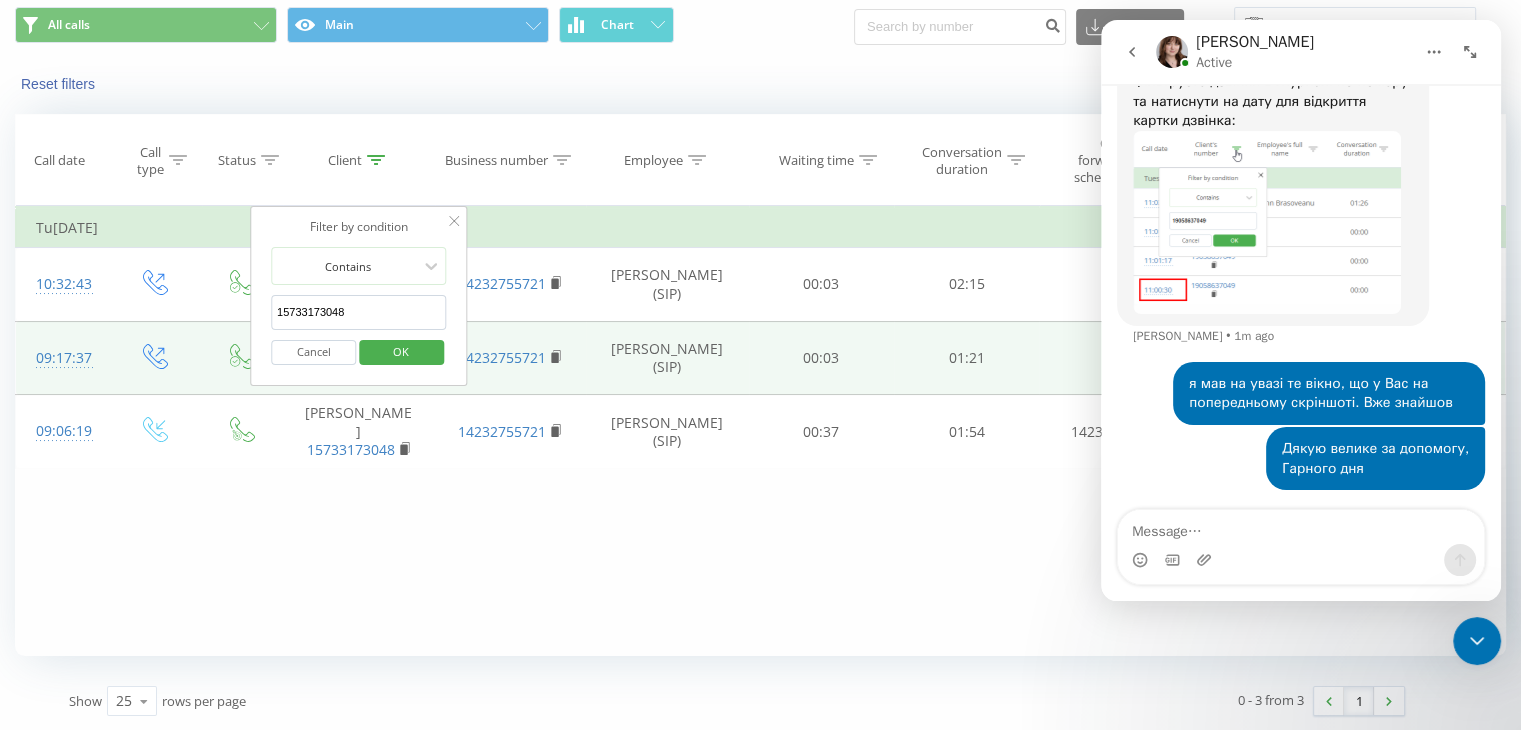 drag, startPoint x: 386, startPoint y: 321, endPoint x: 143, endPoint y: 317, distance: 243.03291 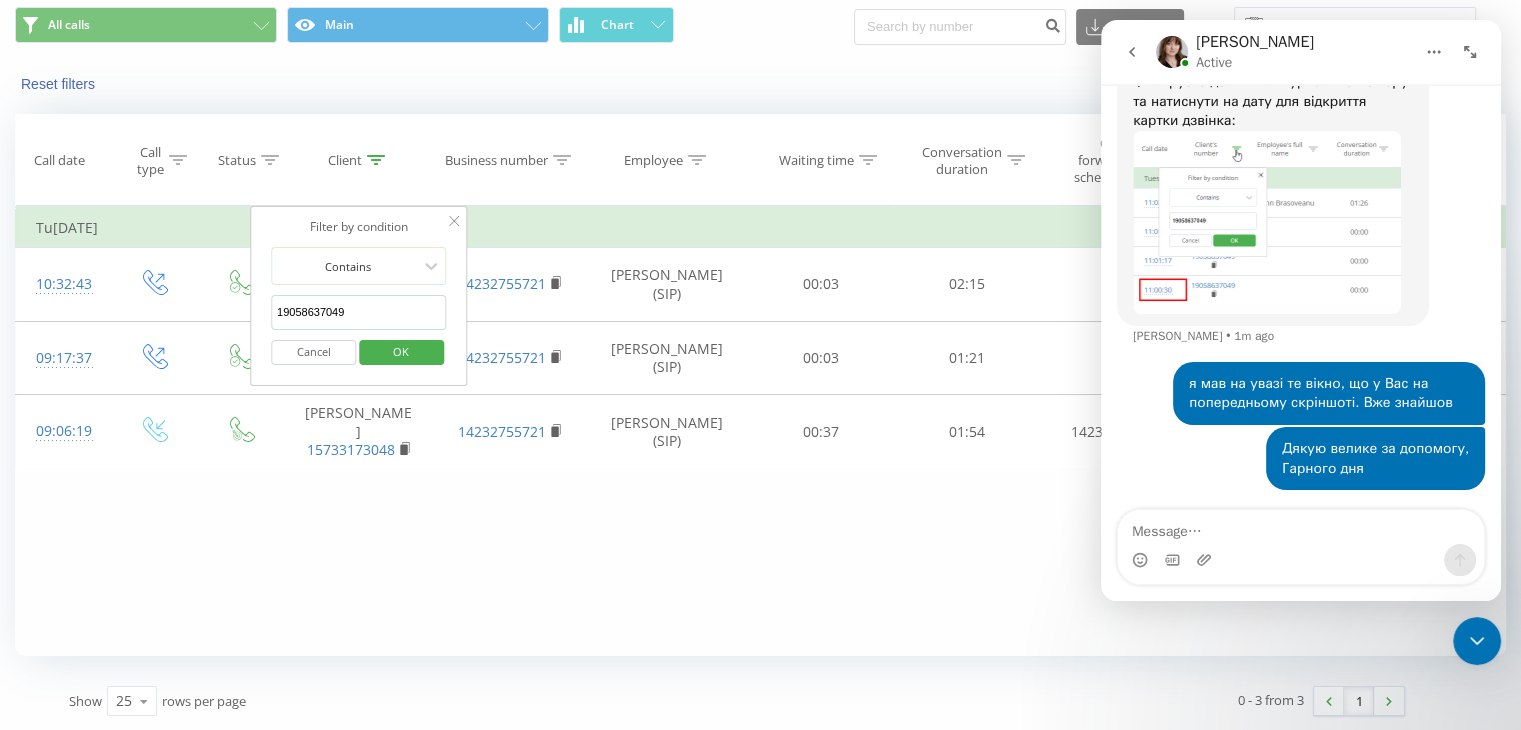 type on "19058637049" 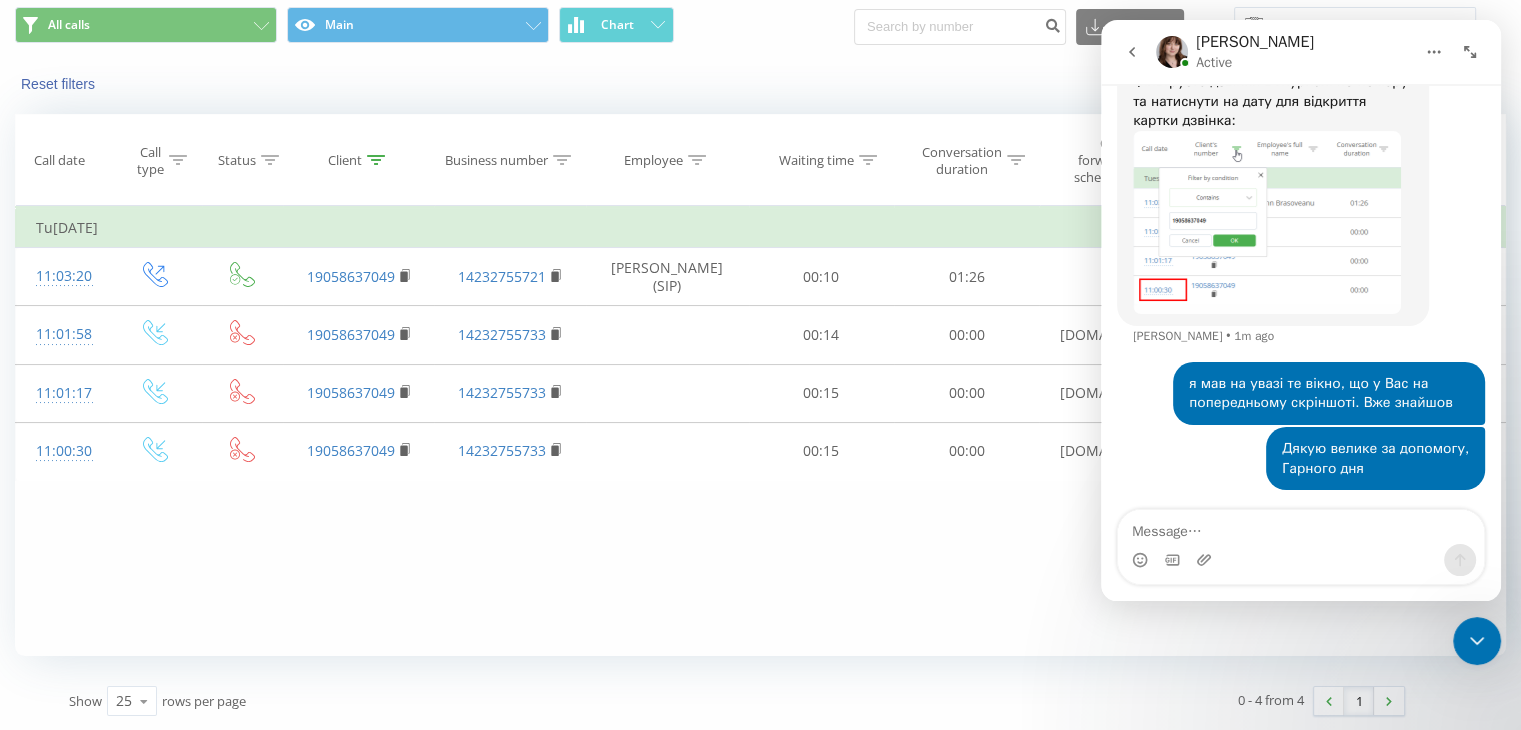 click on "Filter by condition Equal Enter value Cancel OK Filter by condition Equal Enter value Cancel OK Filter by condition Contains 19058637049 Cancel OK Filter by condition Contains Cancel OK Filter by condition Contains Cancel OK Filter by condition Equal Cancel OK Filter by condition Equal Cancel OK Filter by condition Contains Cancel OK Filter by condition Equal Enter value Cancel OK [DATE]  11:03:20         19058637049 14232755721 [PERSON_NAME] (SIP) 00:10 01:26  11:01:58         19058637049 14232755733 00:14 00:00 [DOMAIN_NAME] No conversation  11:01:17         19058637049 14232755733 00:15 00:00 [DOMAIN_NAME] No conversation  11:00:30         19058637049 14232755733 00:15 00:00 [DOMAIN_NAME] No conversation" at bounding box center [760, 431] 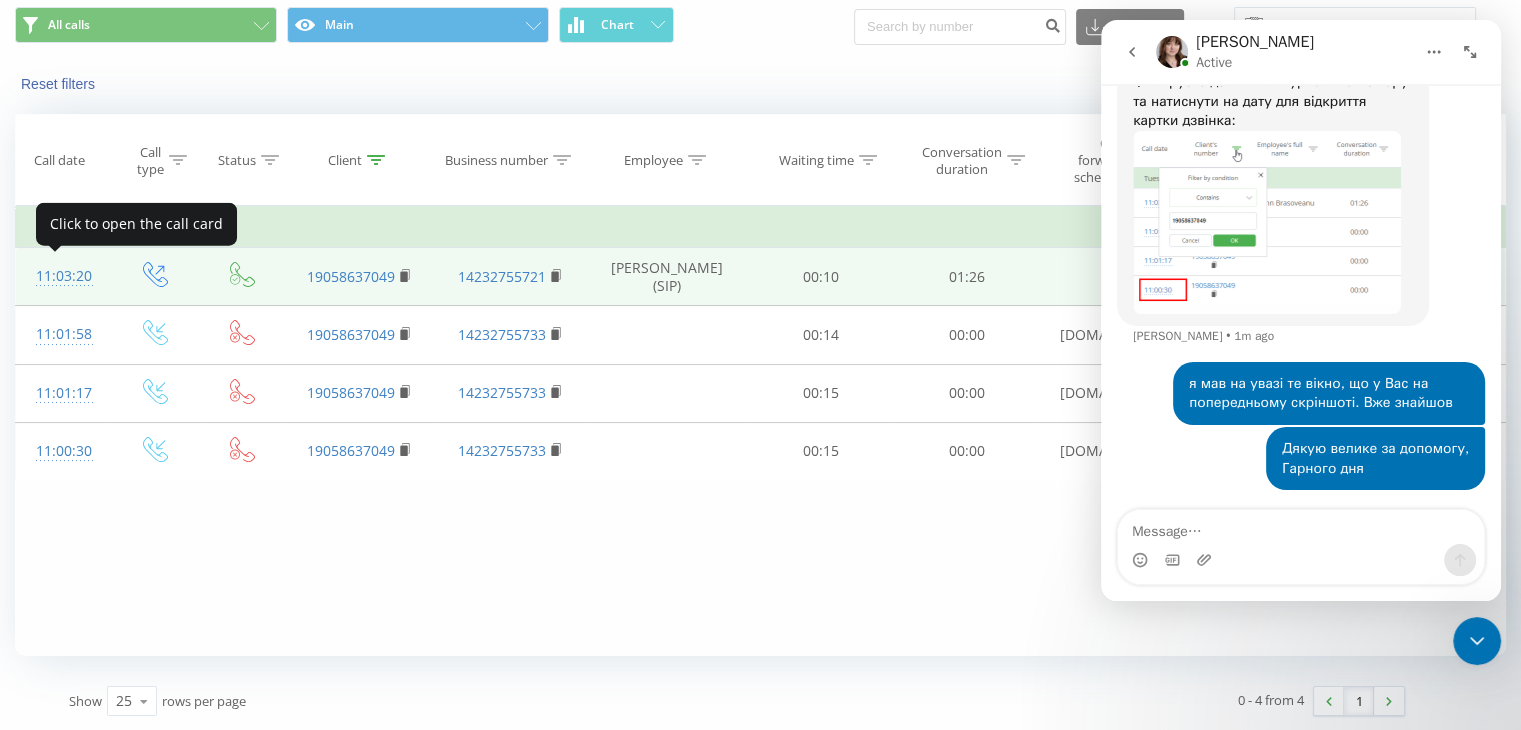 click on "11:03:20" at bounding box center (62, 276) 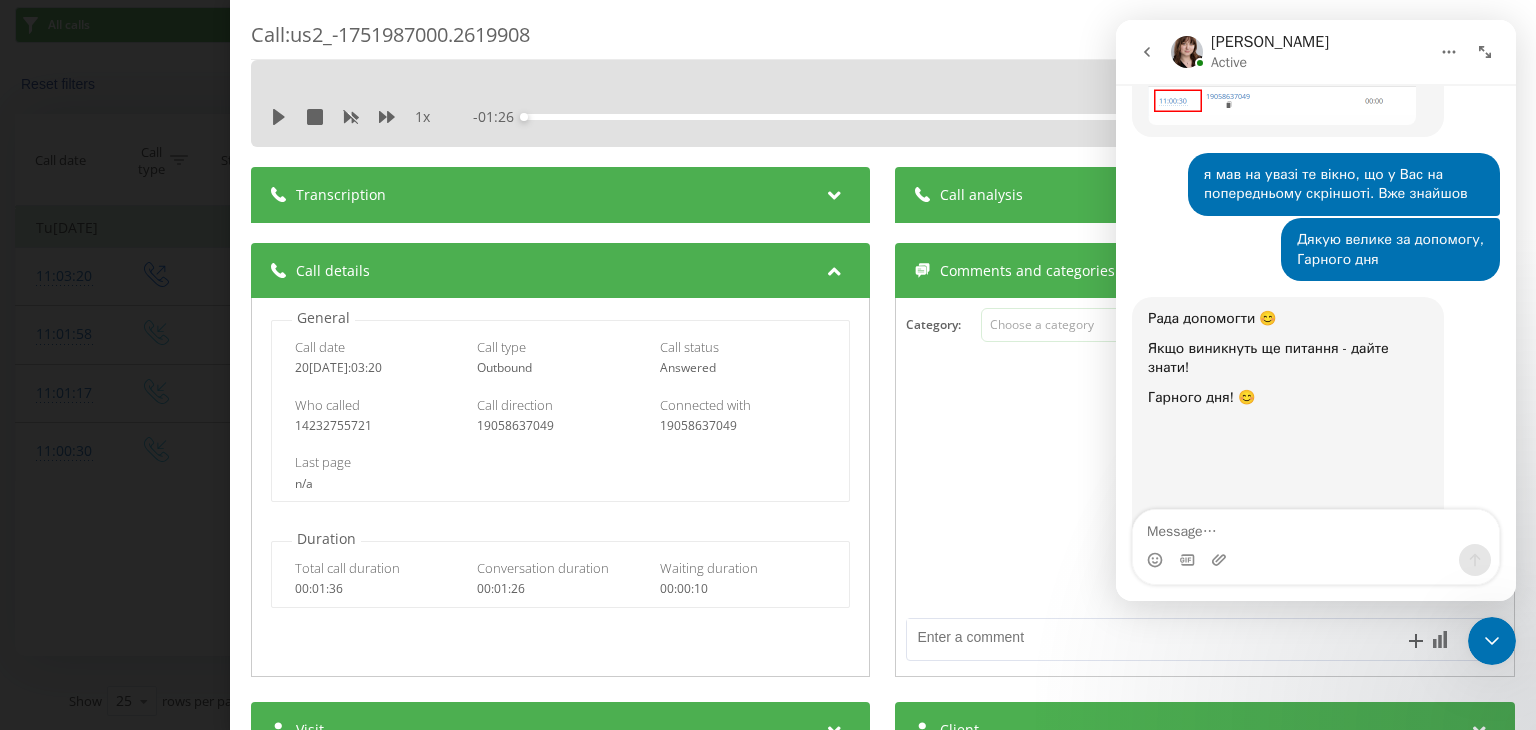 scroll, scrollTop: 2923, scrollLeft: 0, axis: vertical 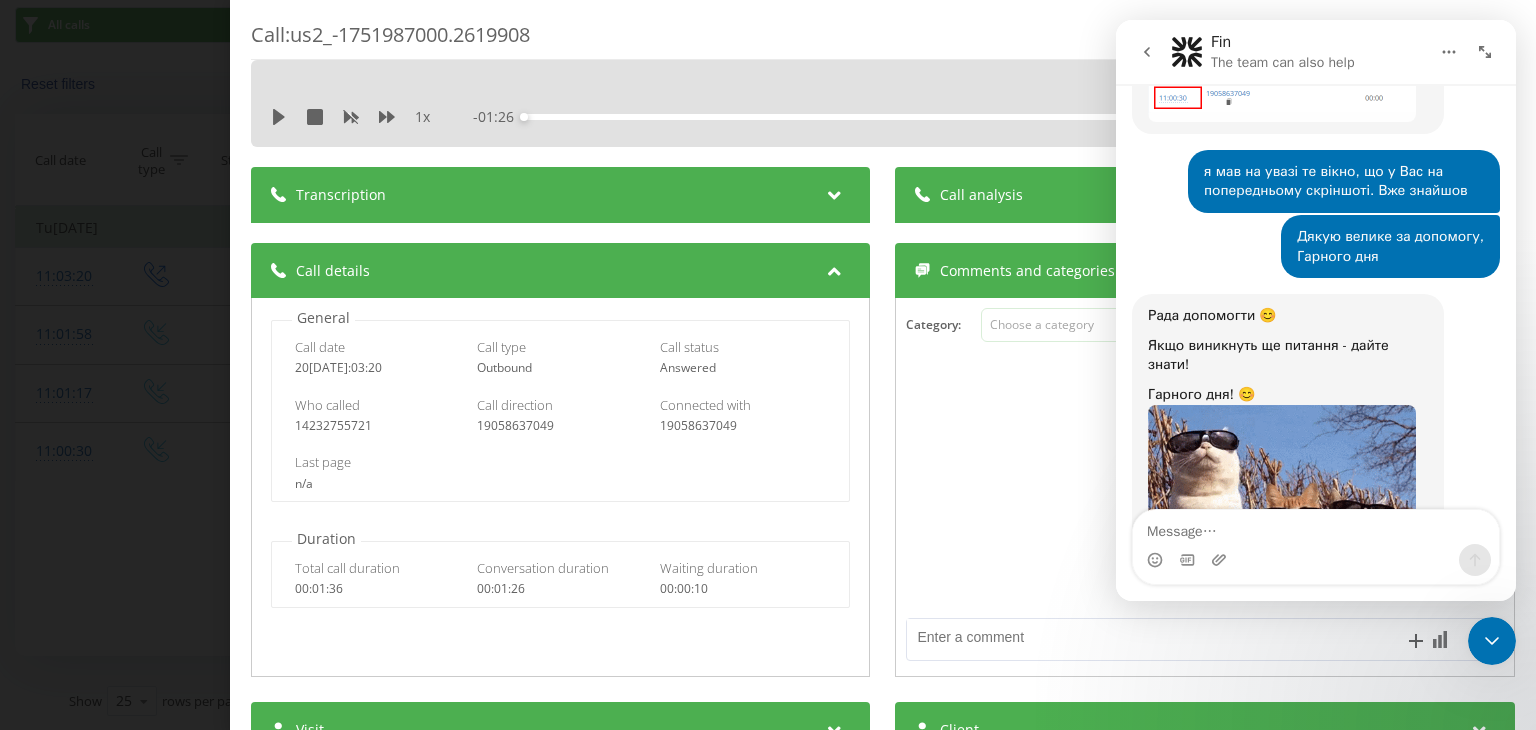 click 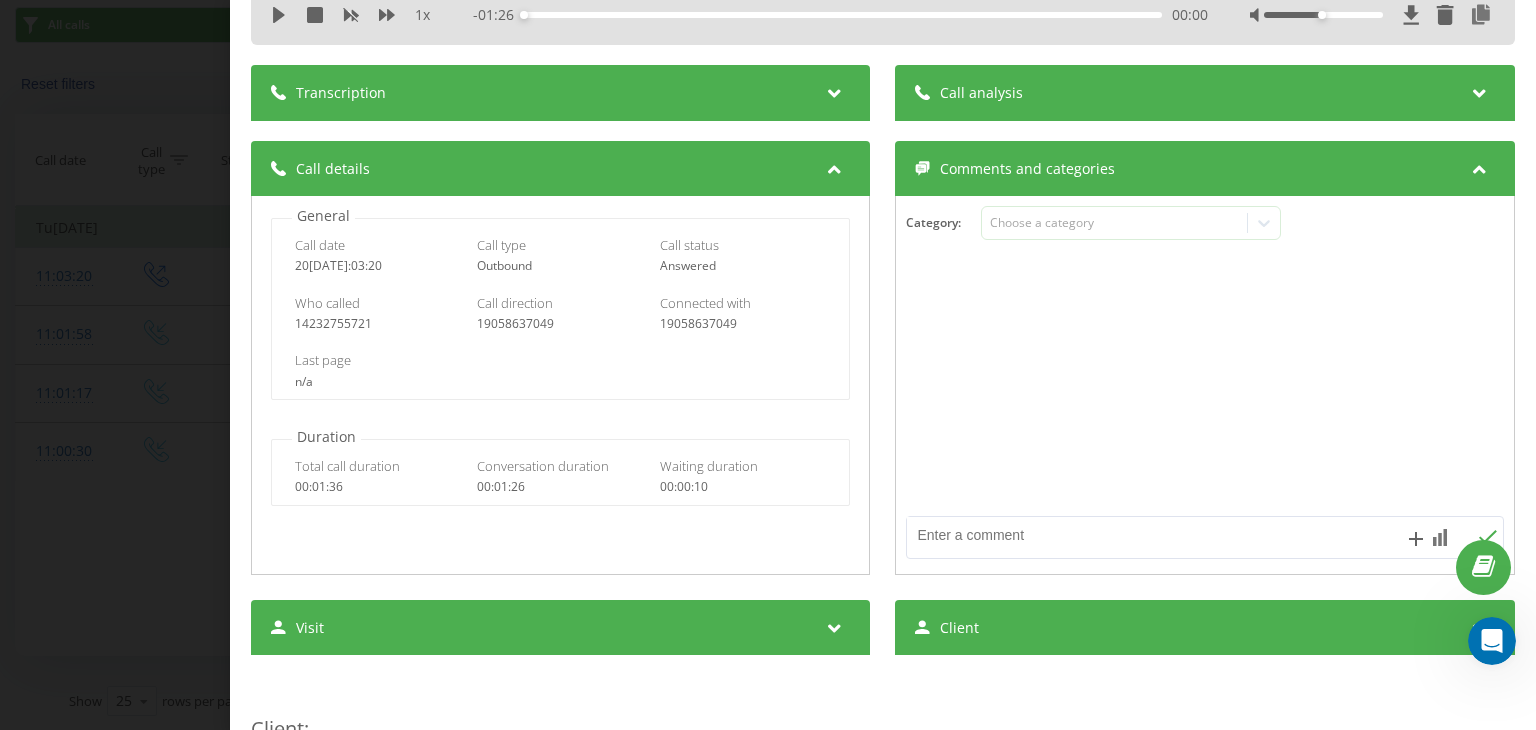 scroll, scrollTop: 200, scrollLeft: 0, axis: vertical 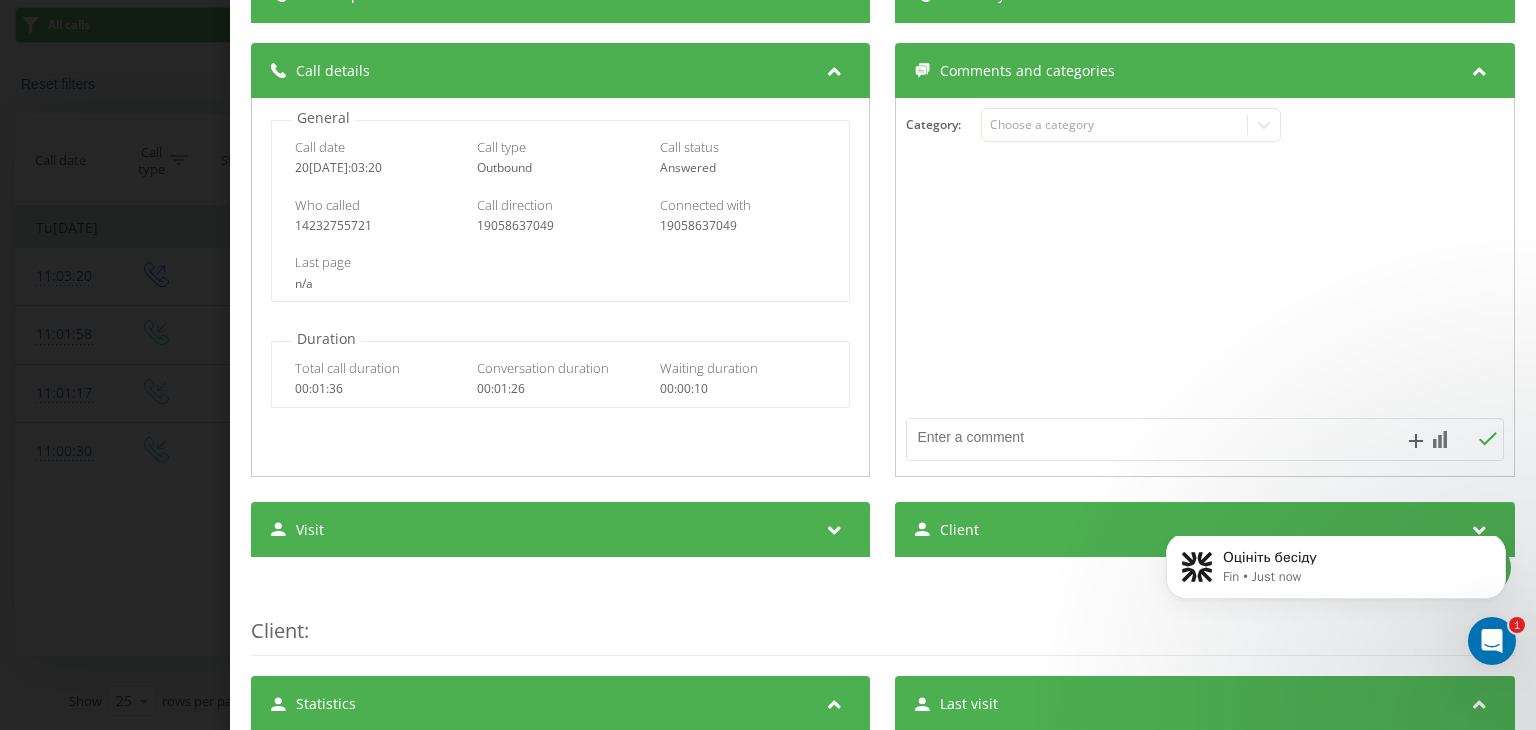 click 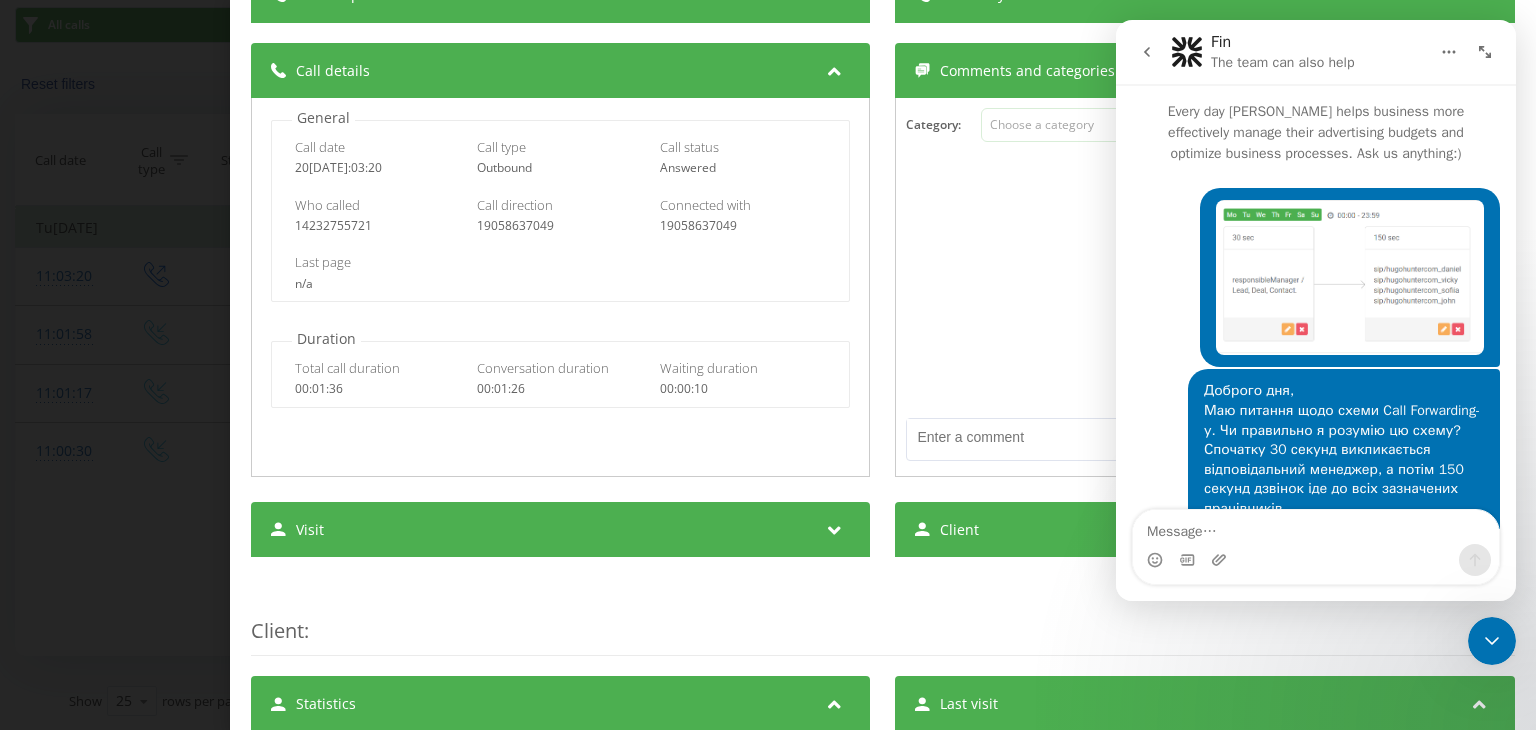 scroll, scrollTop: 266, scrollLeft: 0, axis: vertical 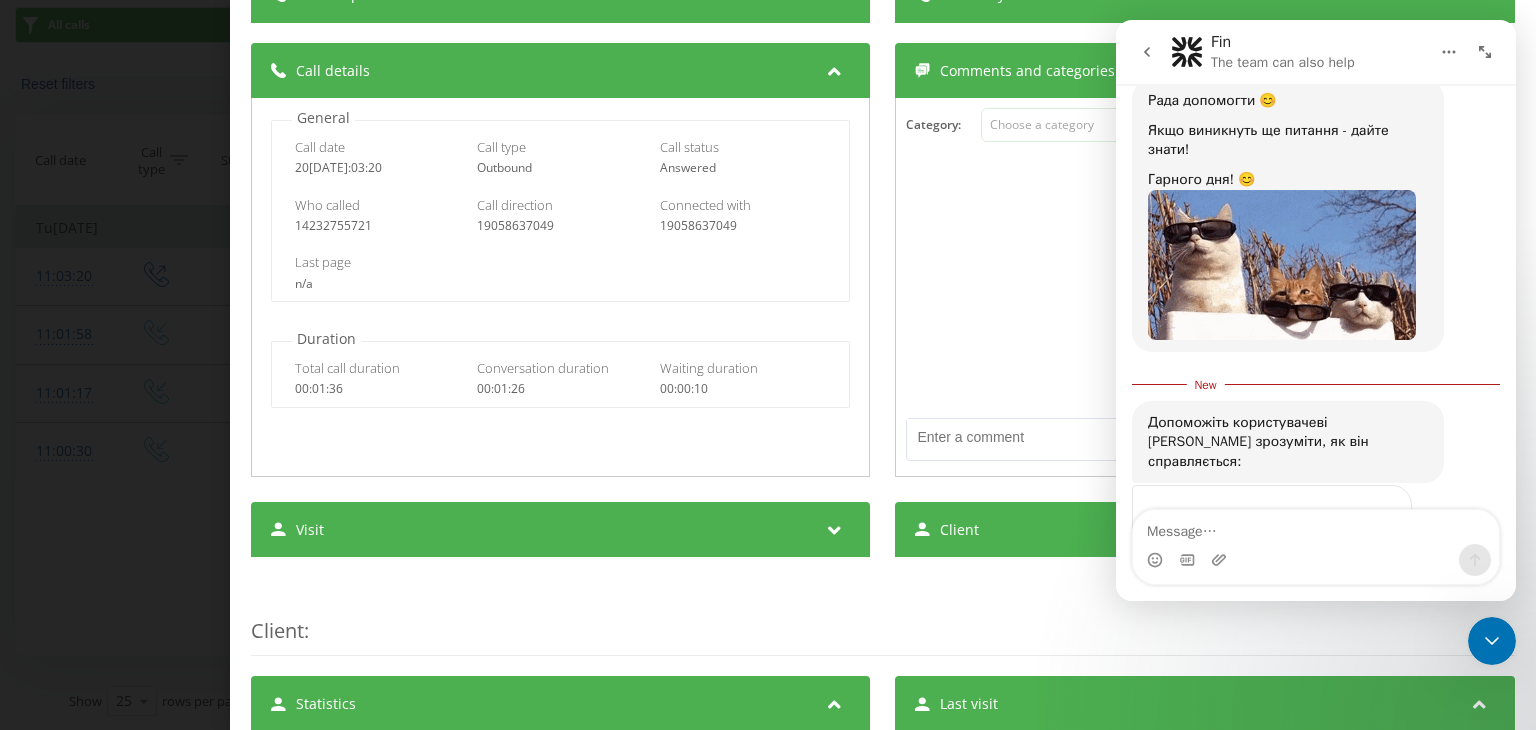 drag, startPoint x: 1375, startPoint y: 439, endPoint x: 1366, endPoint y: 446, distance: 11.401754 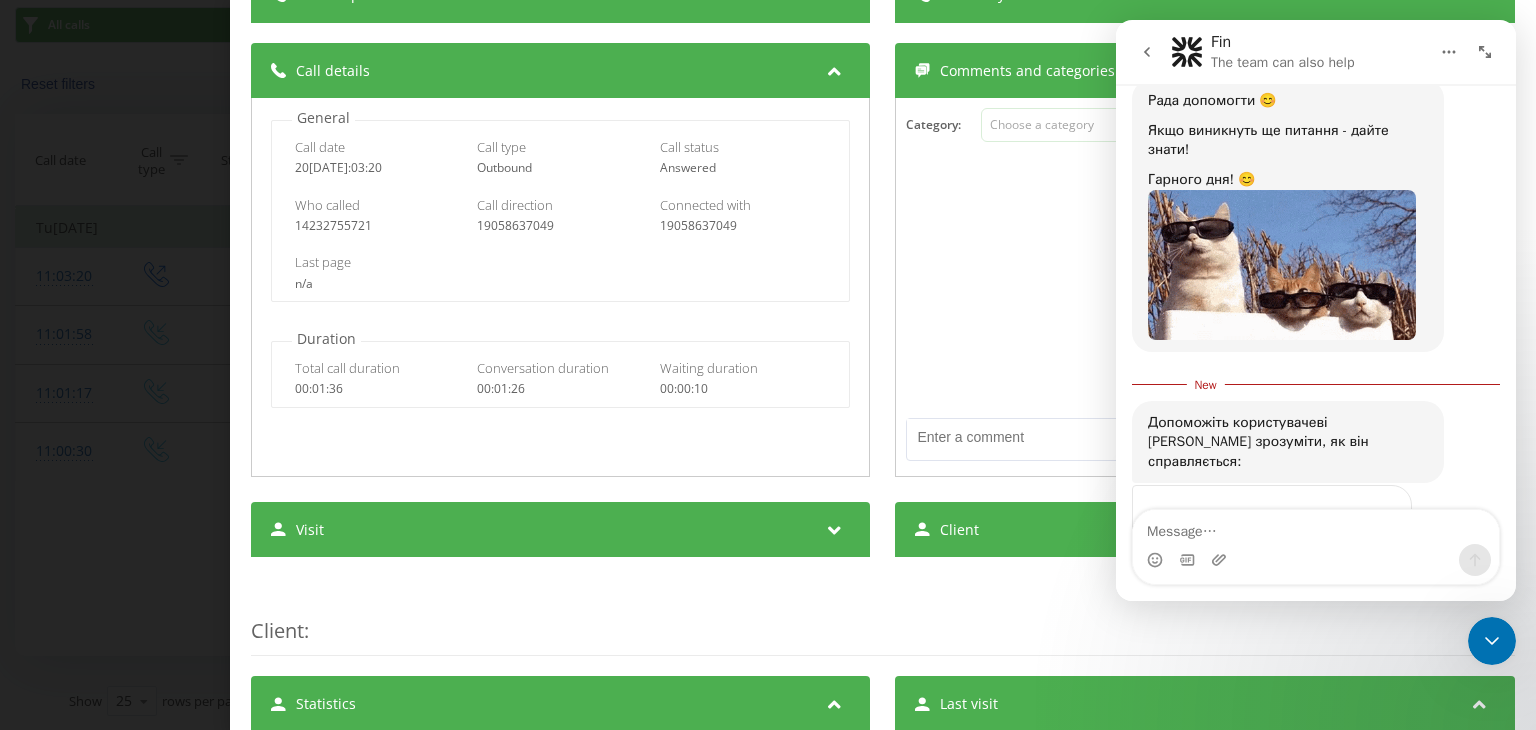 click at bounding box center (1366, 558) 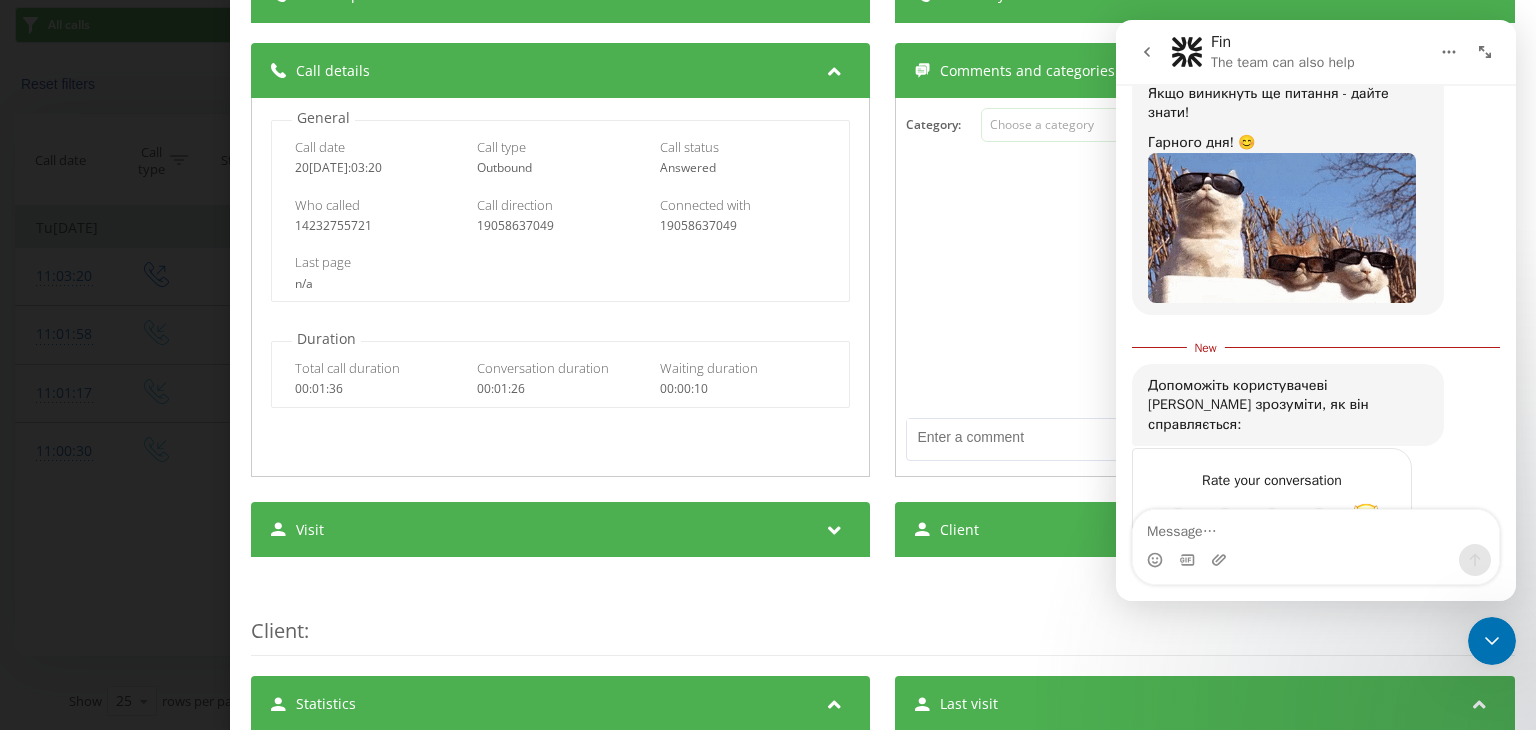 scroll, scrollTop: 3188, scrollLeft: 0, axis: vertical 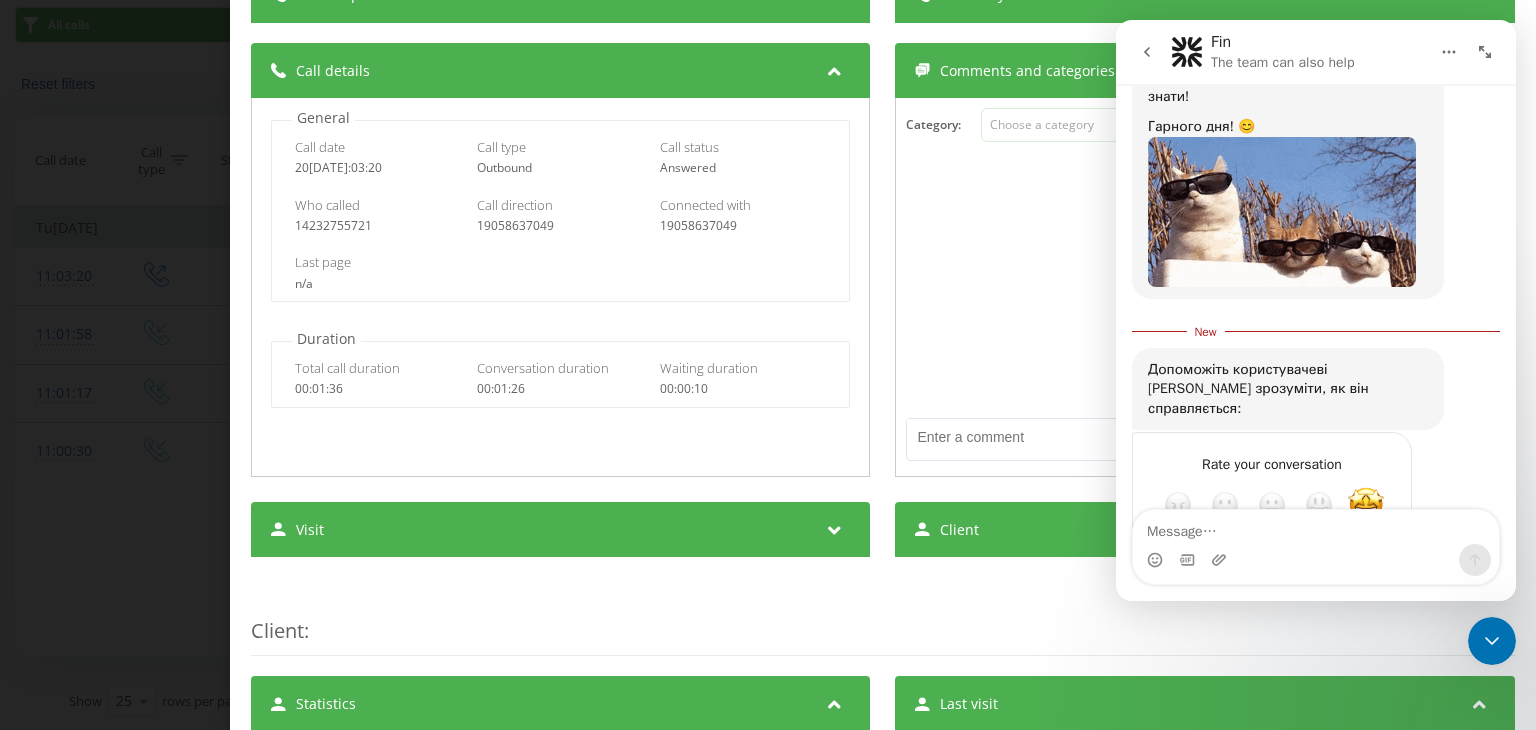 click at bounding box center (1252, 576) 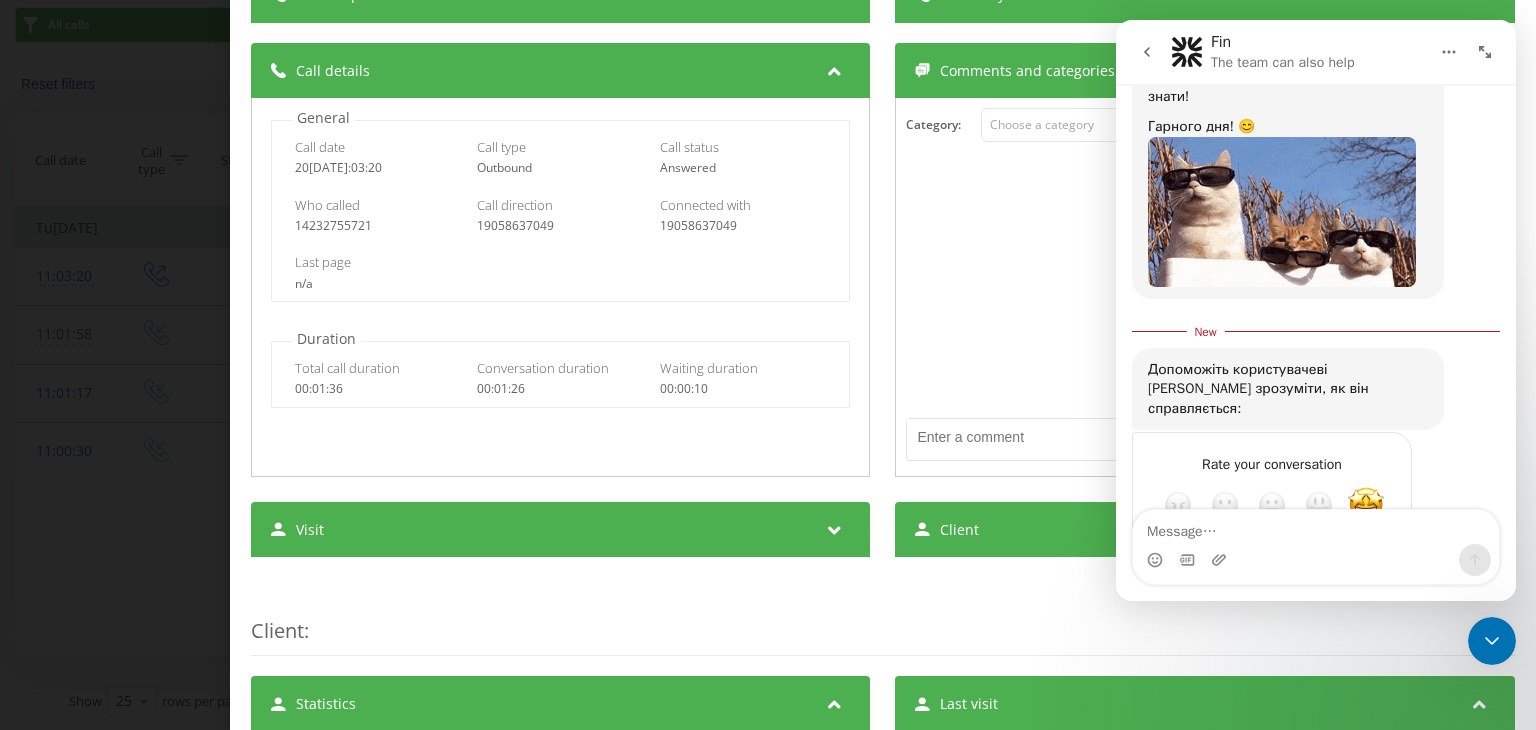 type on "Ч" 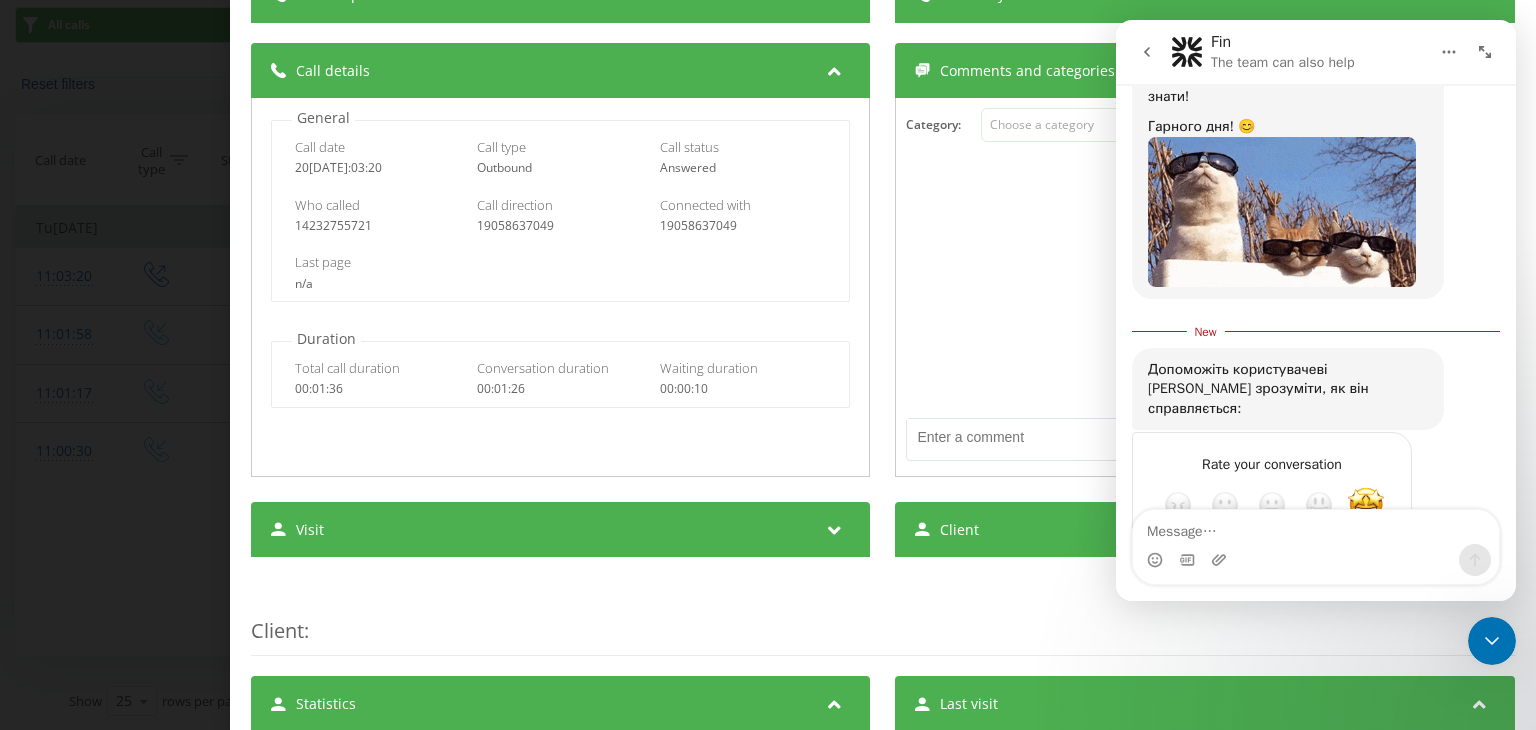 type 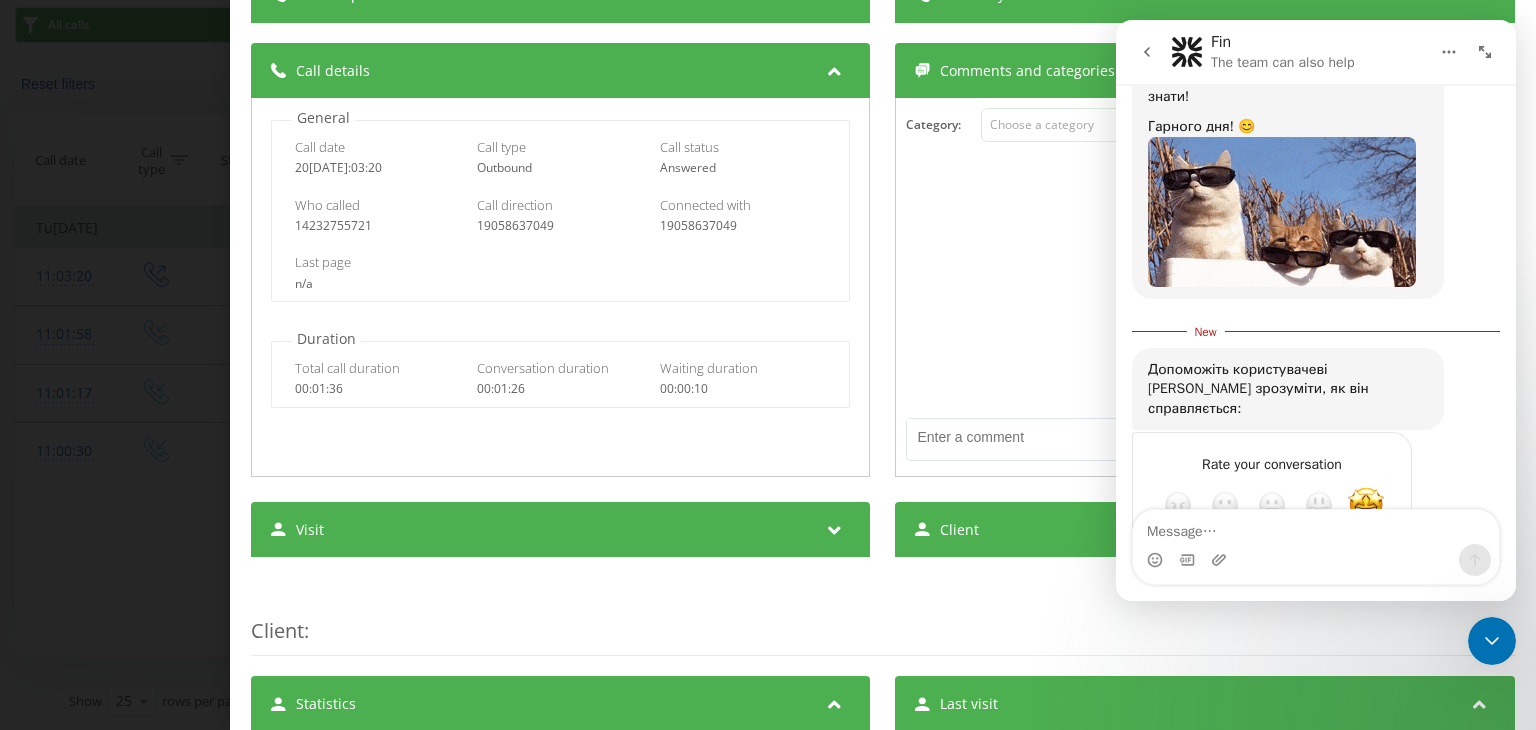 click at bounding box center (1376, 577) 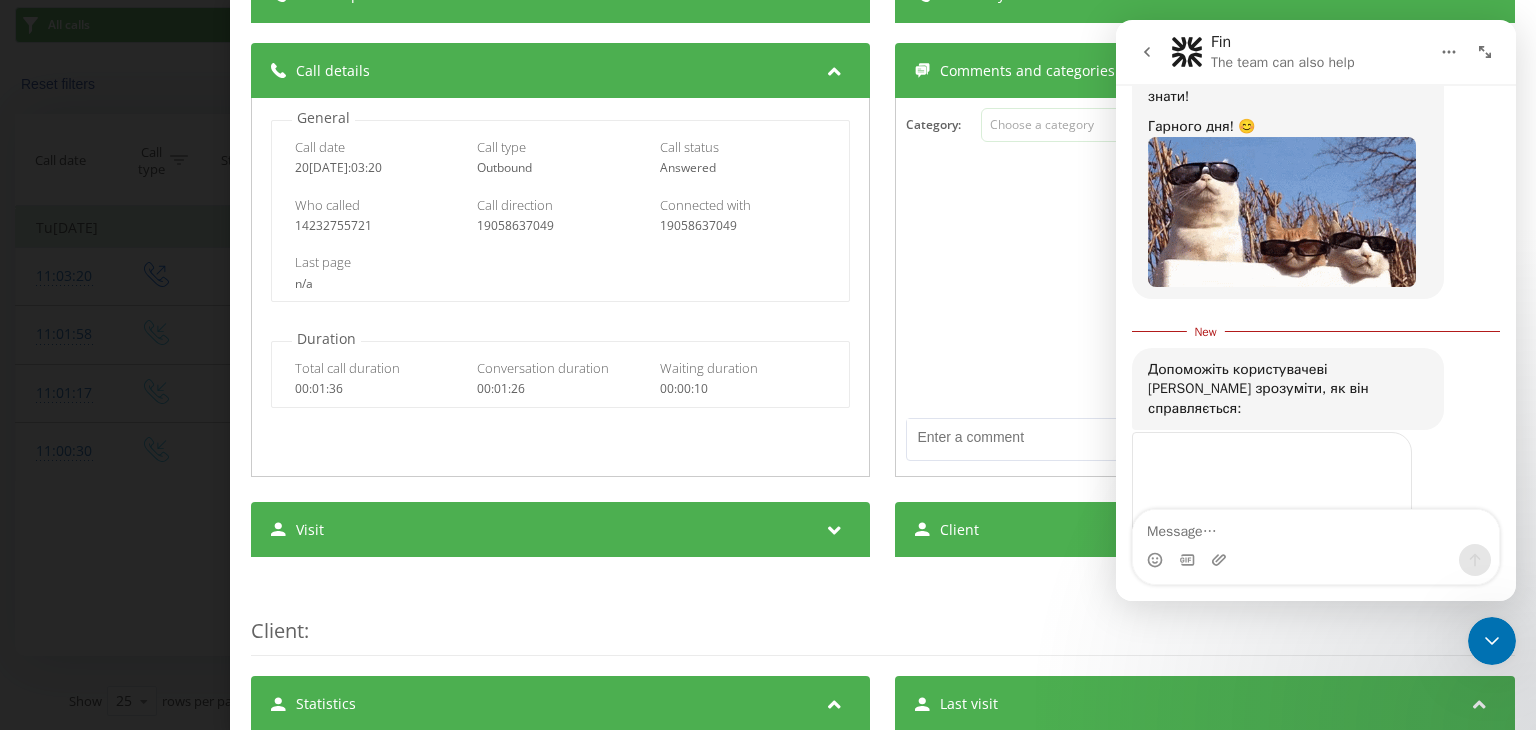 scroll, scrollTop: 3111, scrollLeft: 0, axis: vertical 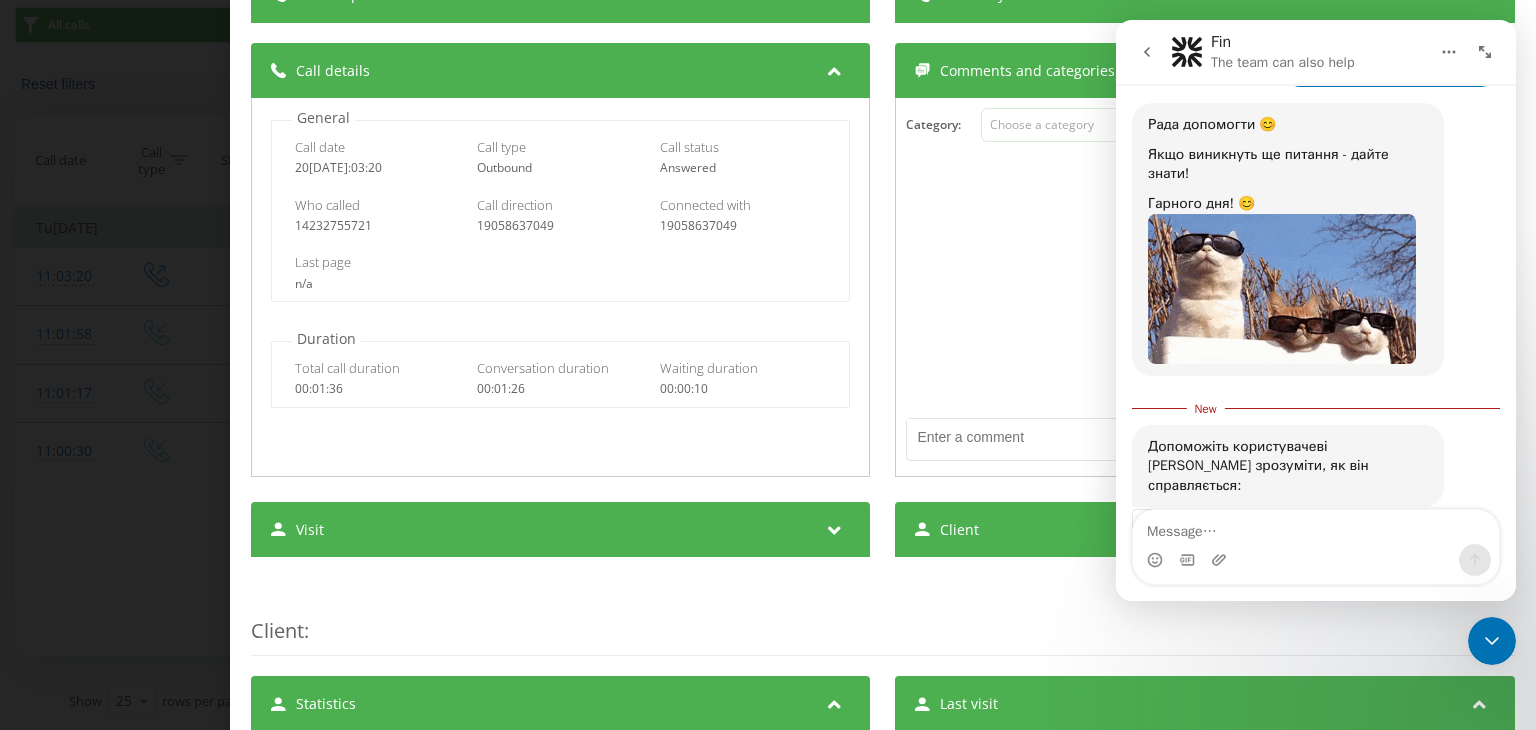 click at bounding box center [1492, 641] 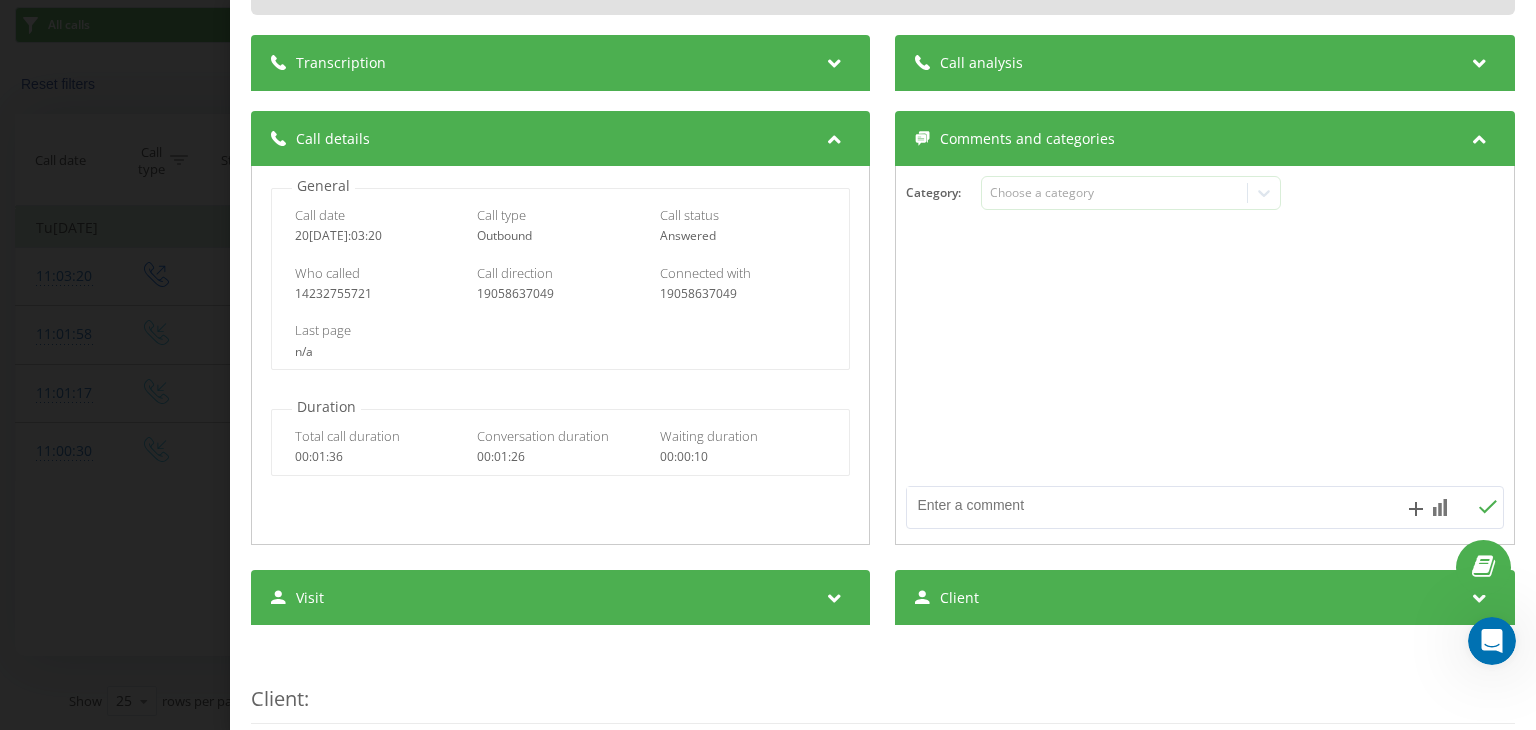 scroll, scrollTop: 100, scrollLeft: 0, axis: vertical 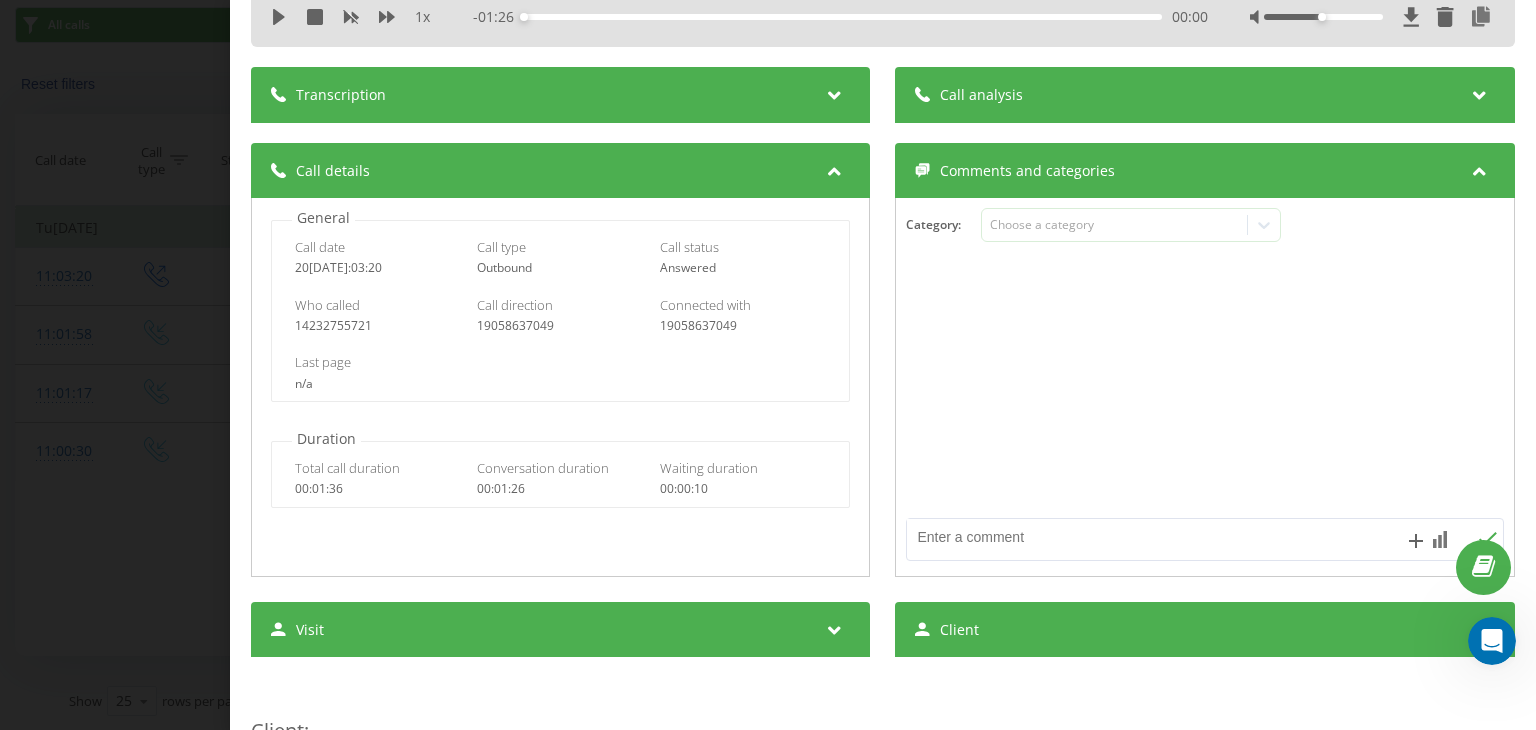 click on "Transcription" at bounding box center [560, 95] 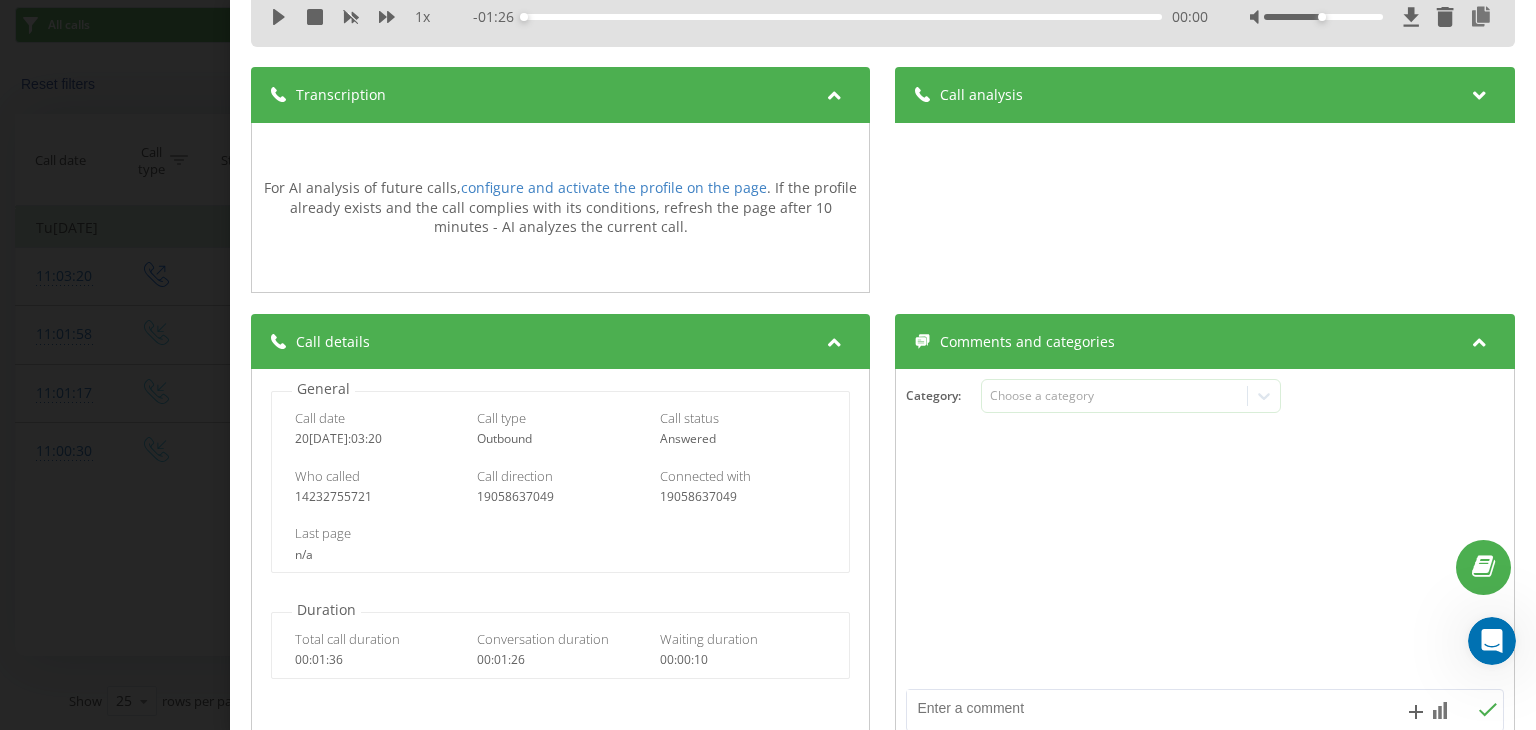 click at bounding box center [835, 92] 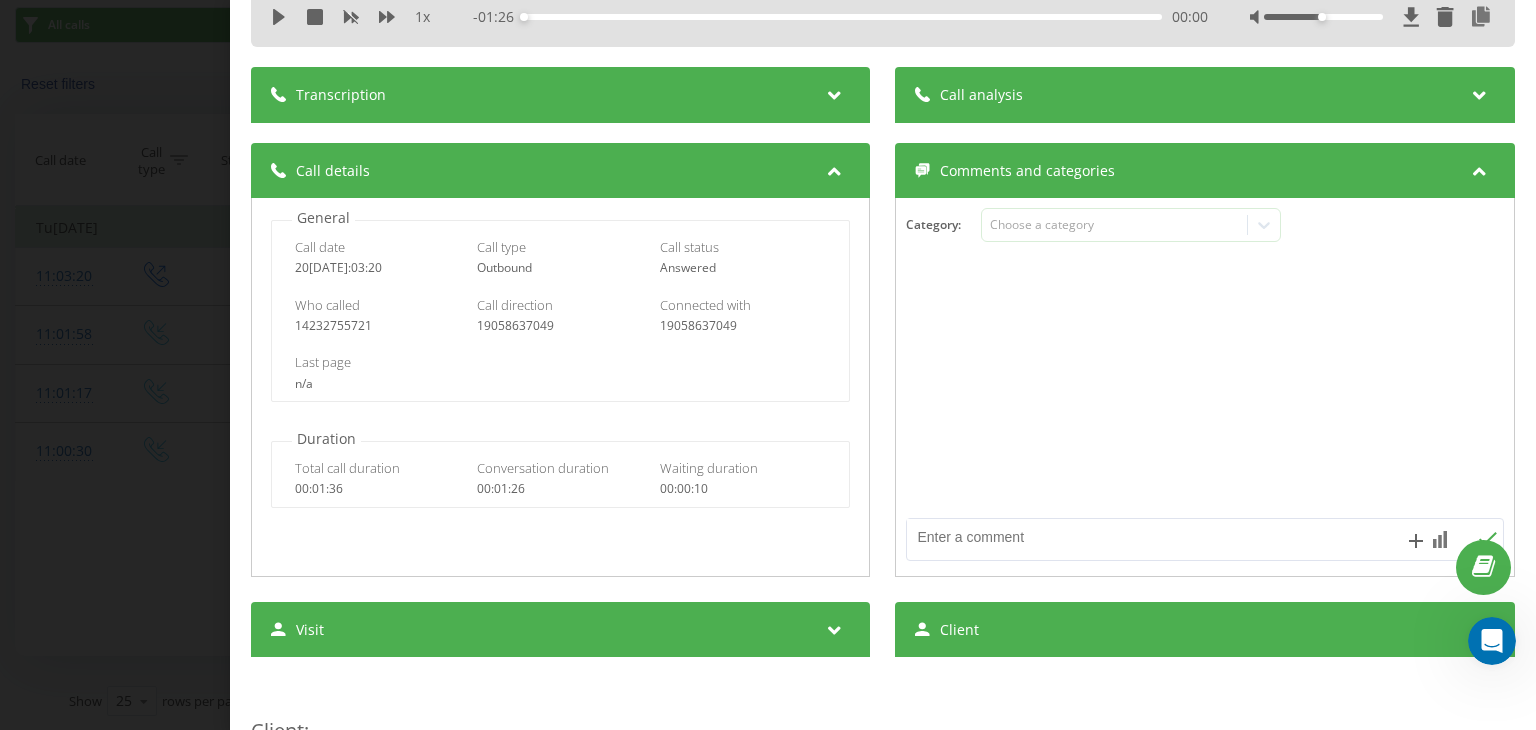 click on "Call analysis" at bounding box center (1205, 95) 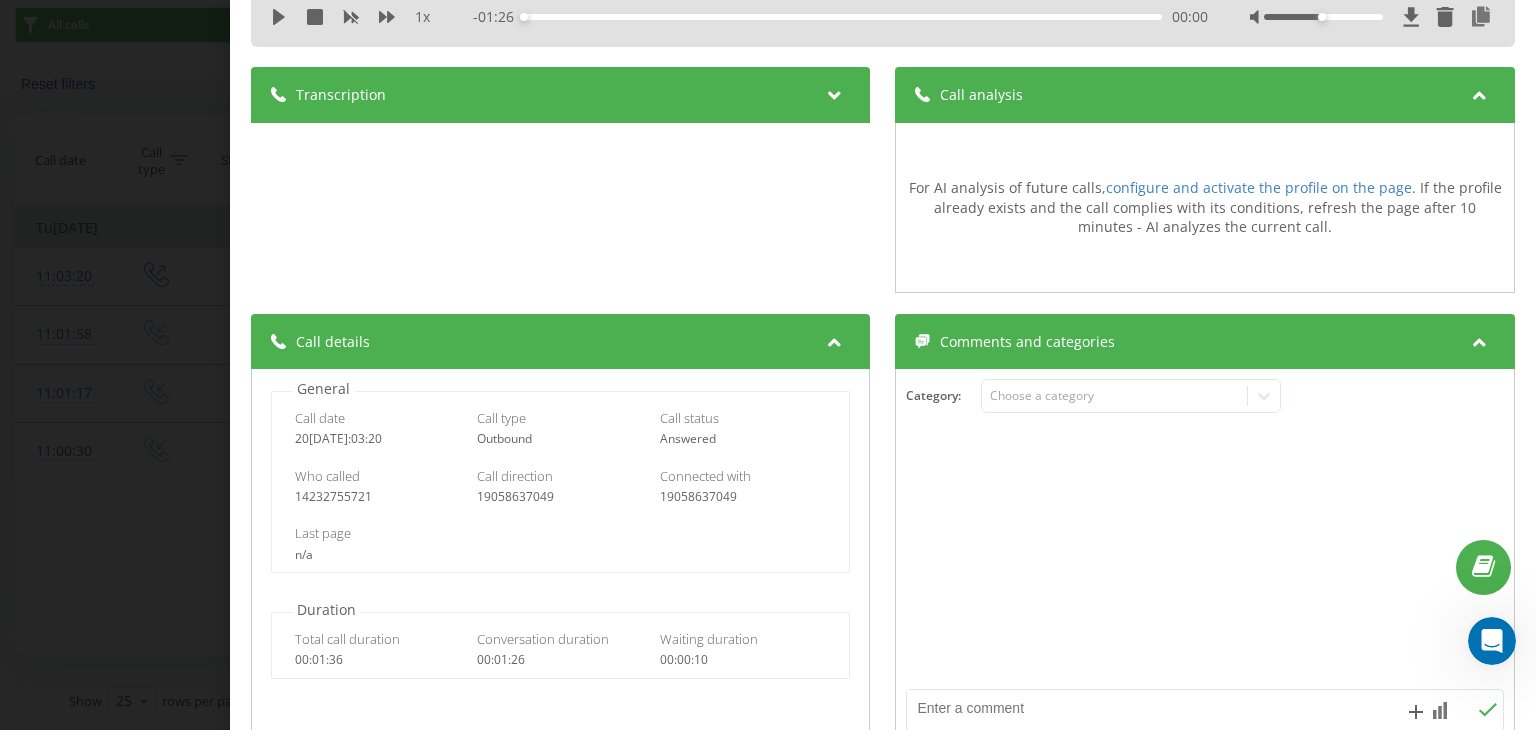 scroll, scrollTop: 3188, scrollLeft: 0, axis: vertical 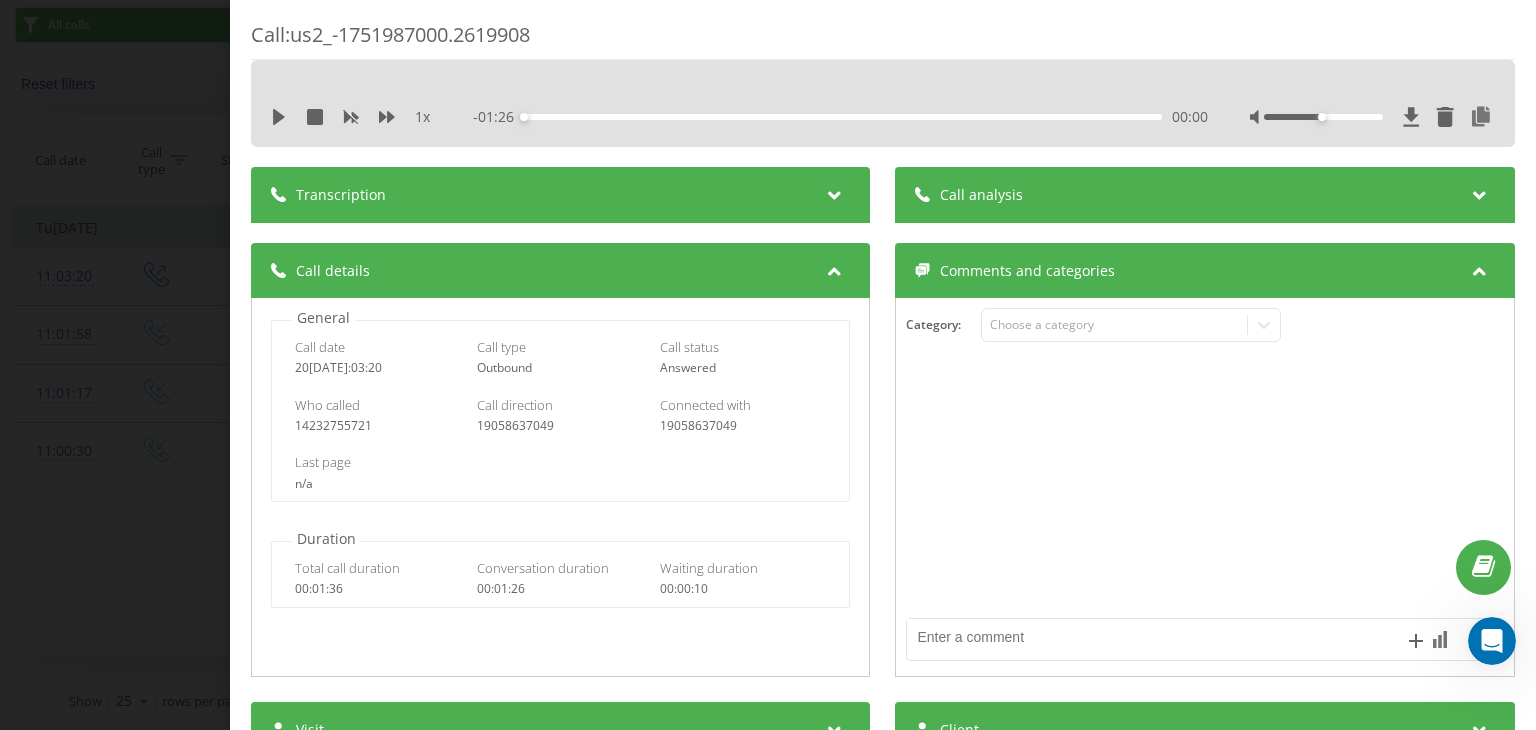click at bounding box center [835, 268] 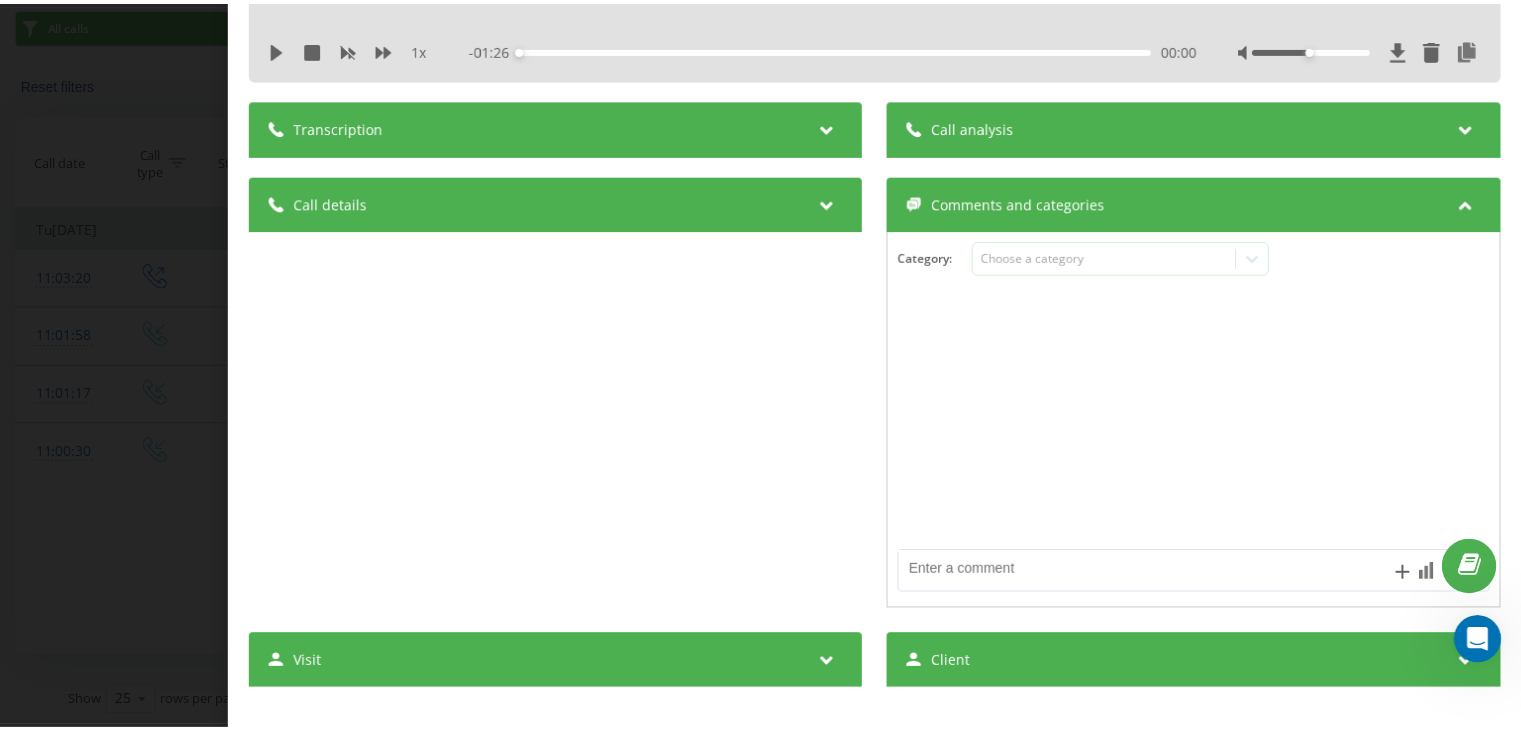 scroll, scrollTop: 0, scrollLeft: 0, axis: both 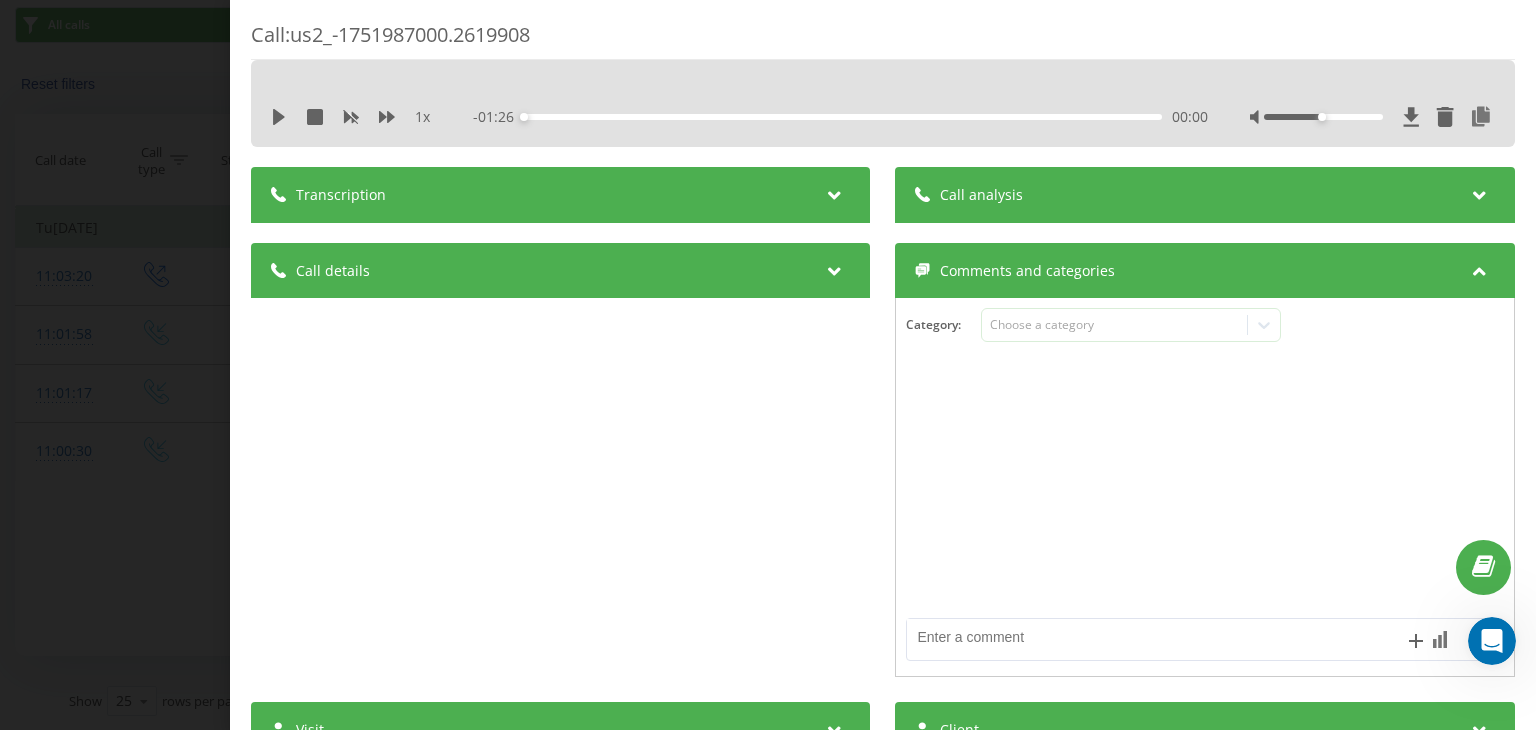 click on "Call :  us2_-1751987000.2619908   1 x  - 01:26 00:00   00:00   Transcription For AI analysis of future calls,  configure and activate the profile on the page . If the profile already exists and the call complies with its conditions, refresh the page after 10 minutes - AI analyzes the current call. Call analysis For AI analysis of future calls,  configure and activate the profile on the page . If the profile already exists and the call complies with its conditions, refresh the page after 10 minutes - AI analyzes the current call. Call details General Call date 20[DATE]:03:20 Call type Outbound Call status Answered Who called [PHONE_NUMBER] Call direction 19058637049 Connected with 19058637049 Last page n/a Duration Total call duration 00:01:36 Conversation duration 00:01:26 Waiting duration 00:00:10 Comments and categories Category : Choose a category Visit Source n/a Medium n/a Campaign n/a Content n/a Term n/a Referral n/a Client Client 19058637049 IP address n/a Landing page n/a Call card link Copy Client" at bounding box center (768, 365) 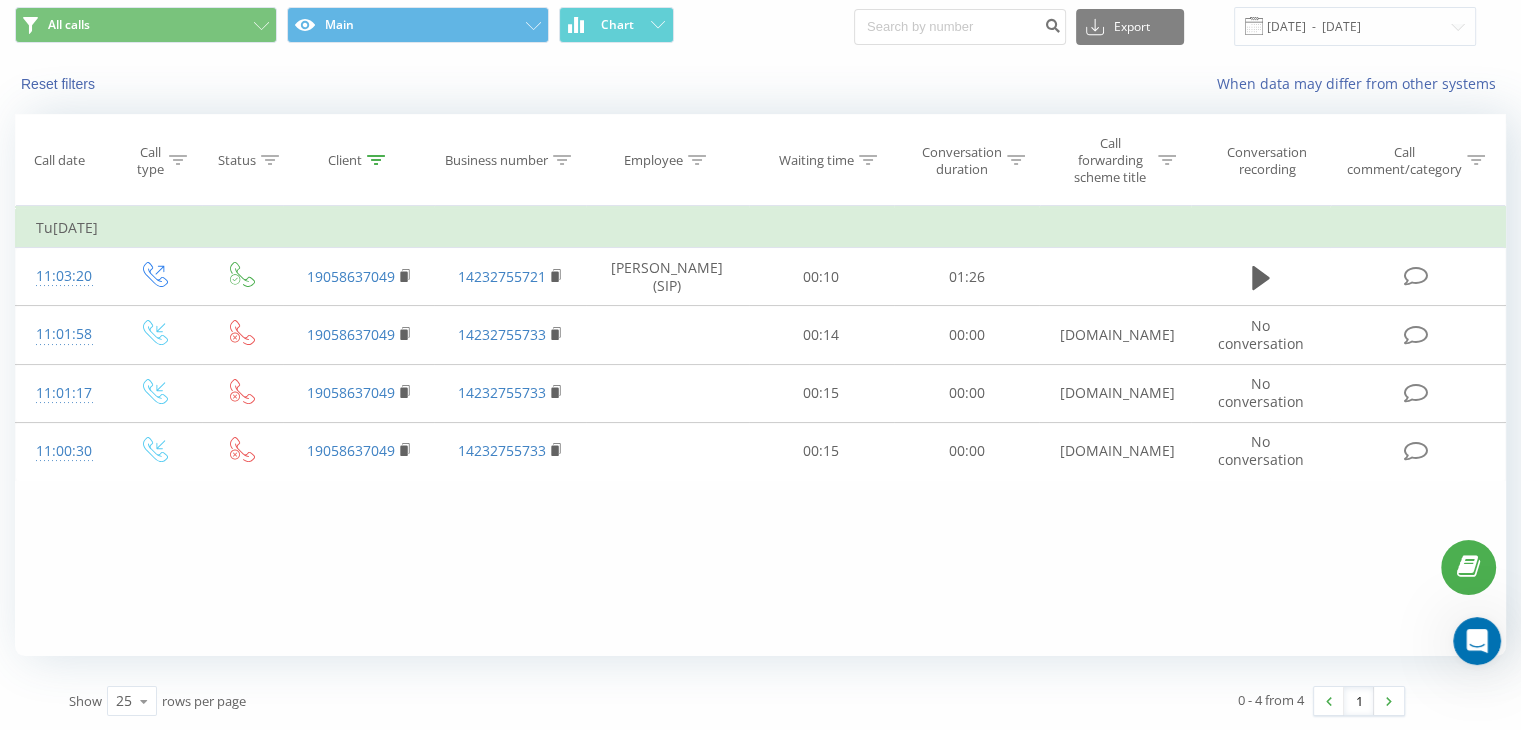 click 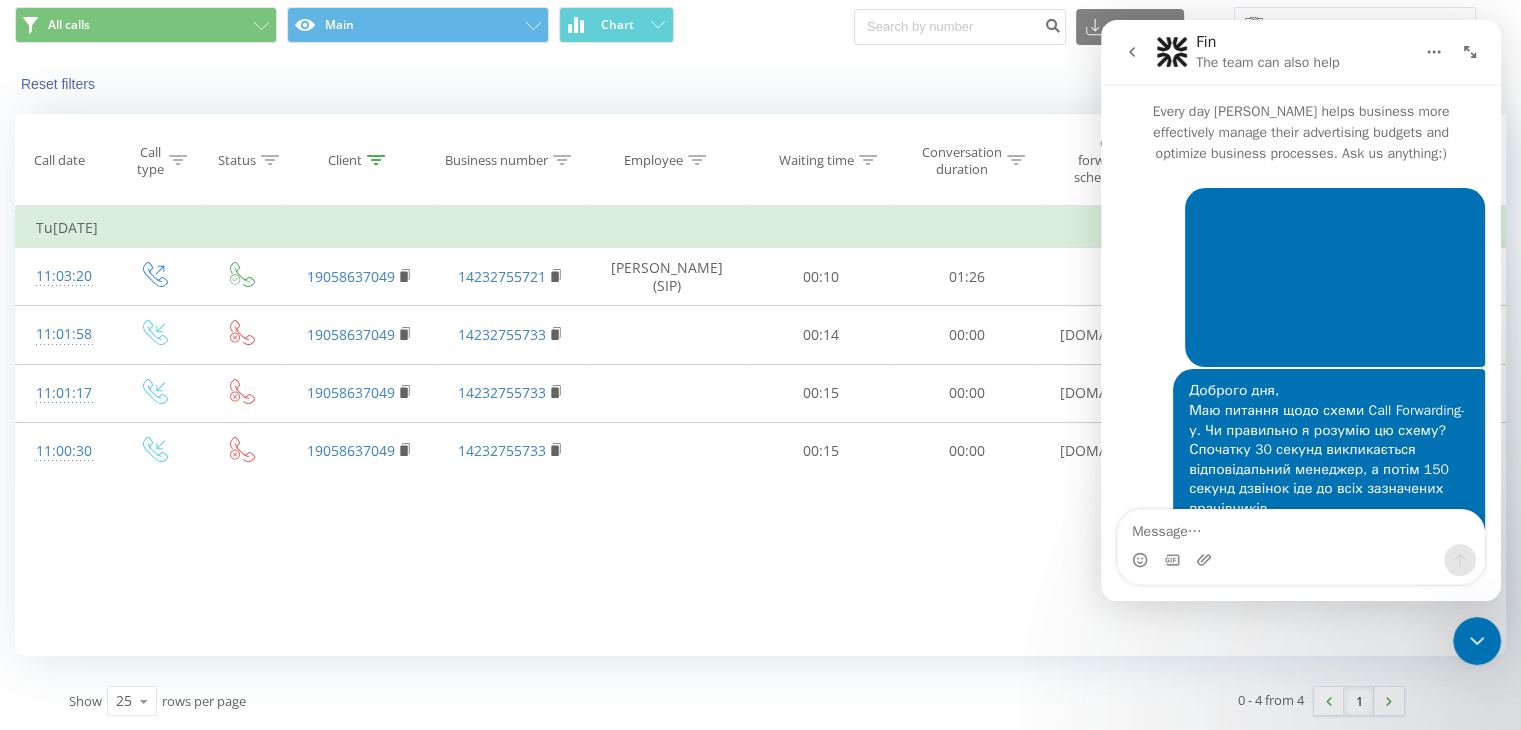 scroll, scrollTop: 3, scrollLeft: 0, axis: vertical 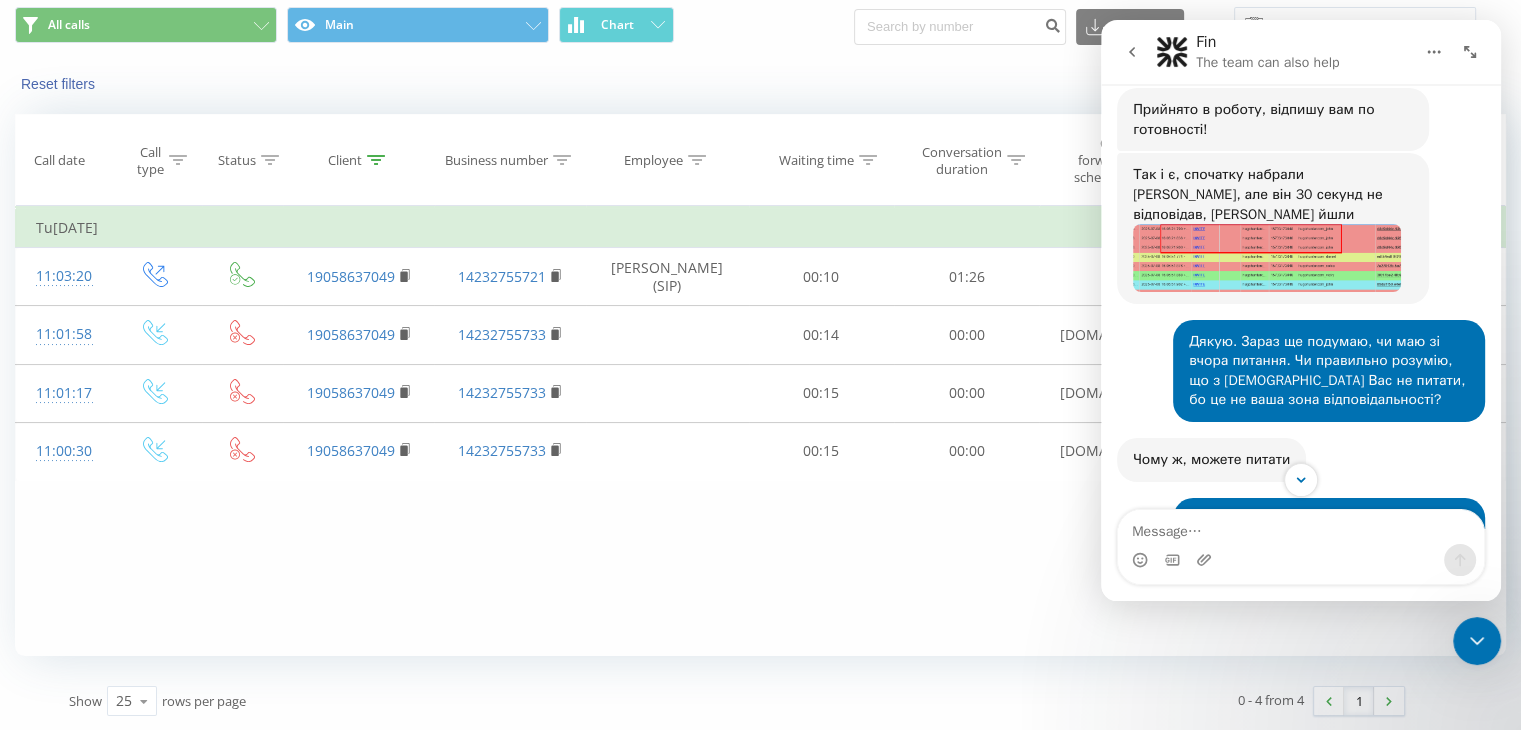 click at bounding box center [1267, 258] 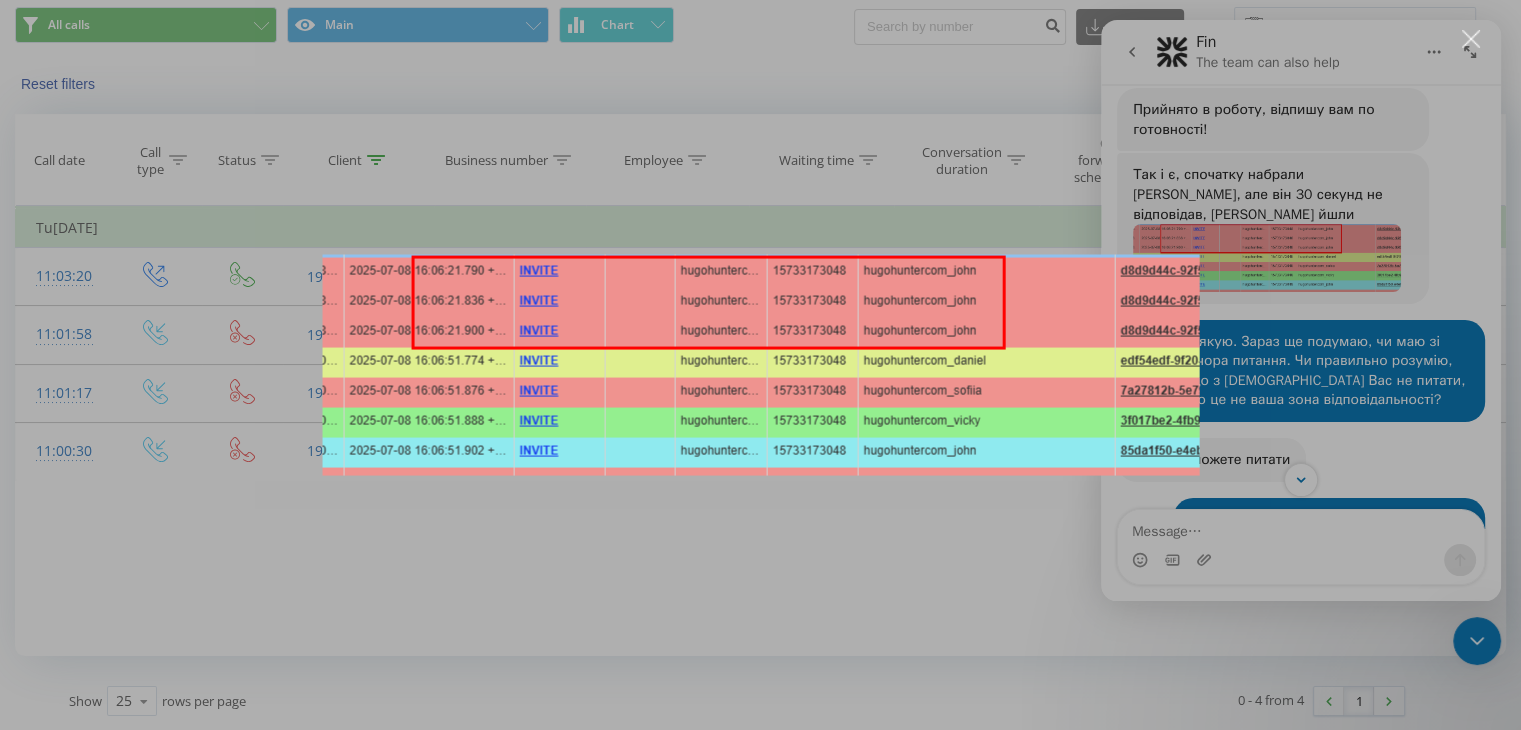 scroll, scrollTop: 0, scrollLeft: 0, axis: both 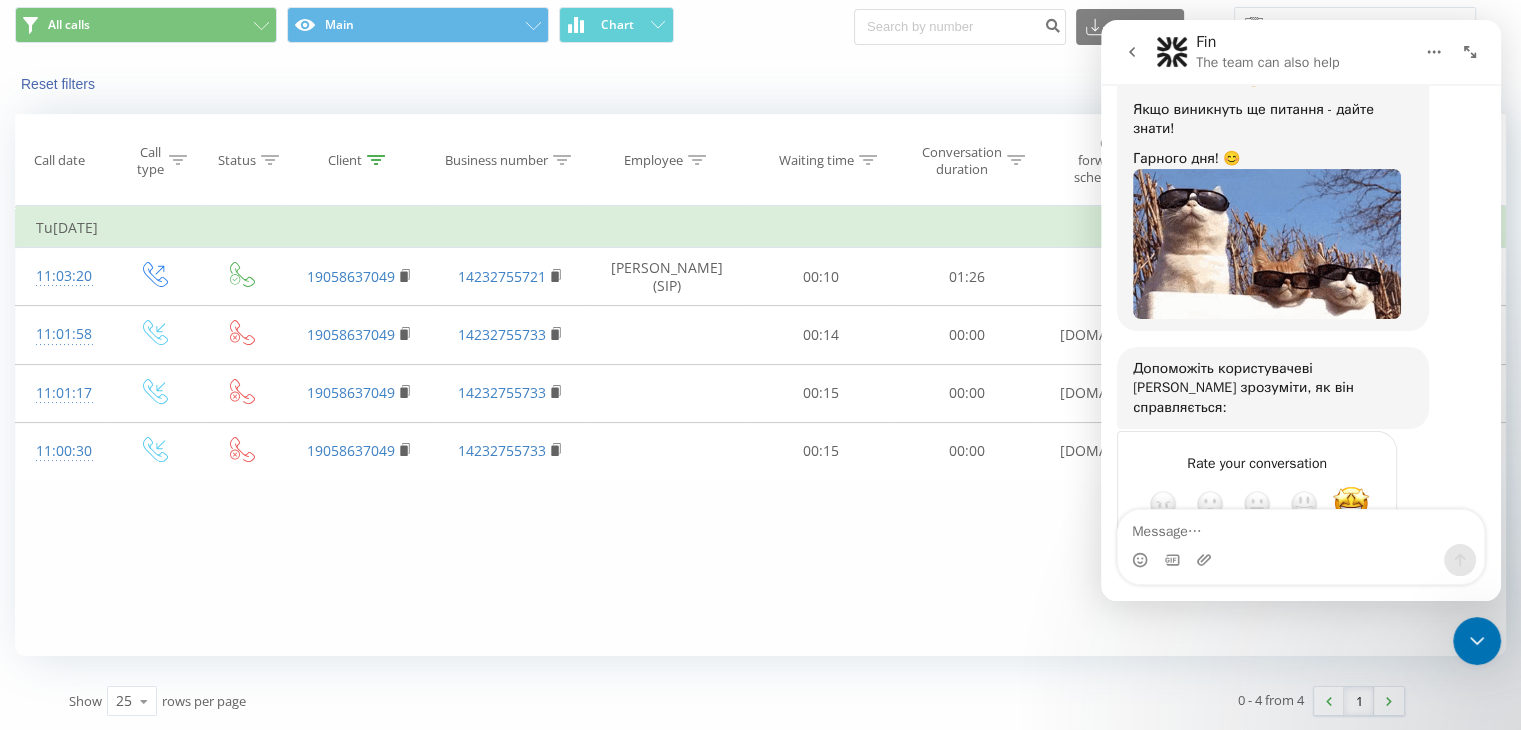 click 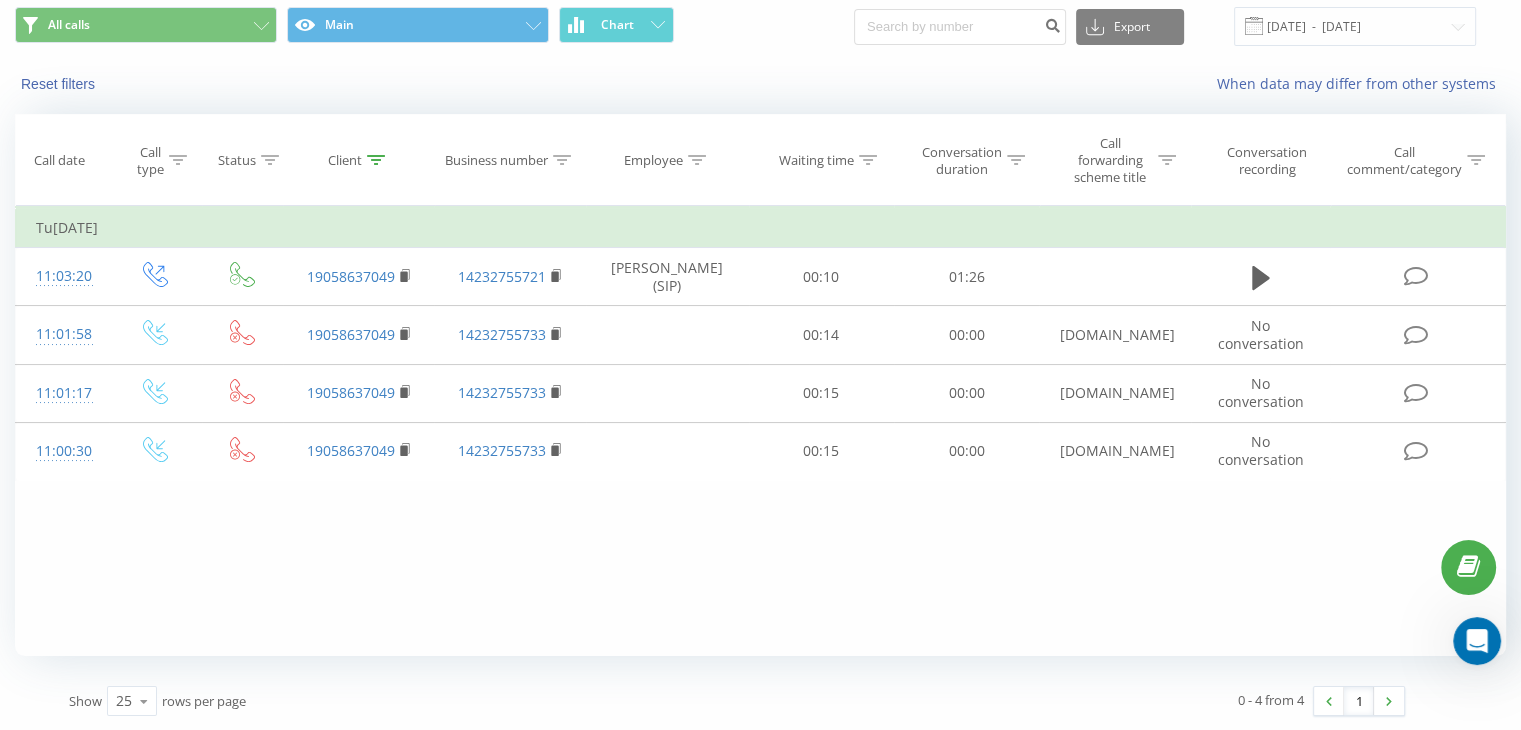 scroll, scrollTop: 0, scrollLeft: 0, axis: both 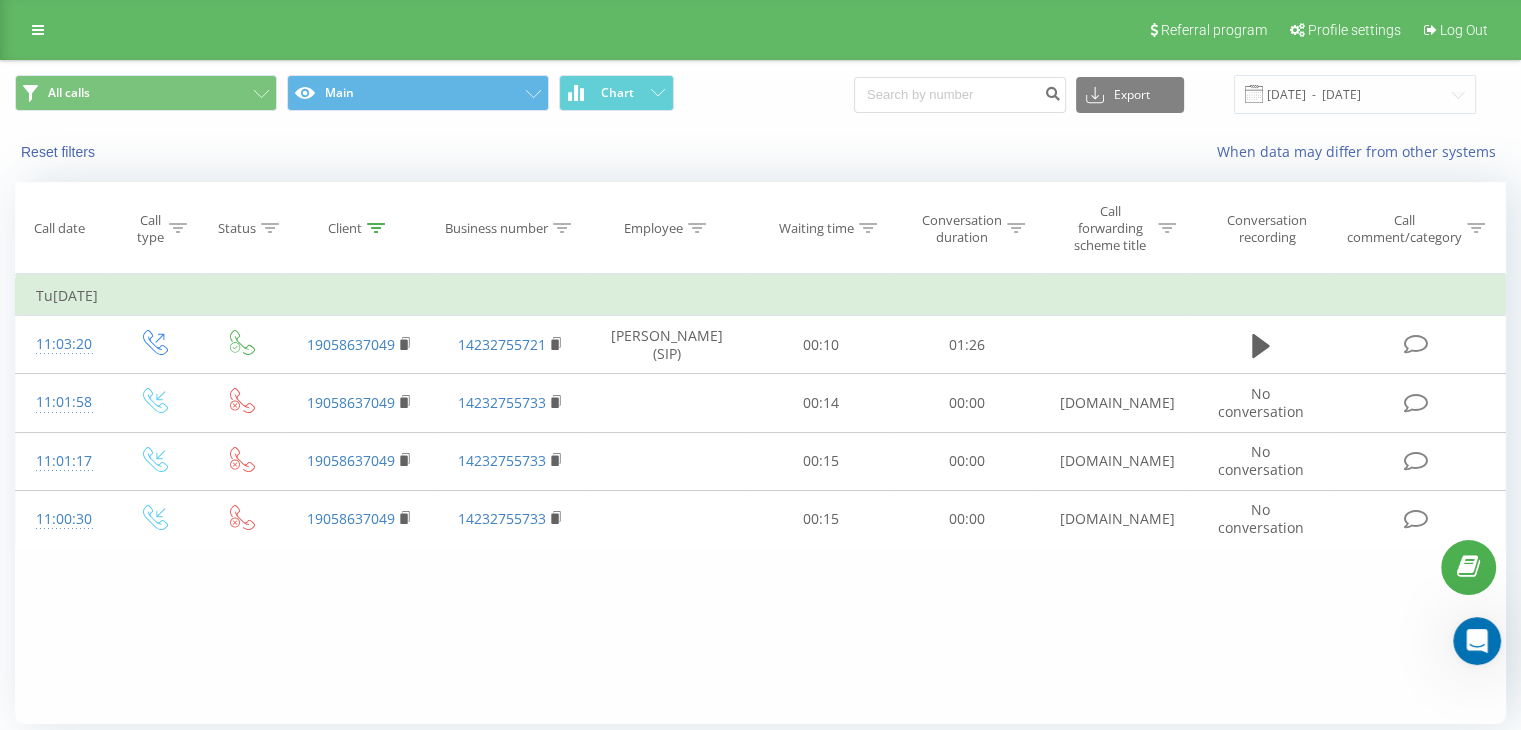 click 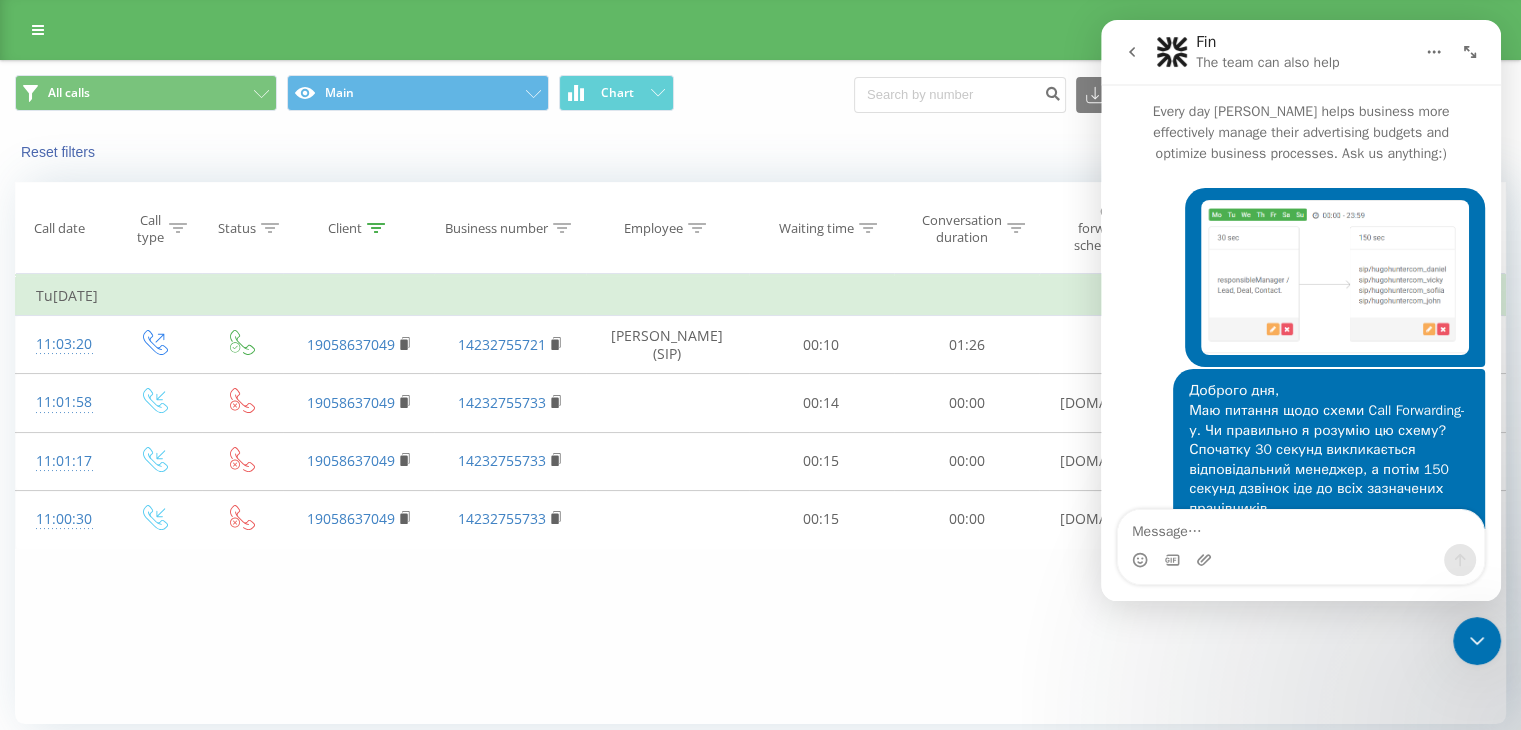 scroll, scrollTop: 1596, scrollLeft: 0, axis: vertical 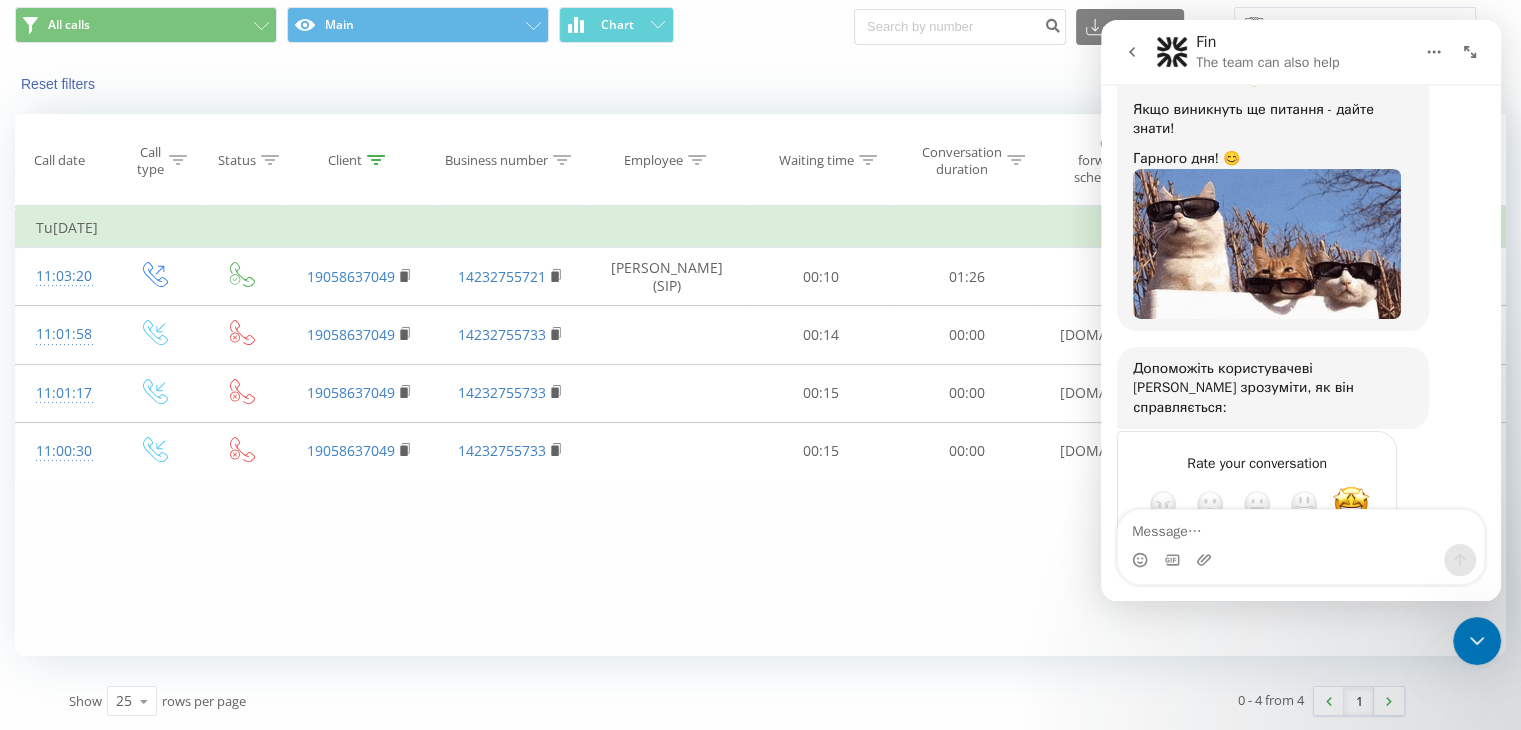 click at bounding box center (1301, 527) 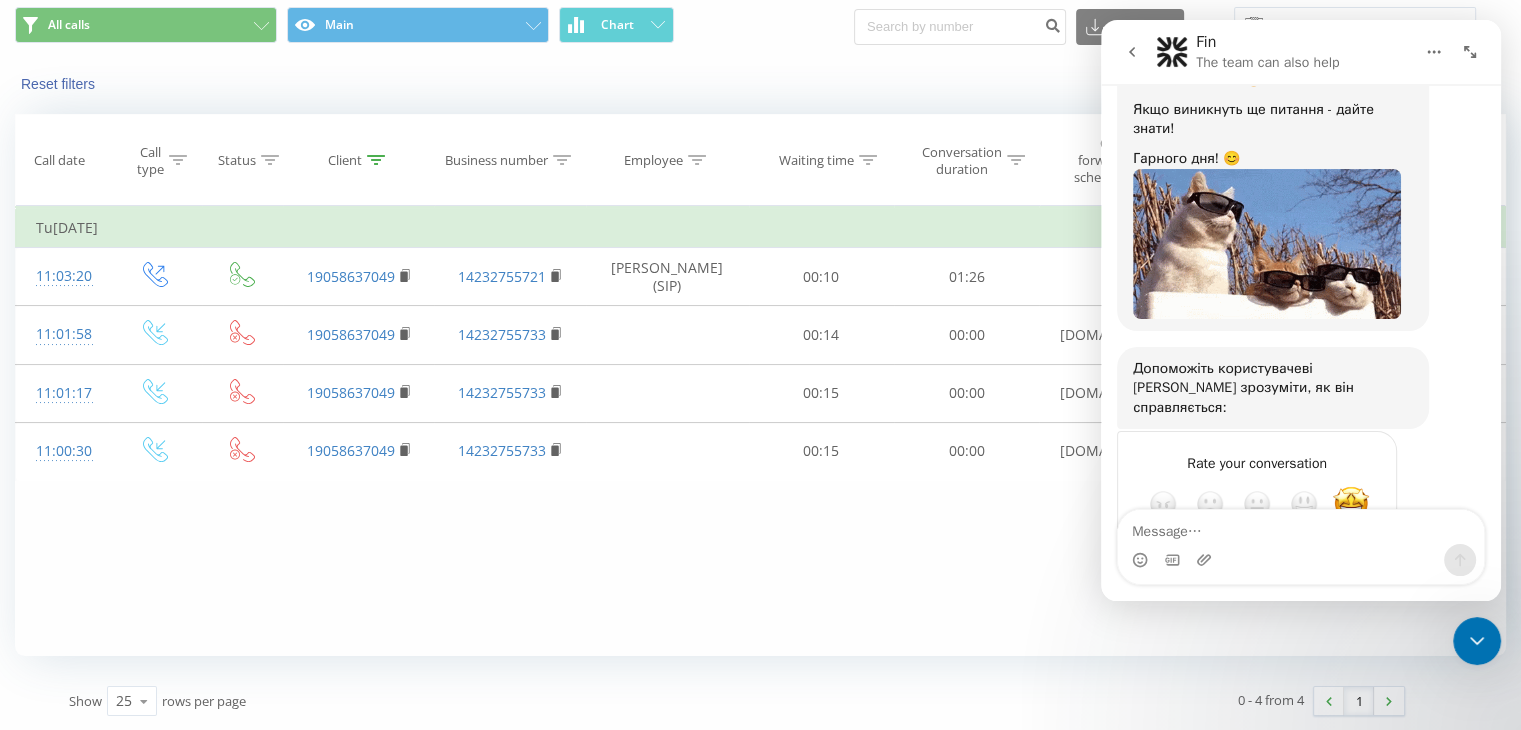 type on "P" 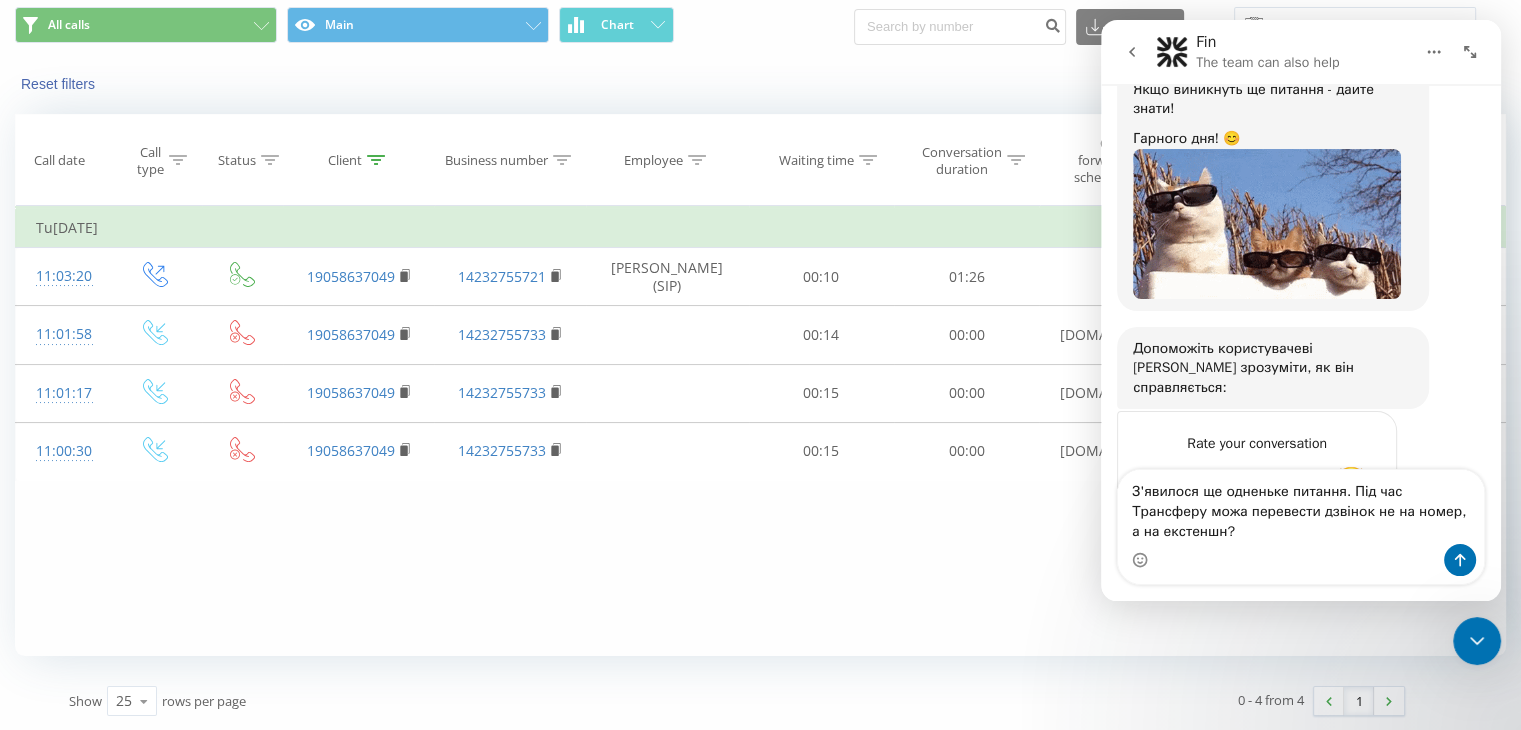 scroll, scrollTop: 3196, scrollLeft: 0, axis: vertical 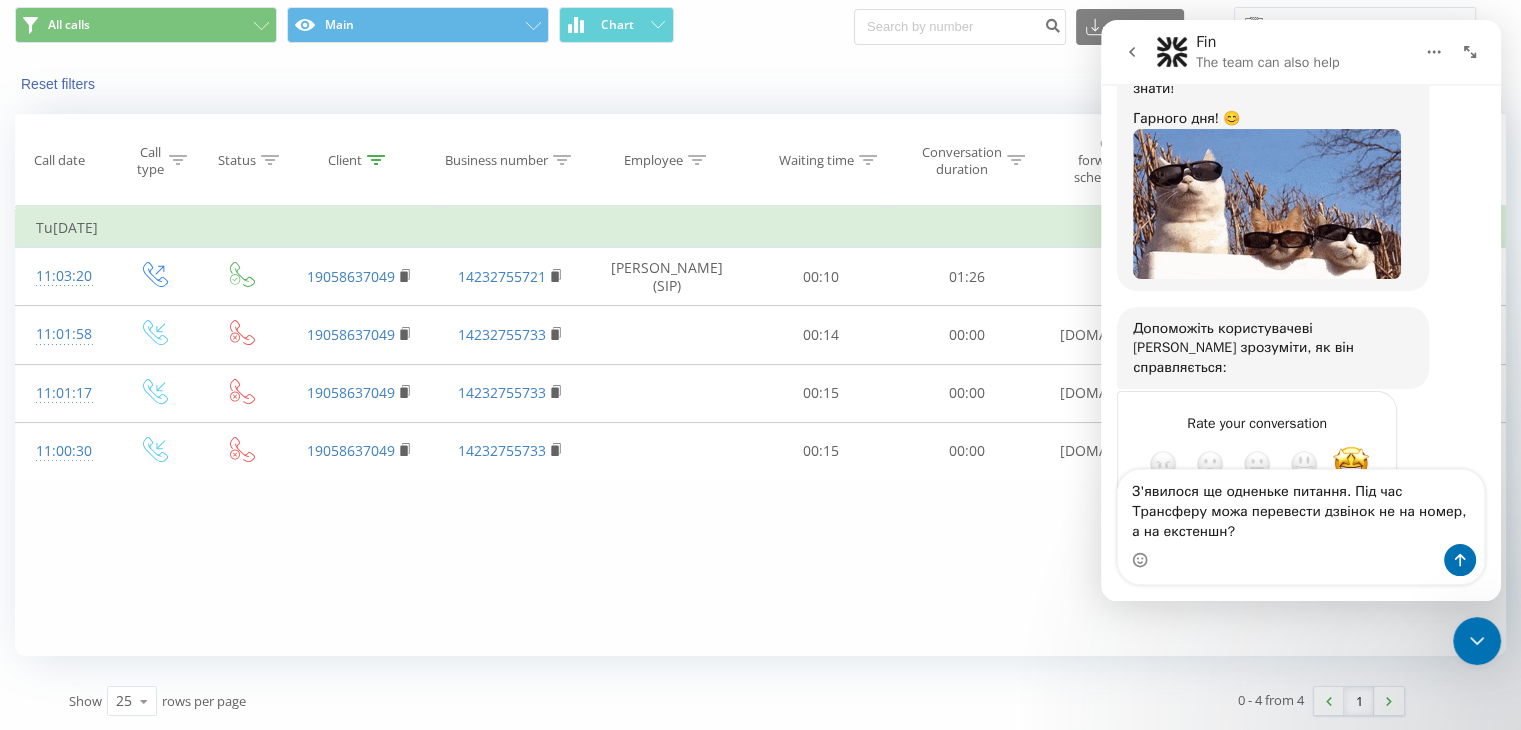 click on "З'явилося ще одненьке питання. Під час Трансферу можа перевести дзвінок не на номер, а на екстеншн?" at bounding box center (1301, 507) 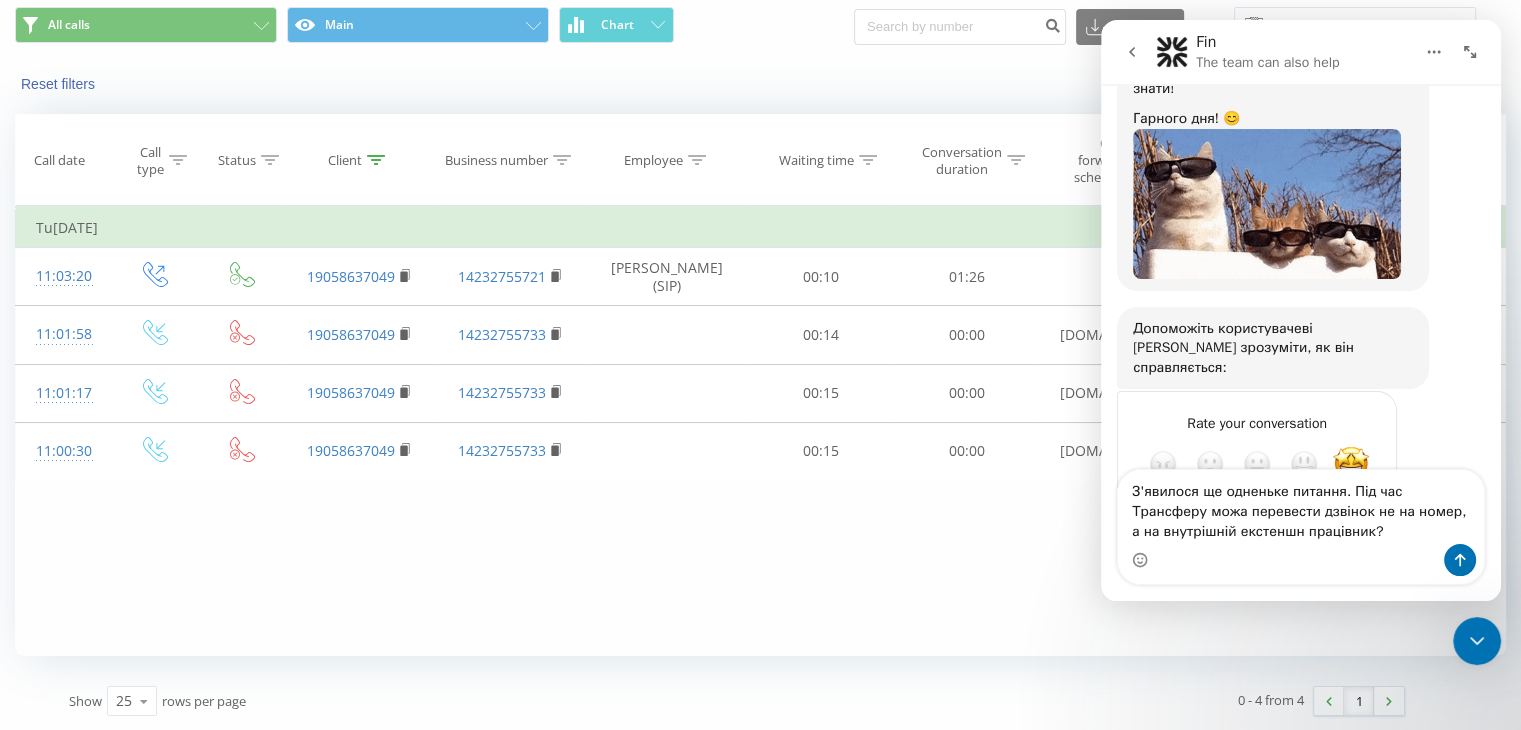 type on "З'явилося ще одненьке питання. Під час Трансферу можа перевести дзвінок не на номер, а на внутрішній екстеншн працівника?" 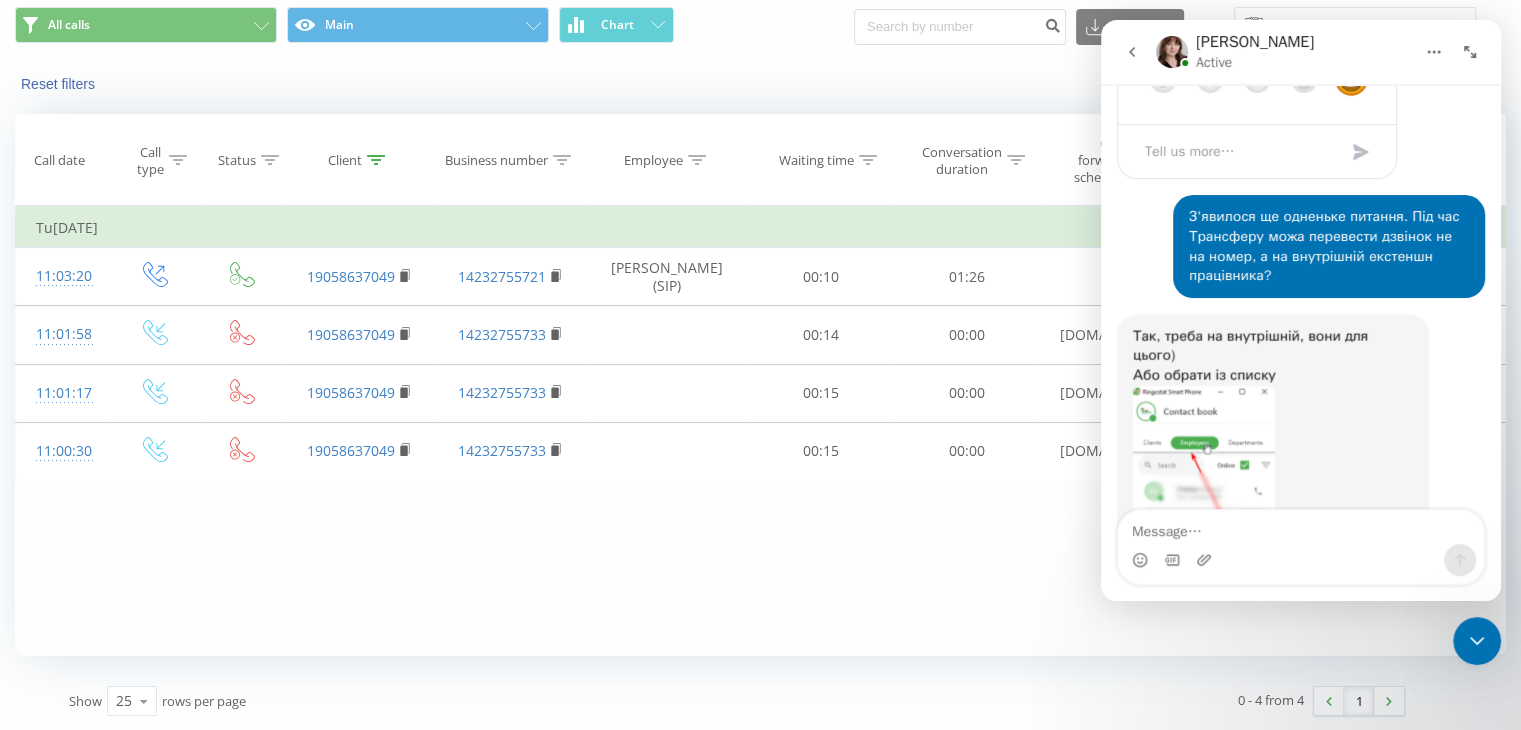 scroll, scrollTop: 3641, scrollLeft: 0, axis: vertical 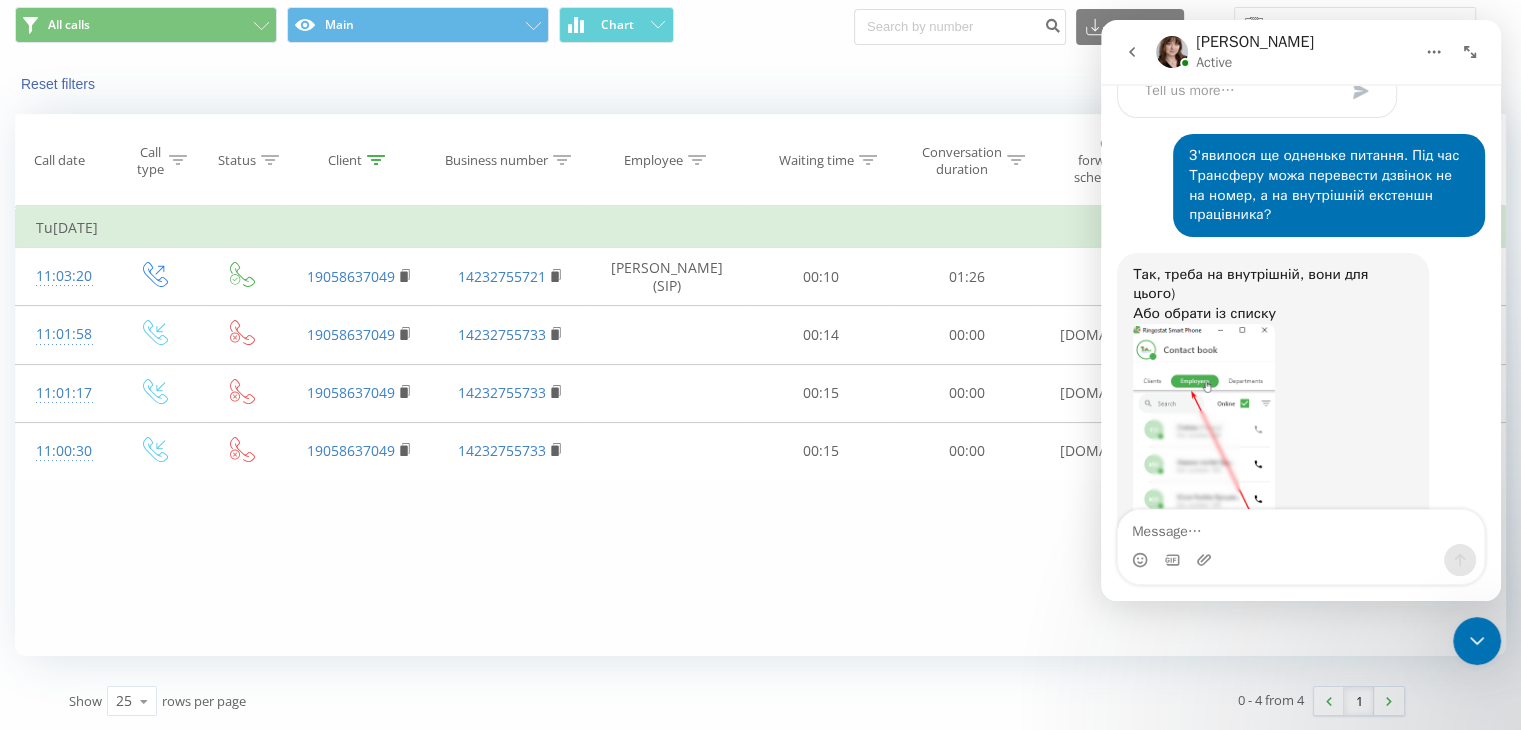 click at bounding box center (1204, 458) 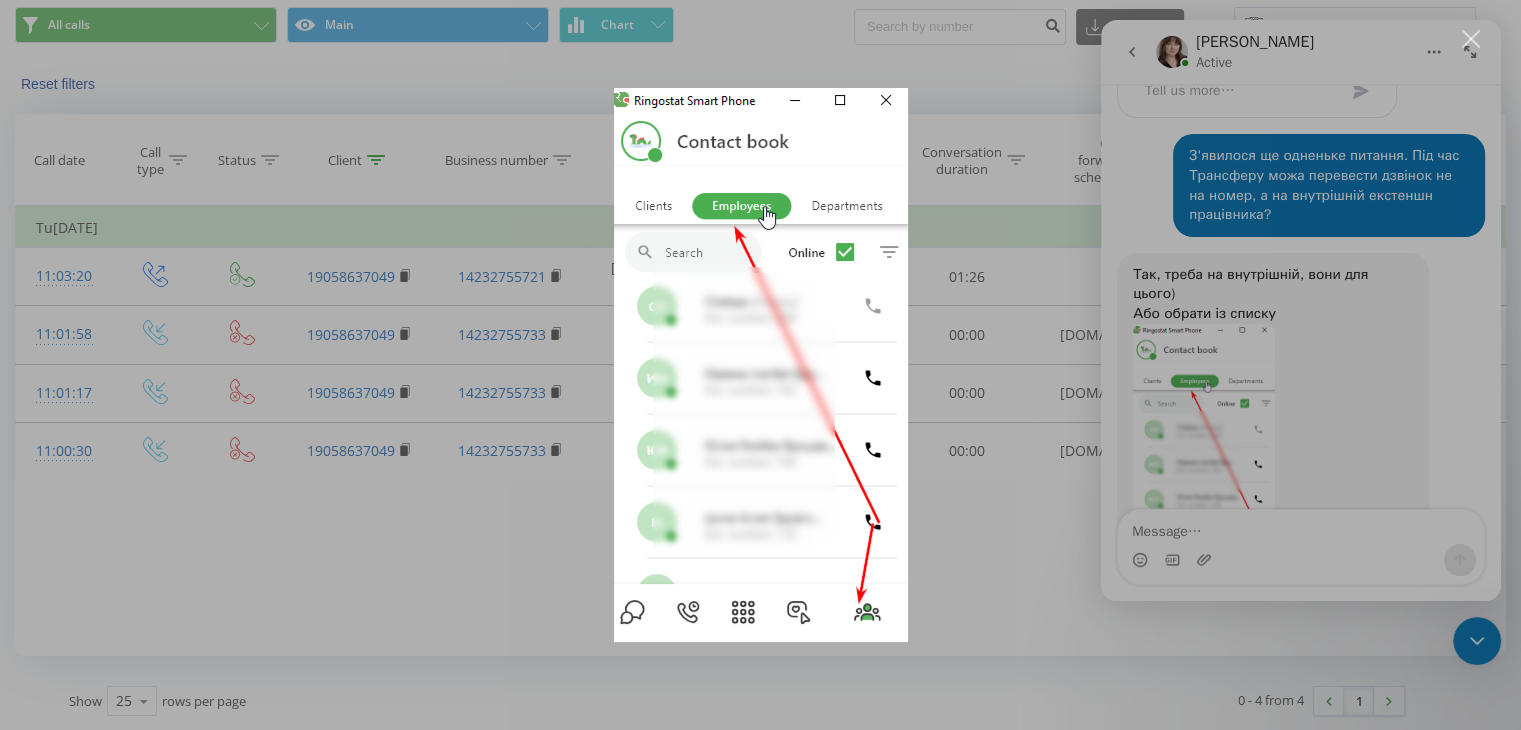scroll, scrollTop: 0, scrollLeft: 0, axis: both 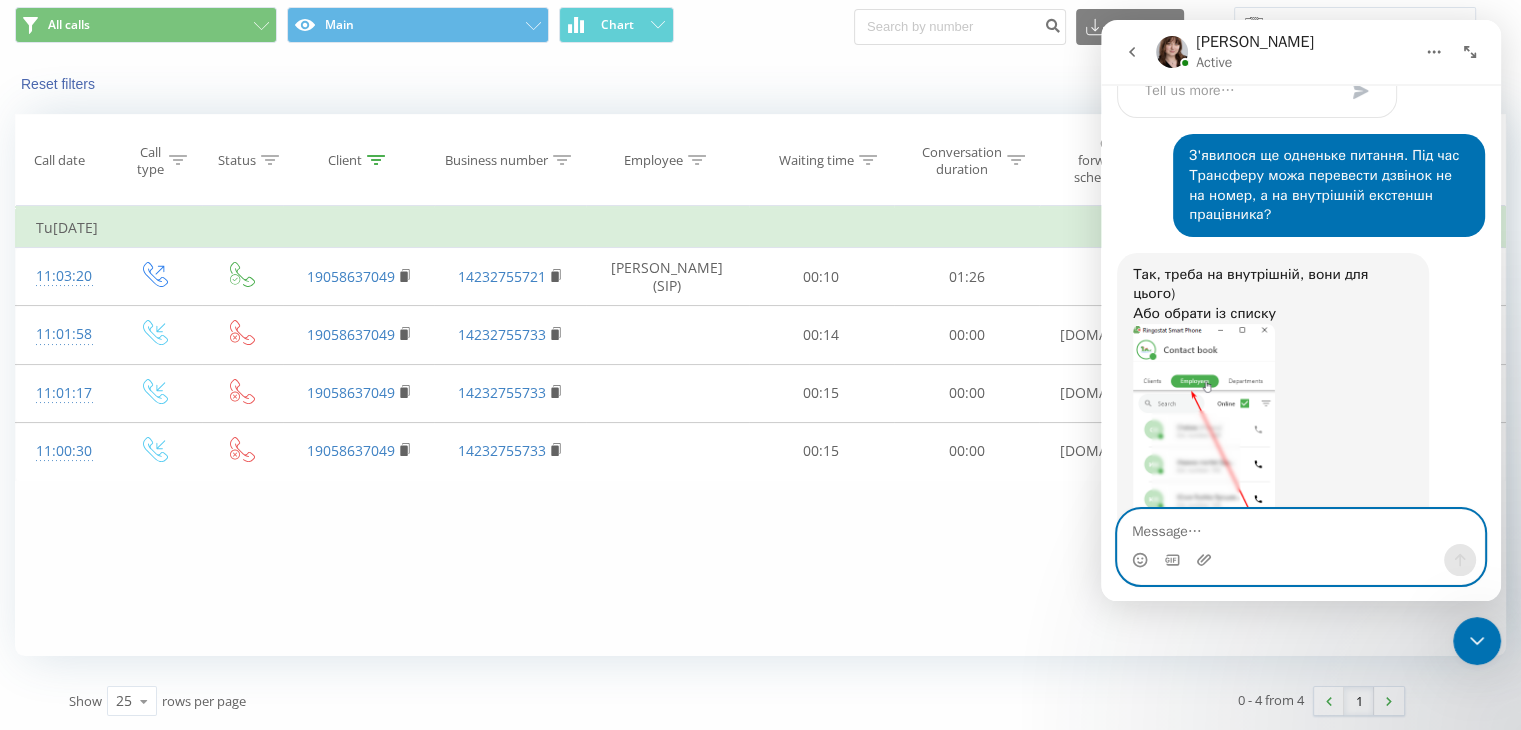 click at bounding box center (1301, 527) 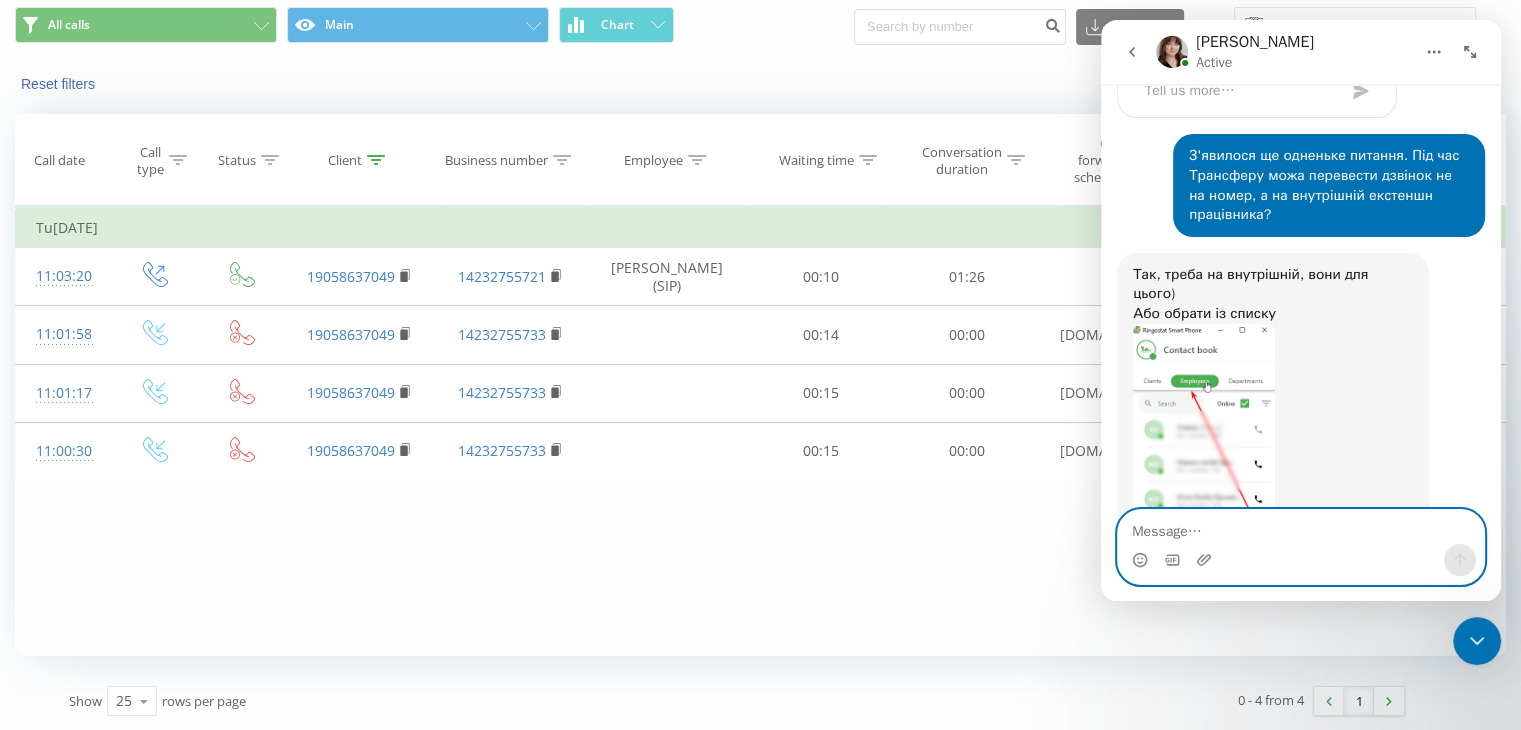 type on "я" 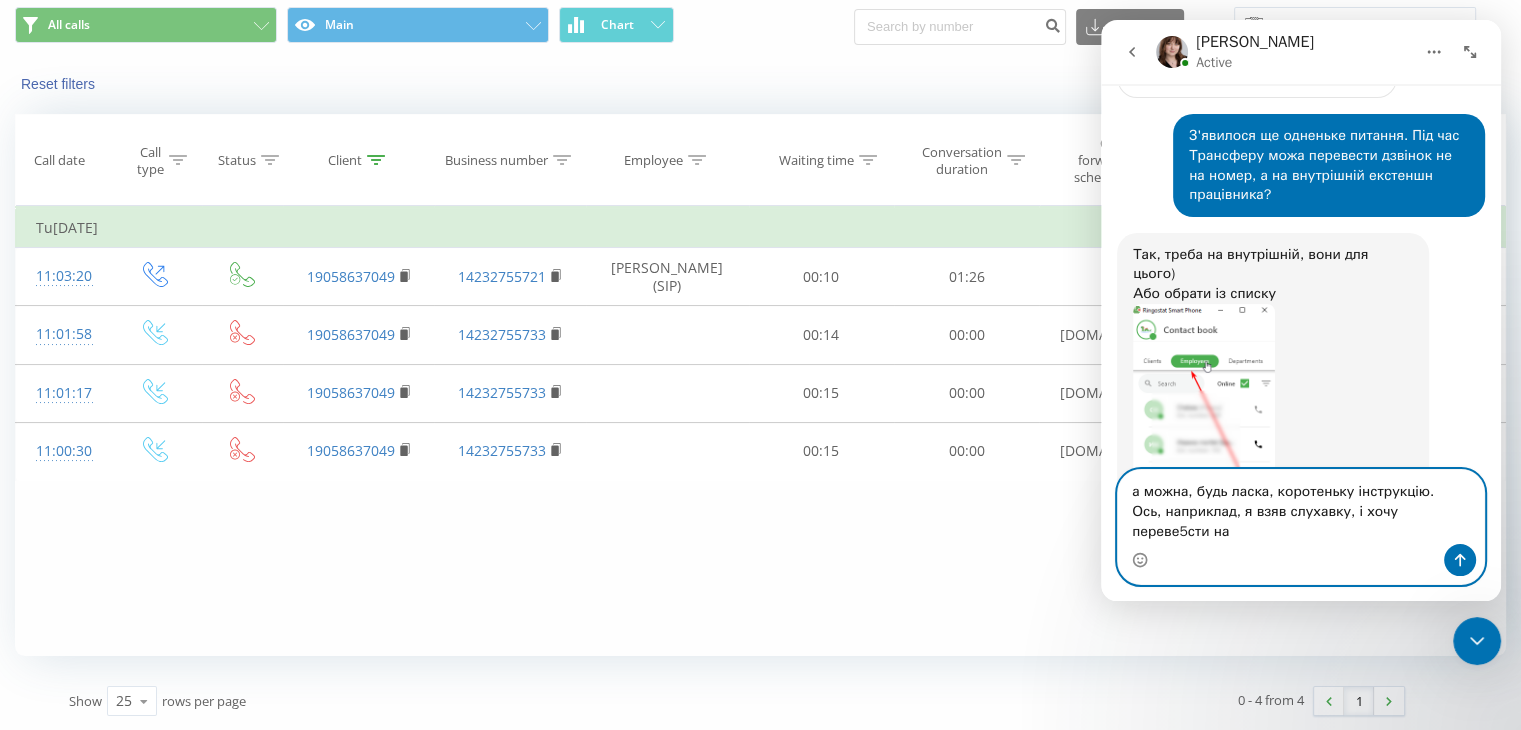 scroll, scrollTop: 3681, scrollLeft: 0, axis: vertical 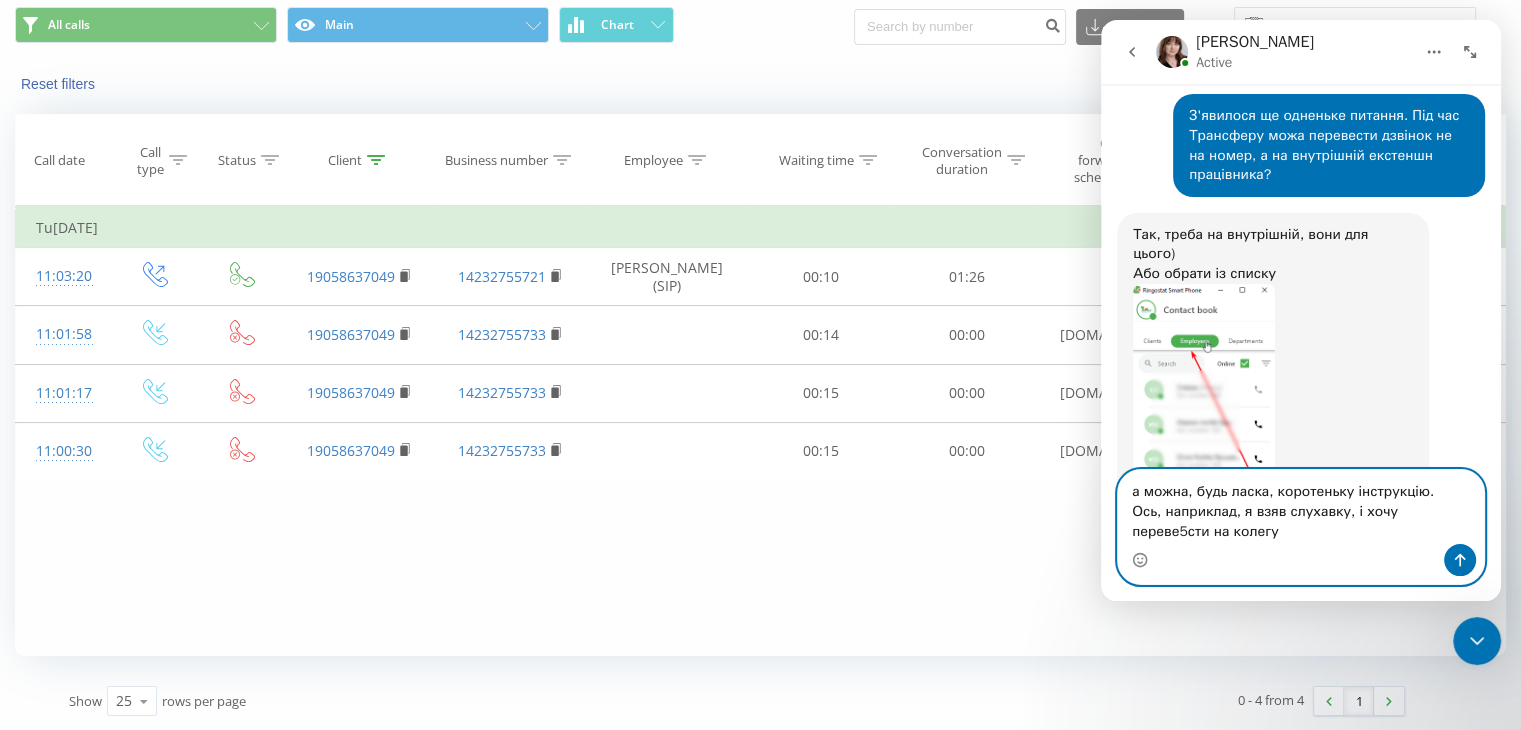 click on "а можна, будь ласка, коротеньку інструкцію.
Ось, наприклад, я взяв слухавку, і хочу переве5сти на колегу" at bounding box center [1301, 507] 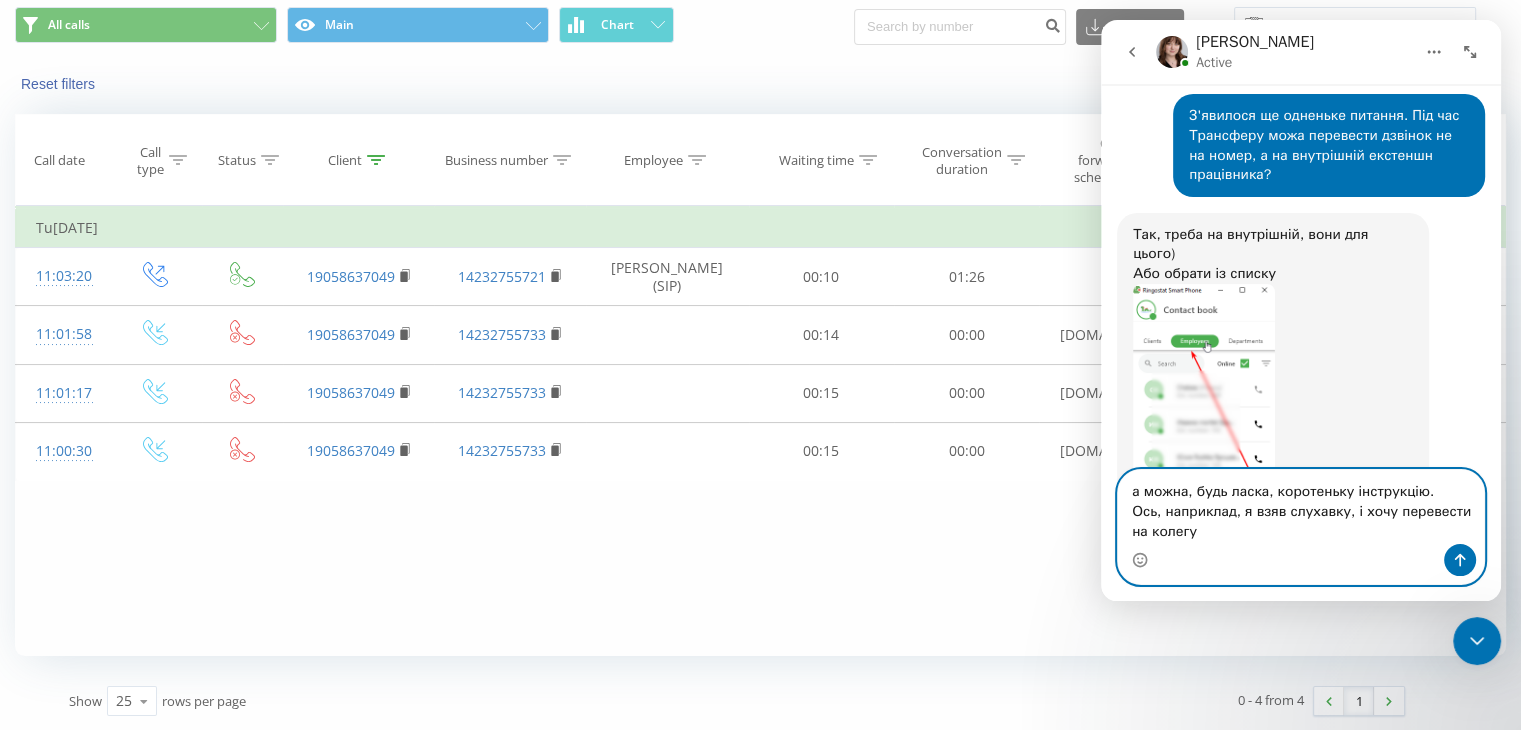 click on "а можна, будь ласка, коротеньку інструкцію.
Ось, наприклад, я взяв слухавку, і хочу перевести на колегу" at bounding box center [1301, 507] 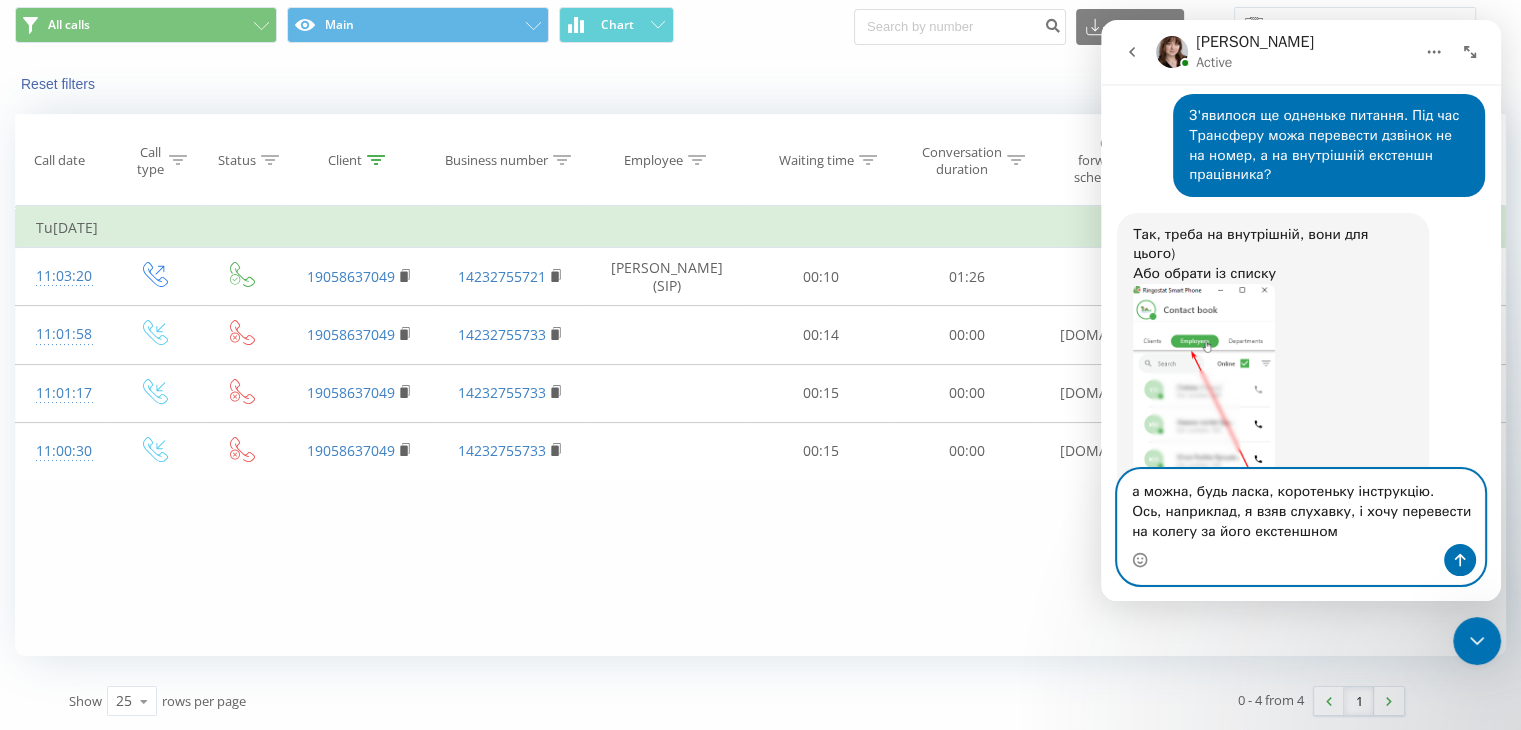 type on "а можна, будь ласка, коротеньку інструкцію.
Ось, наприклад, я взяв слухавку, і хочу перевести на колегу за його екстеншном" 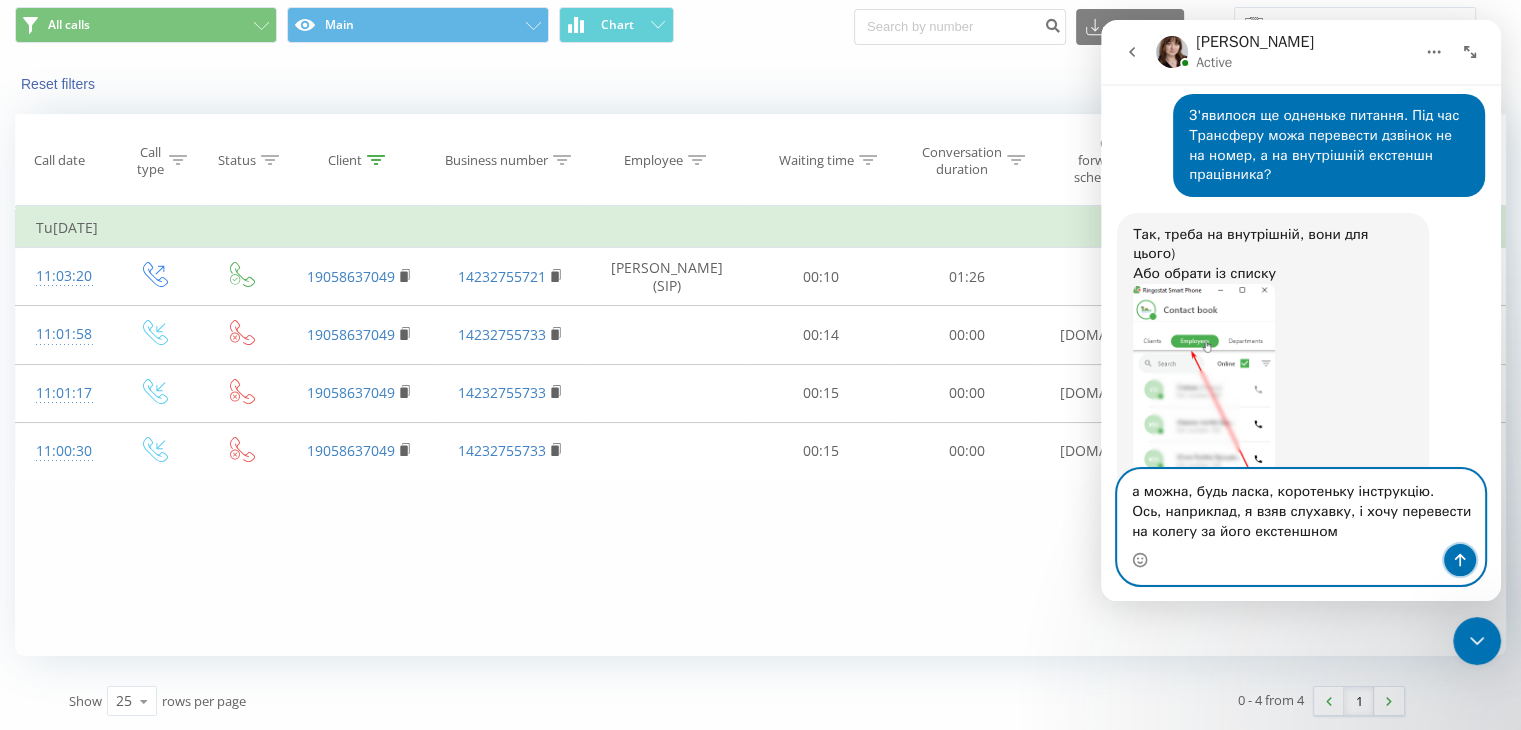 click 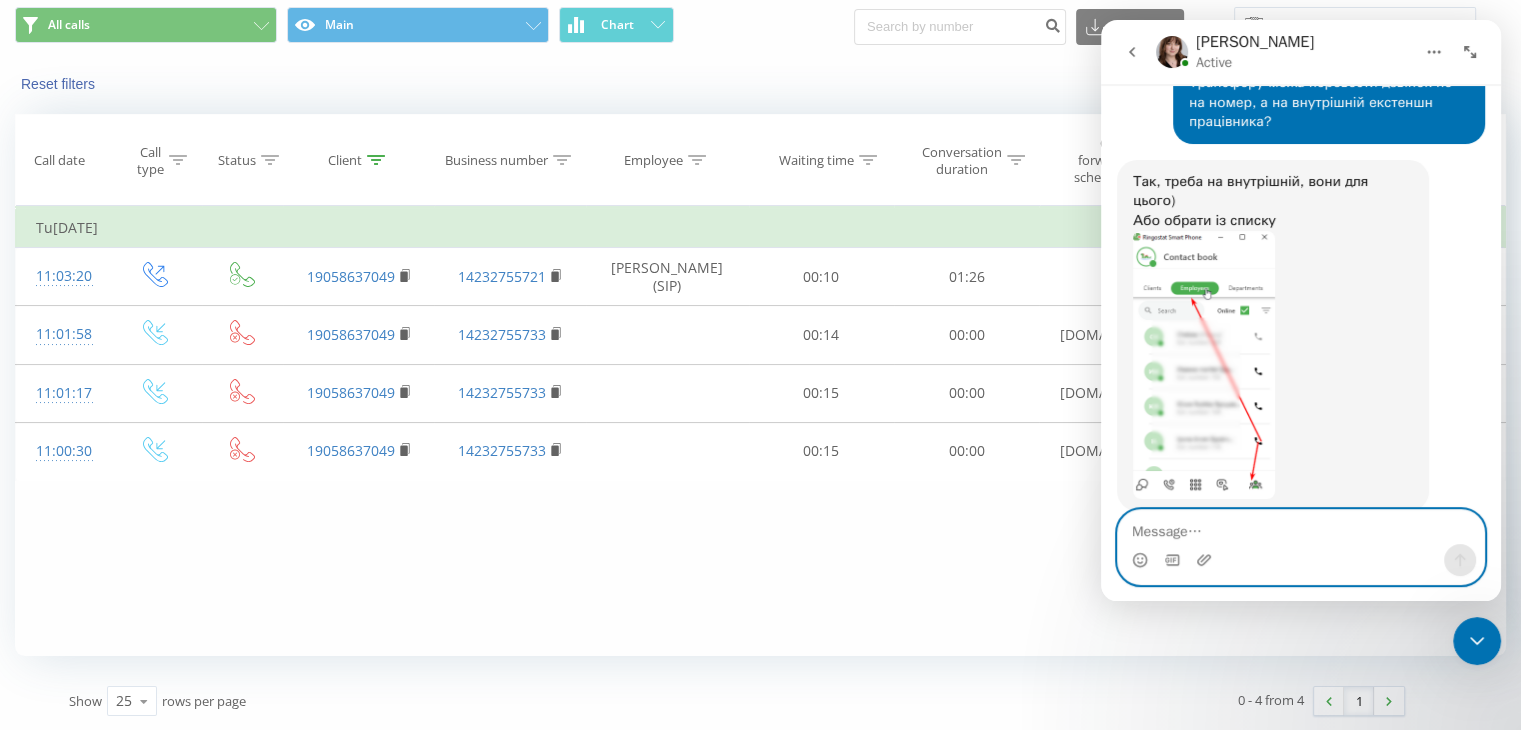 scroll, scrollTop: 3760, scrollLeft: 0, axis: vertical 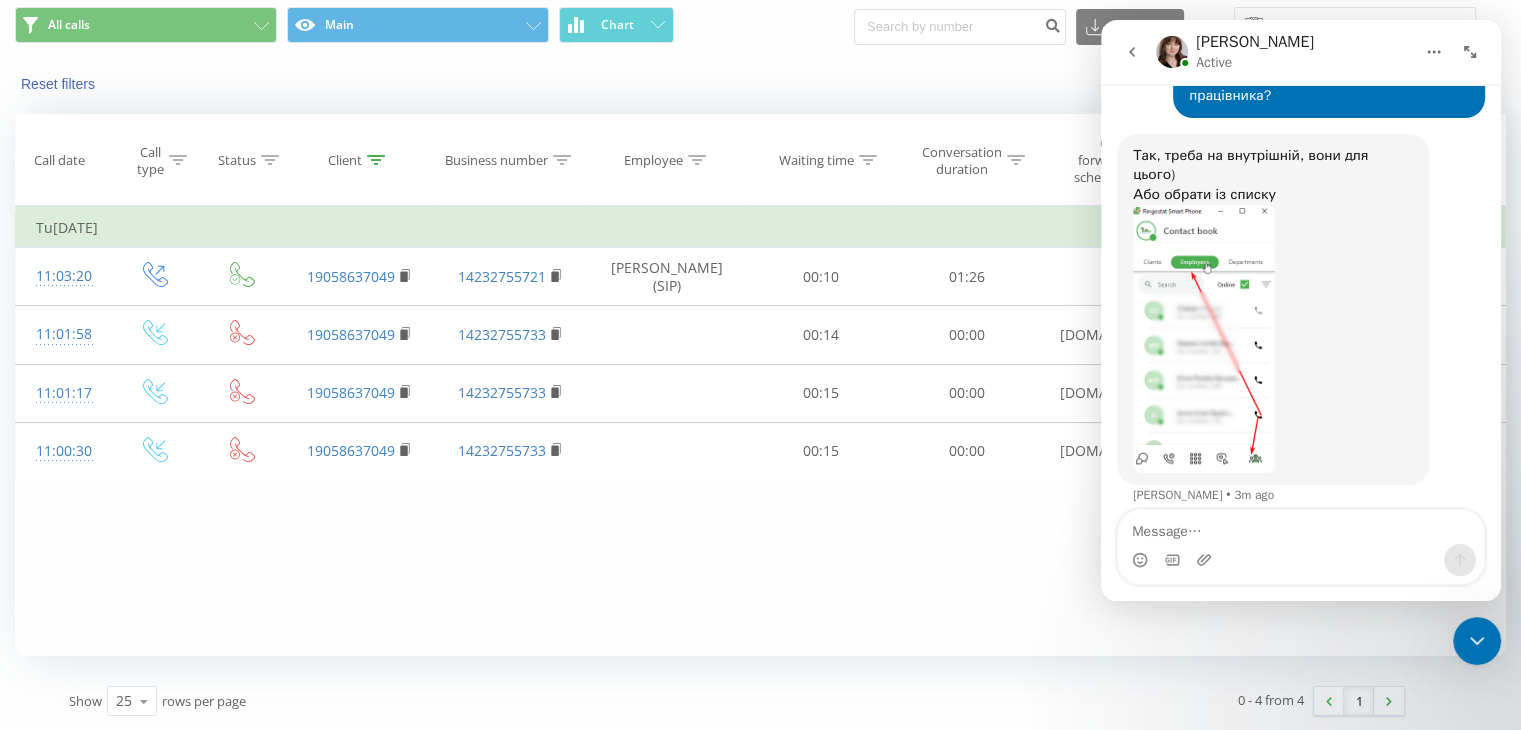 click at bounding box center (1204, 339) 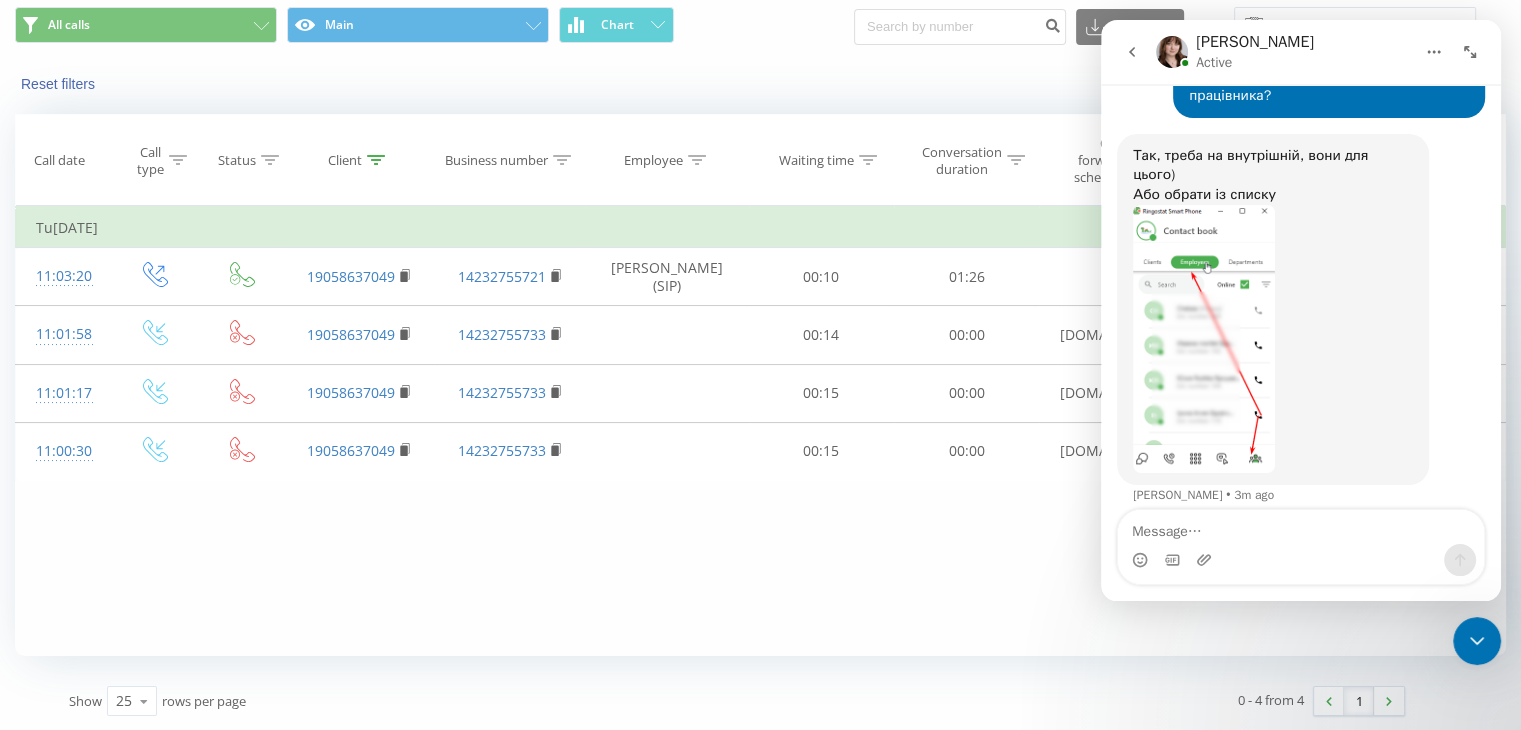 scroll, scrollTop: 0, scrollLeft: 0, axis: both 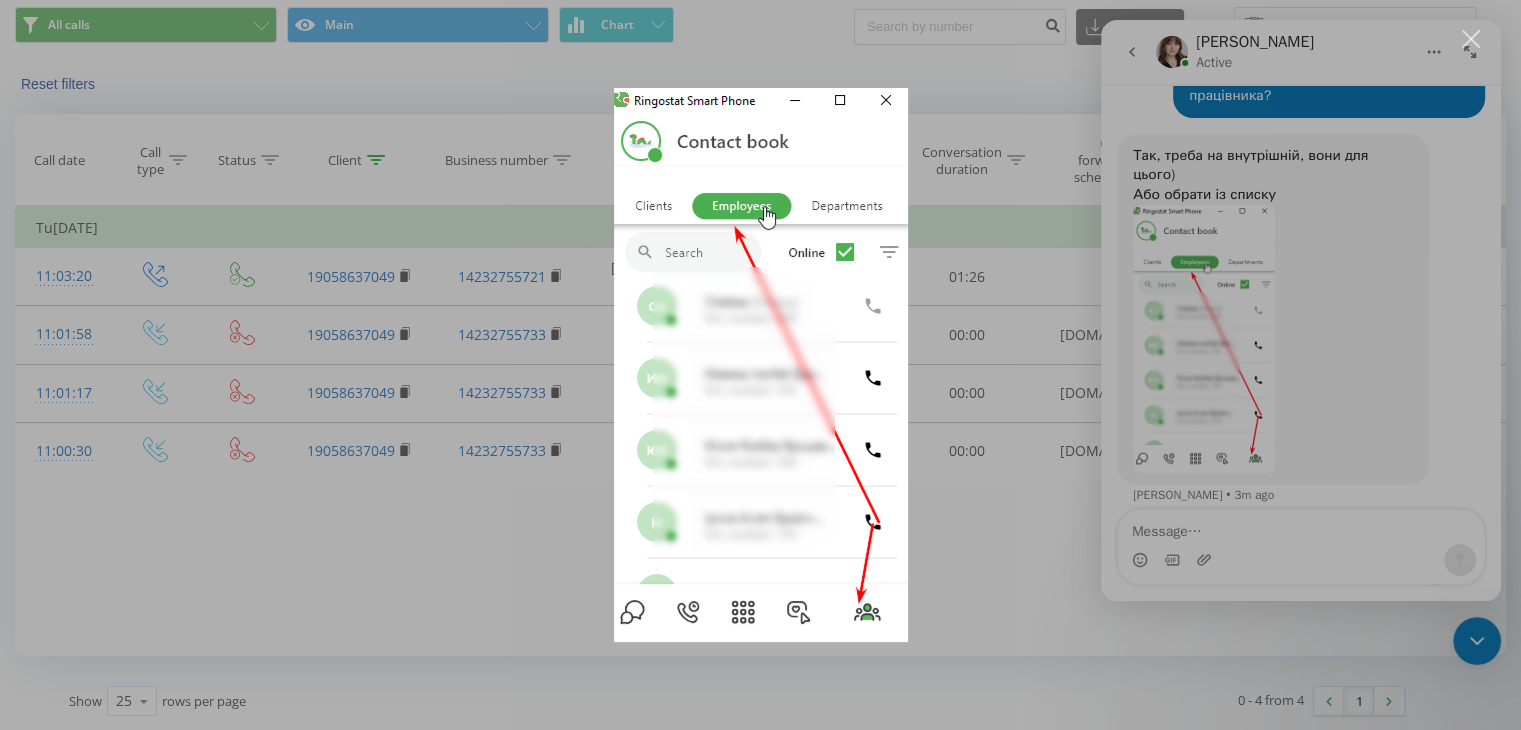 click at bounding box center [760, 365] 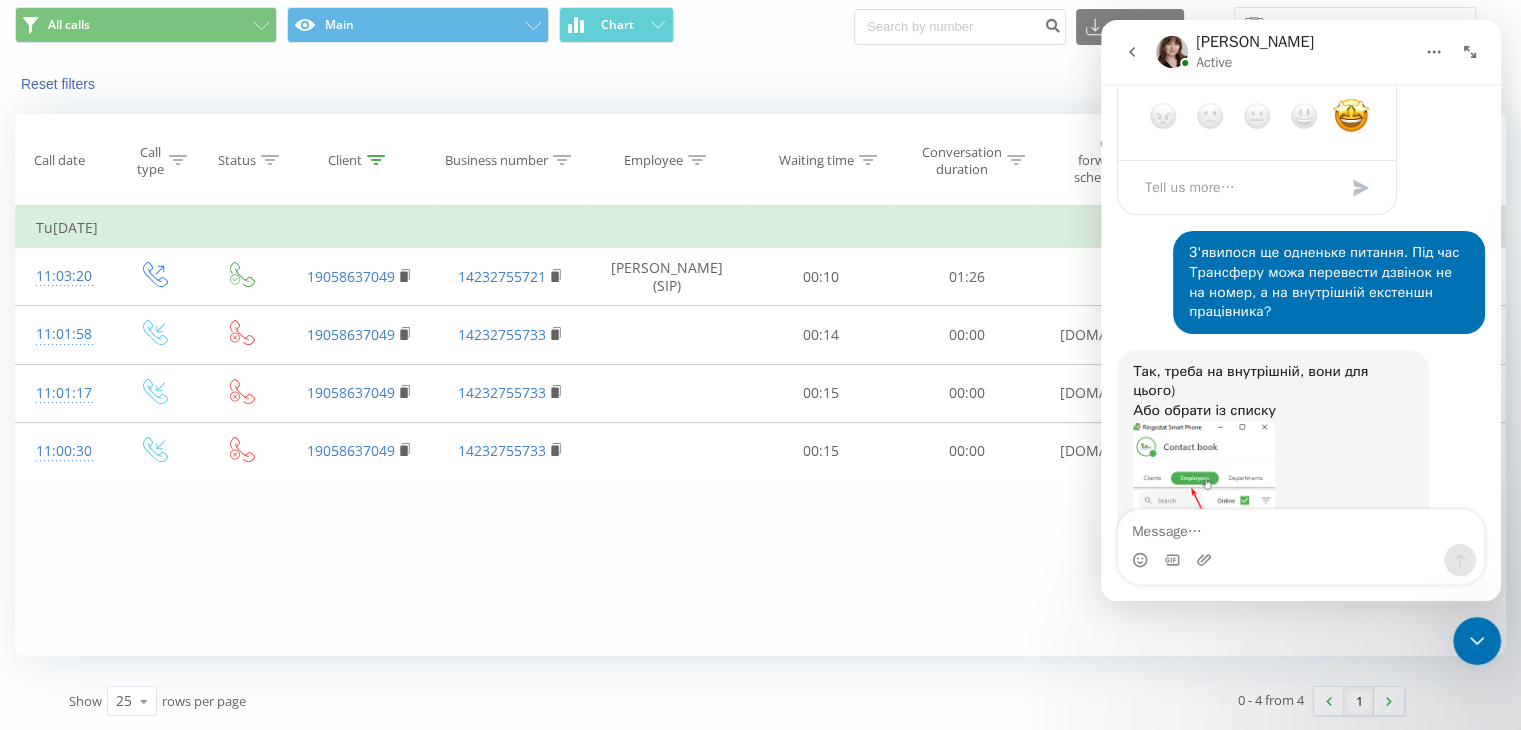 scroll, scrollTop: 3542, scrollLeft: 0, axis: vertical 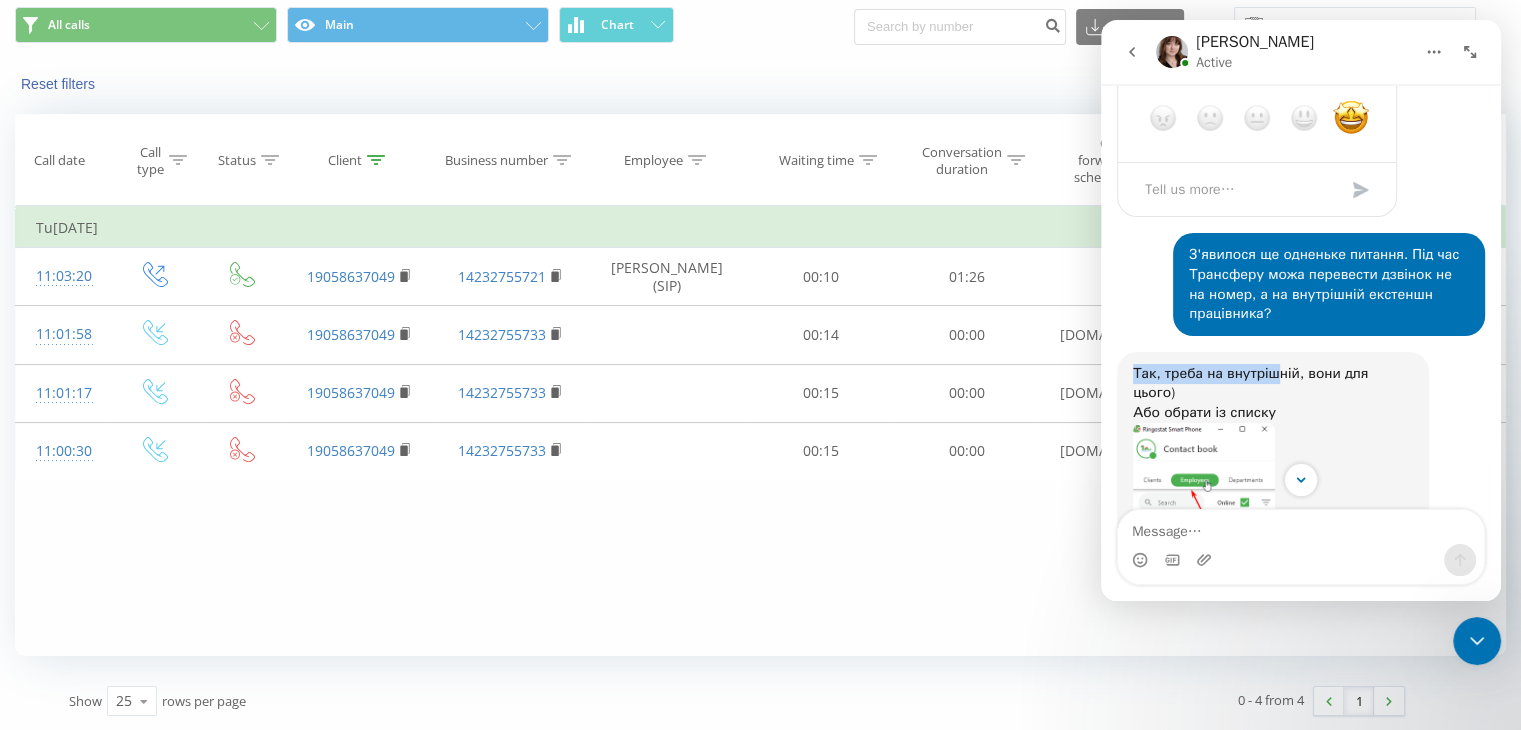 drag, startPoint x: 1128, startPoint y: 252, endPoint x: 1270, endPoint y: 259, distance: 142.17242 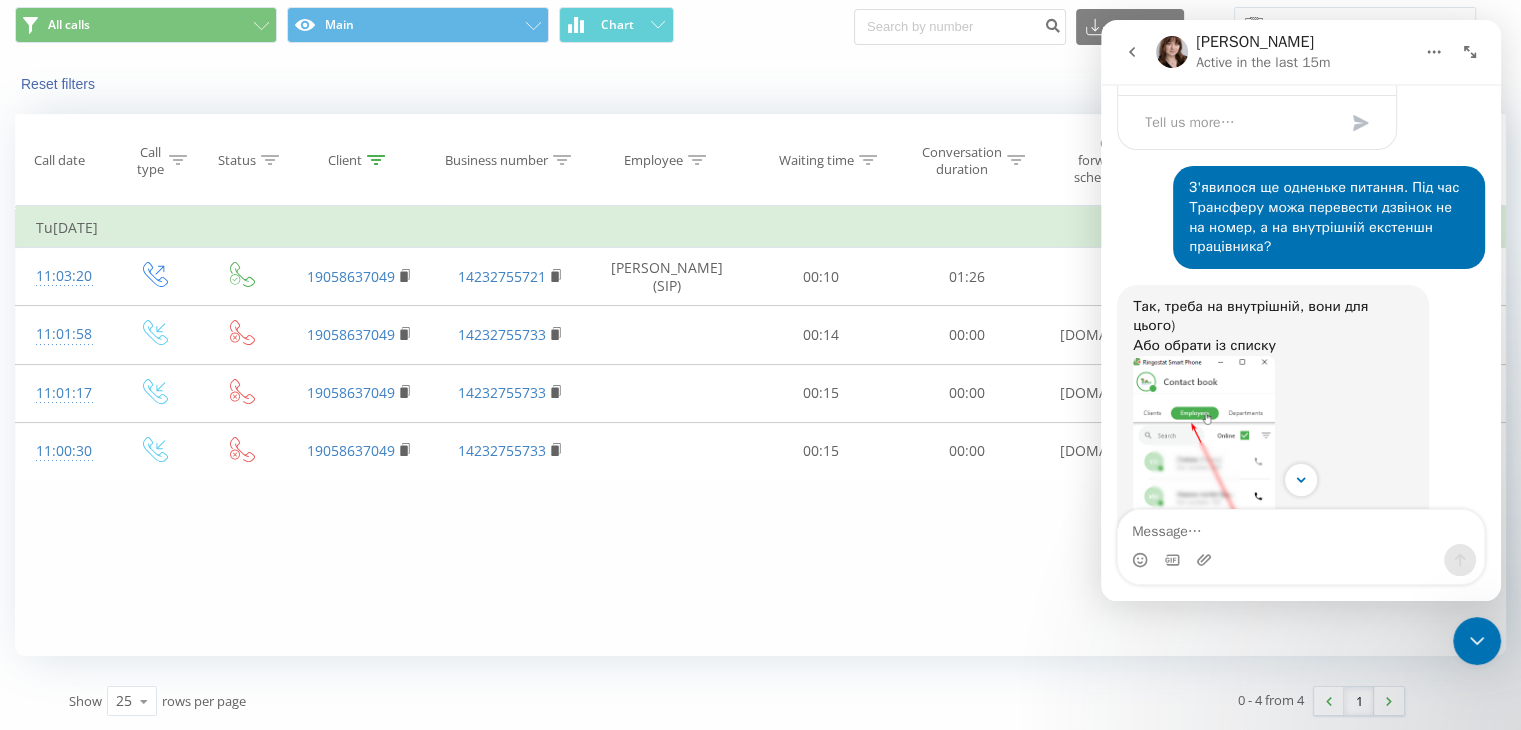 scroll, scrollTop: 3642, scrollLeft: 0, axis: vertical 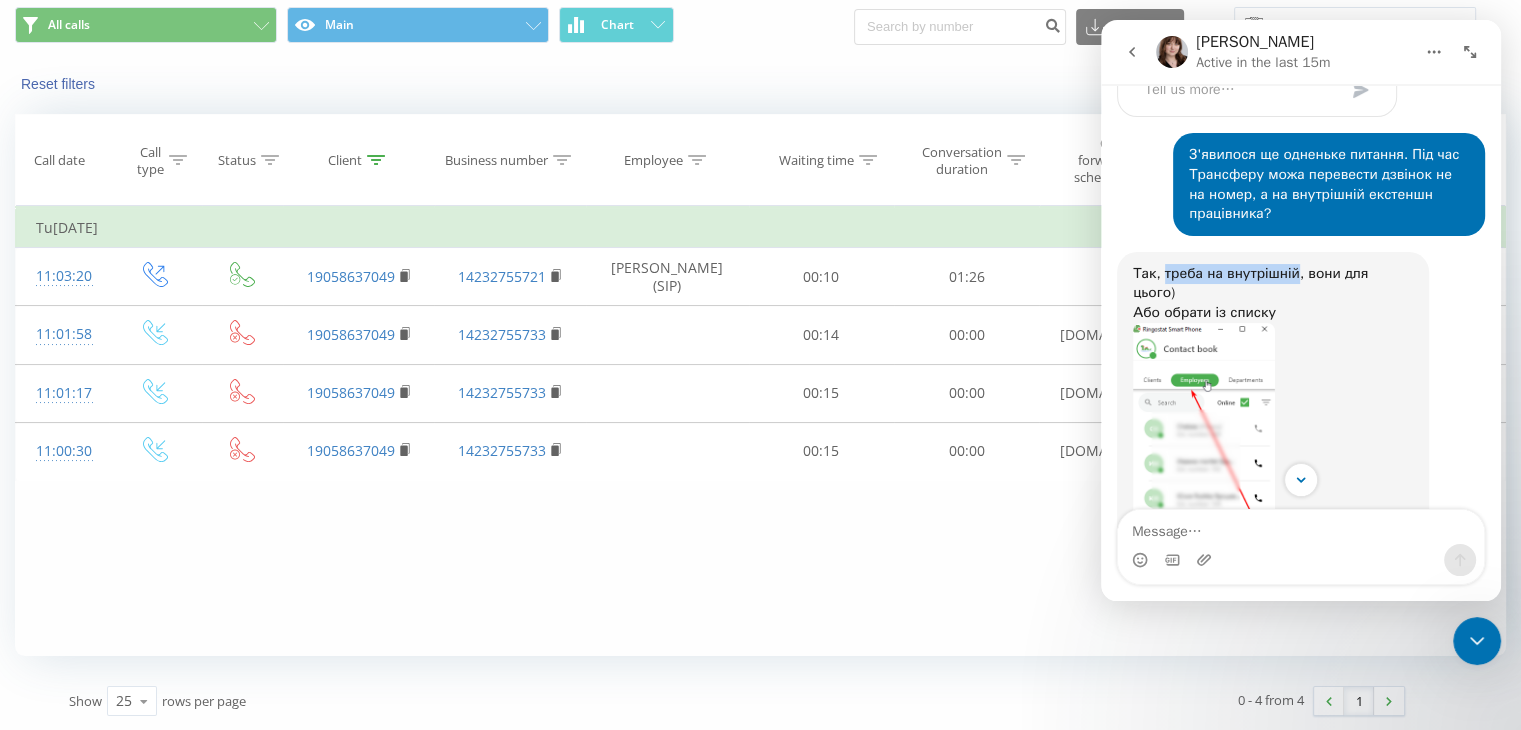 drag, startPoint x: 1162, startPoint y: 157, endPoint x: 1289, endPoint y: 155, distance: 127.01575 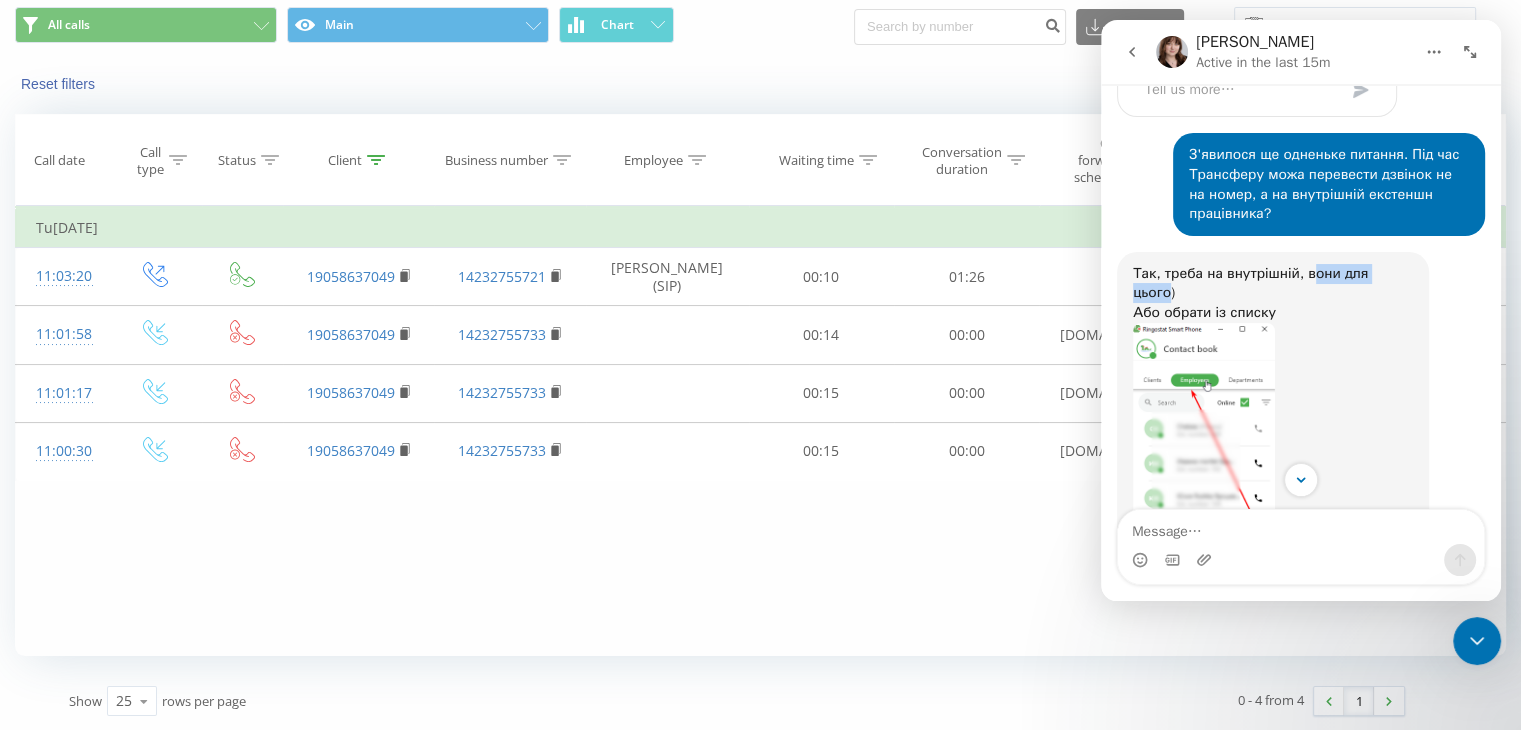 drag, startPoint x: 1308, startPoint y: 156, endPoint x: 1393, endPoint y: 160, distance: 85.09406 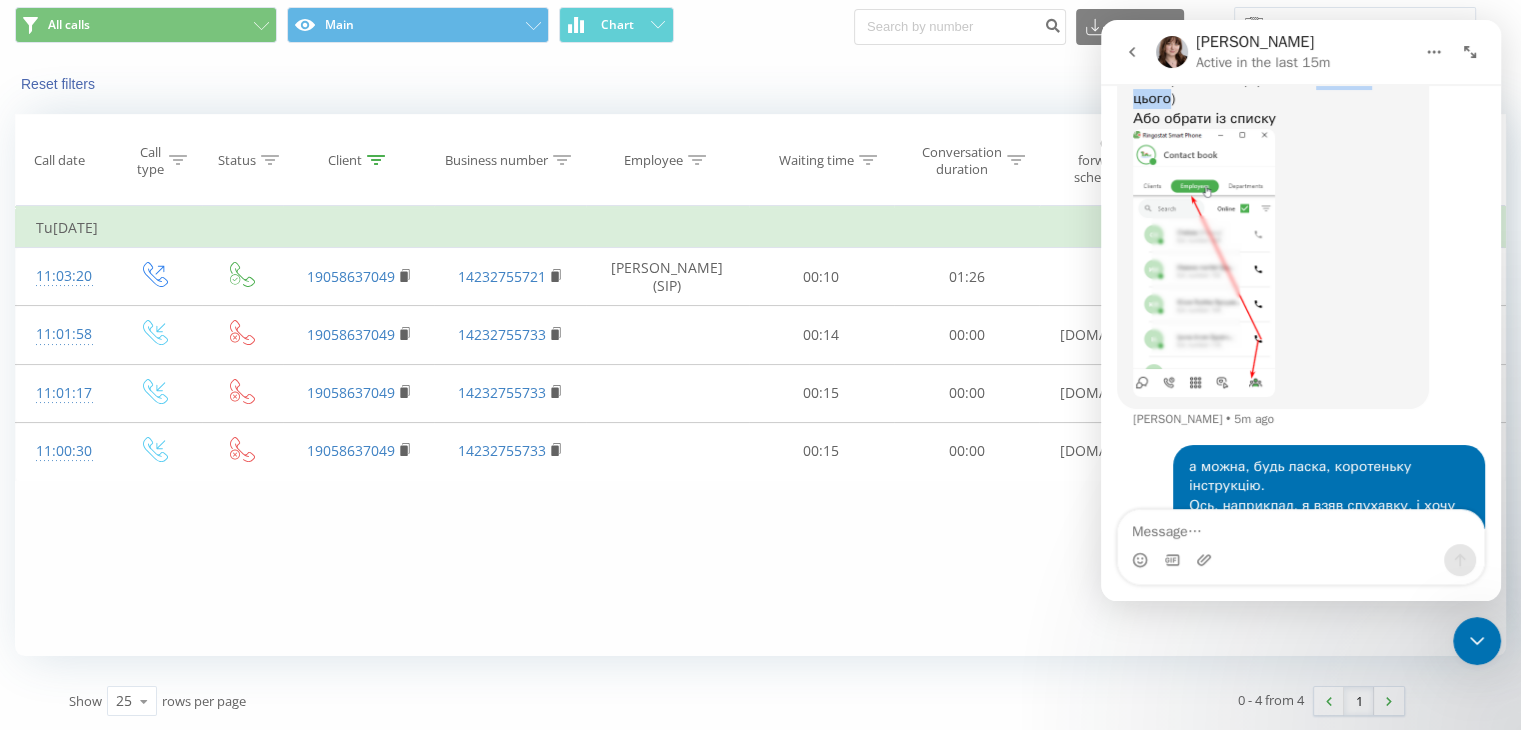 scroll, scrollTop: 3859, scrollLeft: 0, axis: vertical 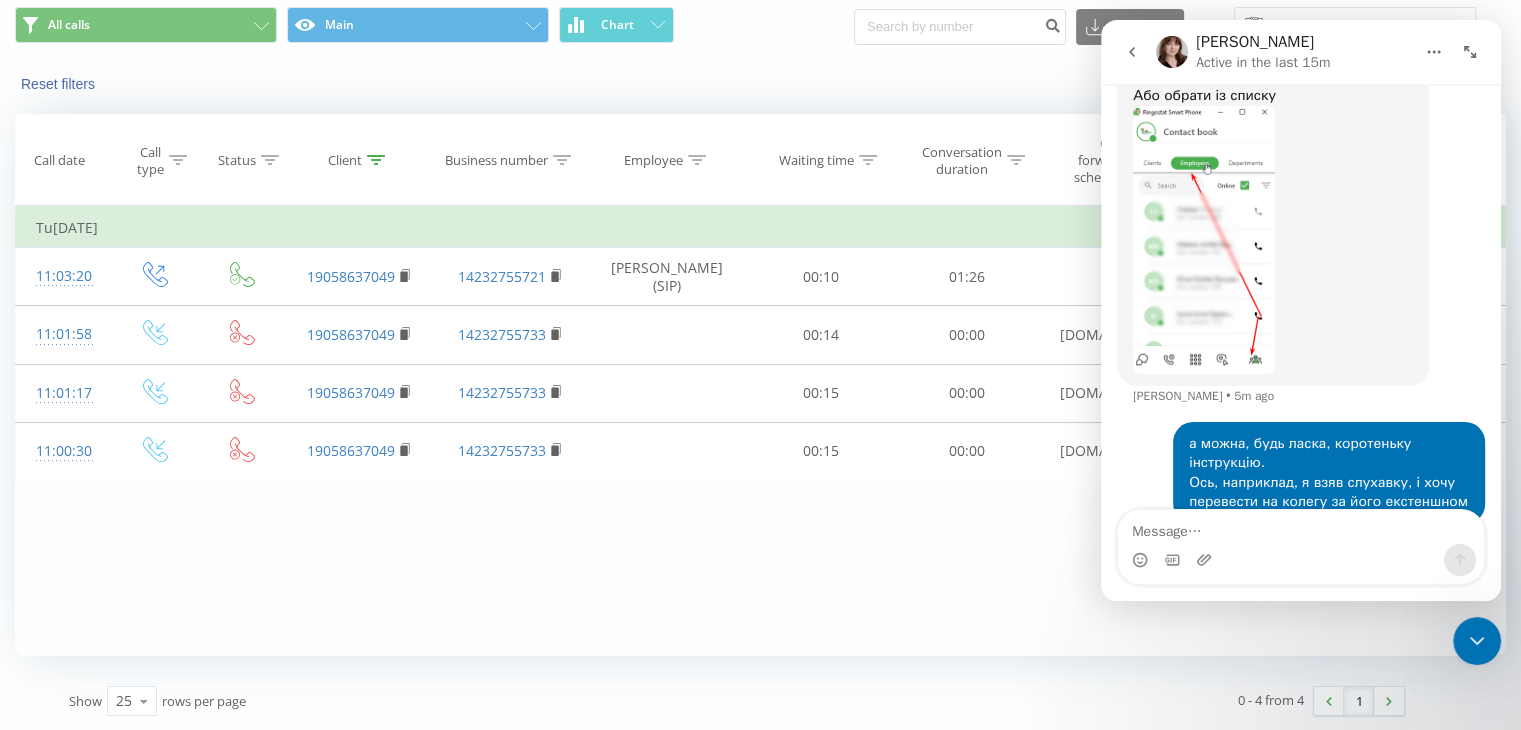 click on "Ось тут будь ласка перегляньте інструкцію зі скриншотами" at bounding box center [1239, 571] 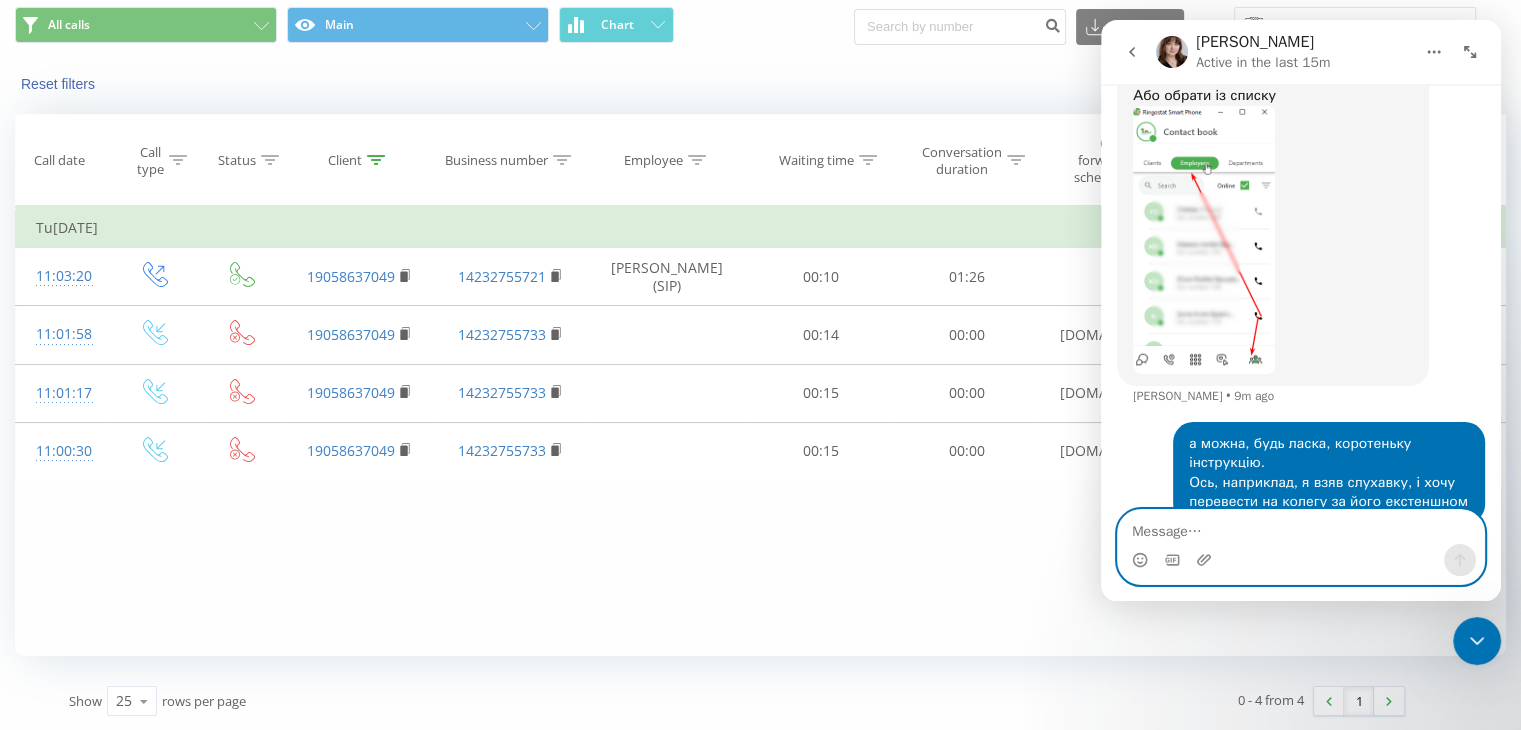 click at bounding box center [1301, 527] 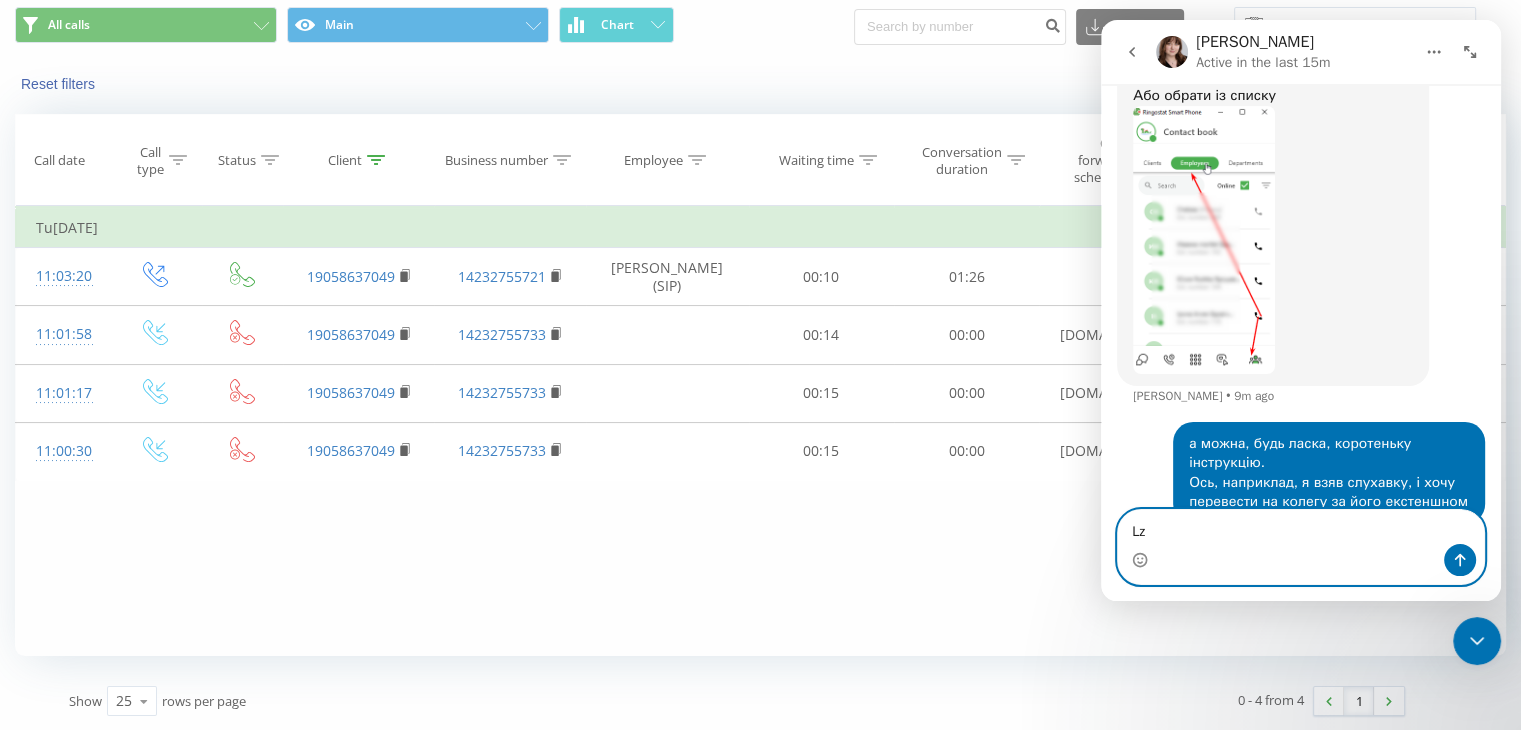 type on "L" 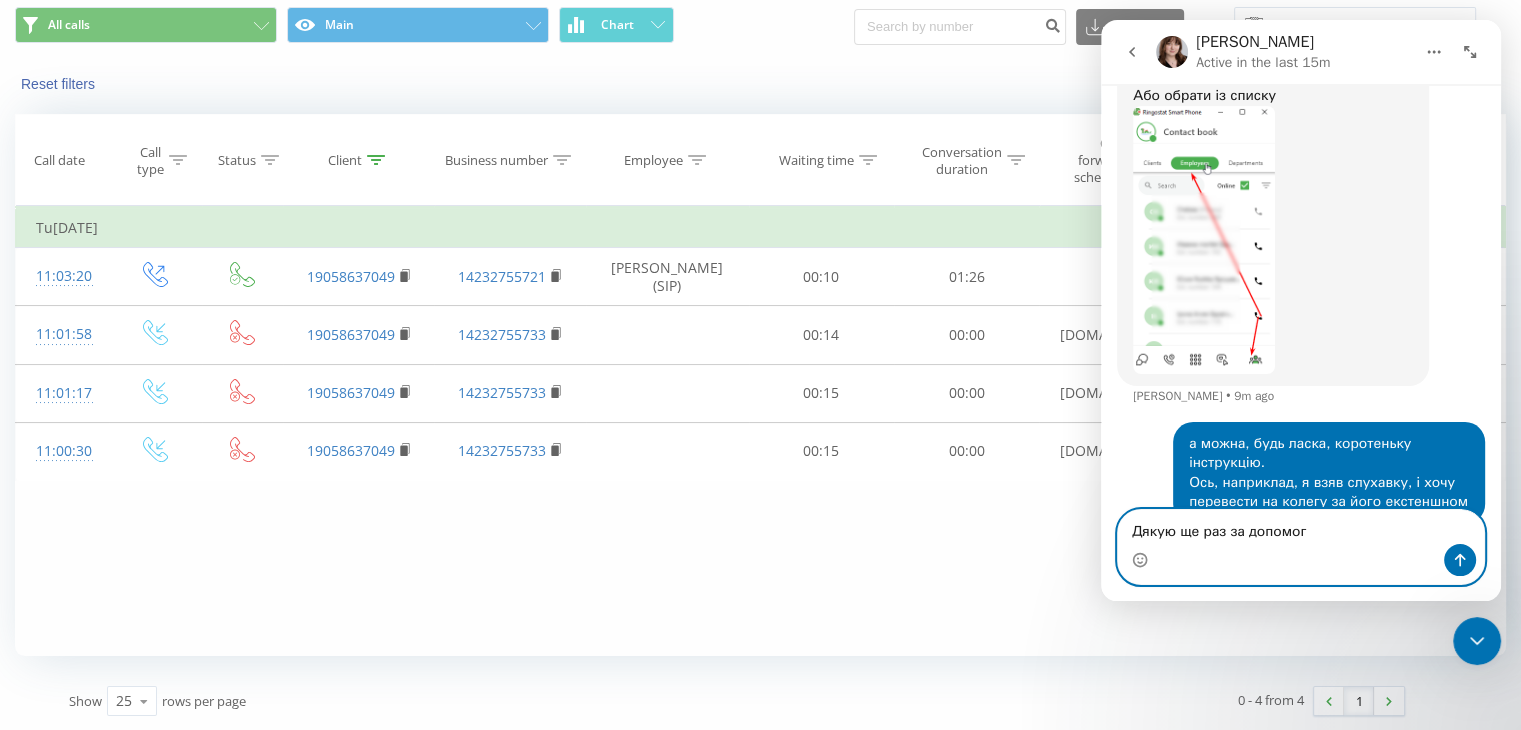 type on "Дякую ще раз за допомогу" 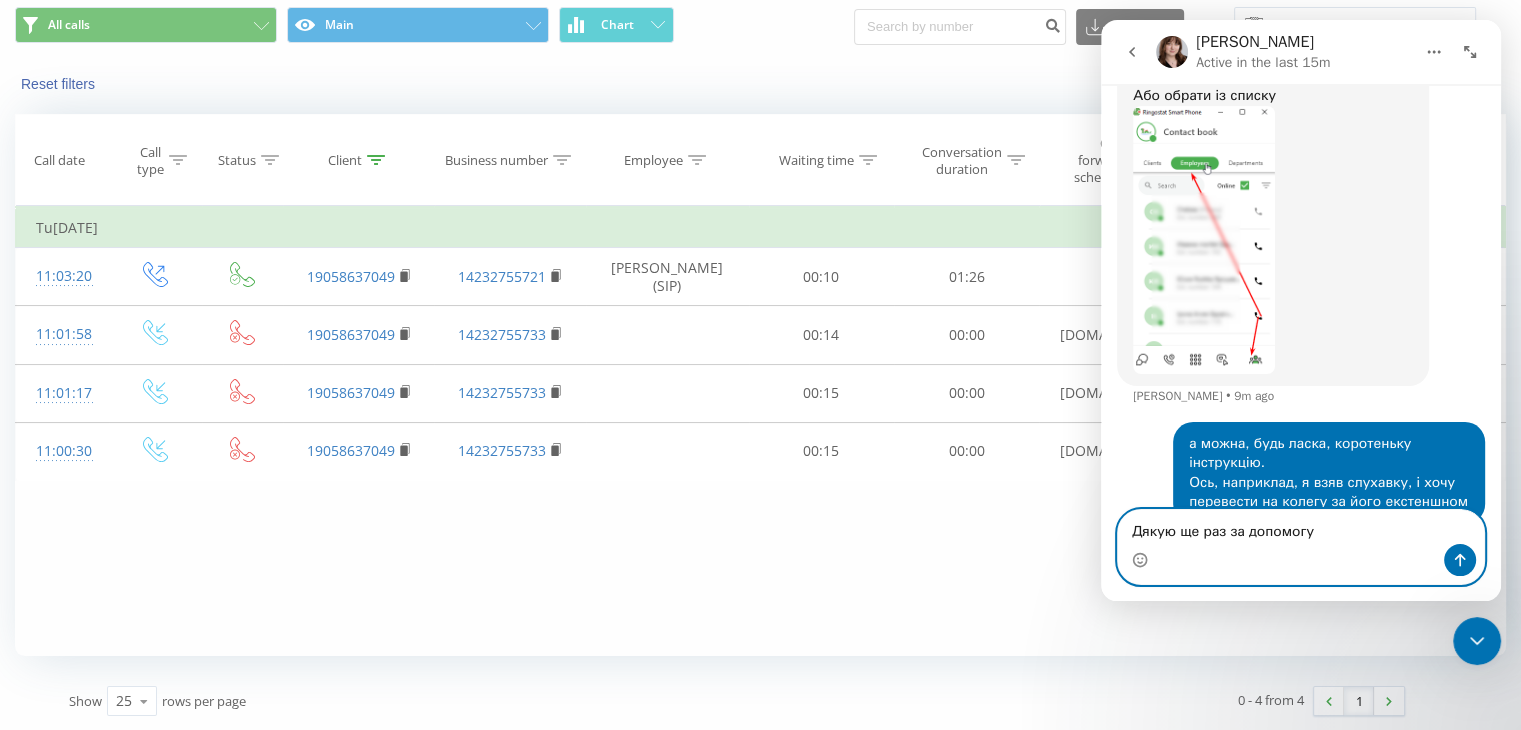 type 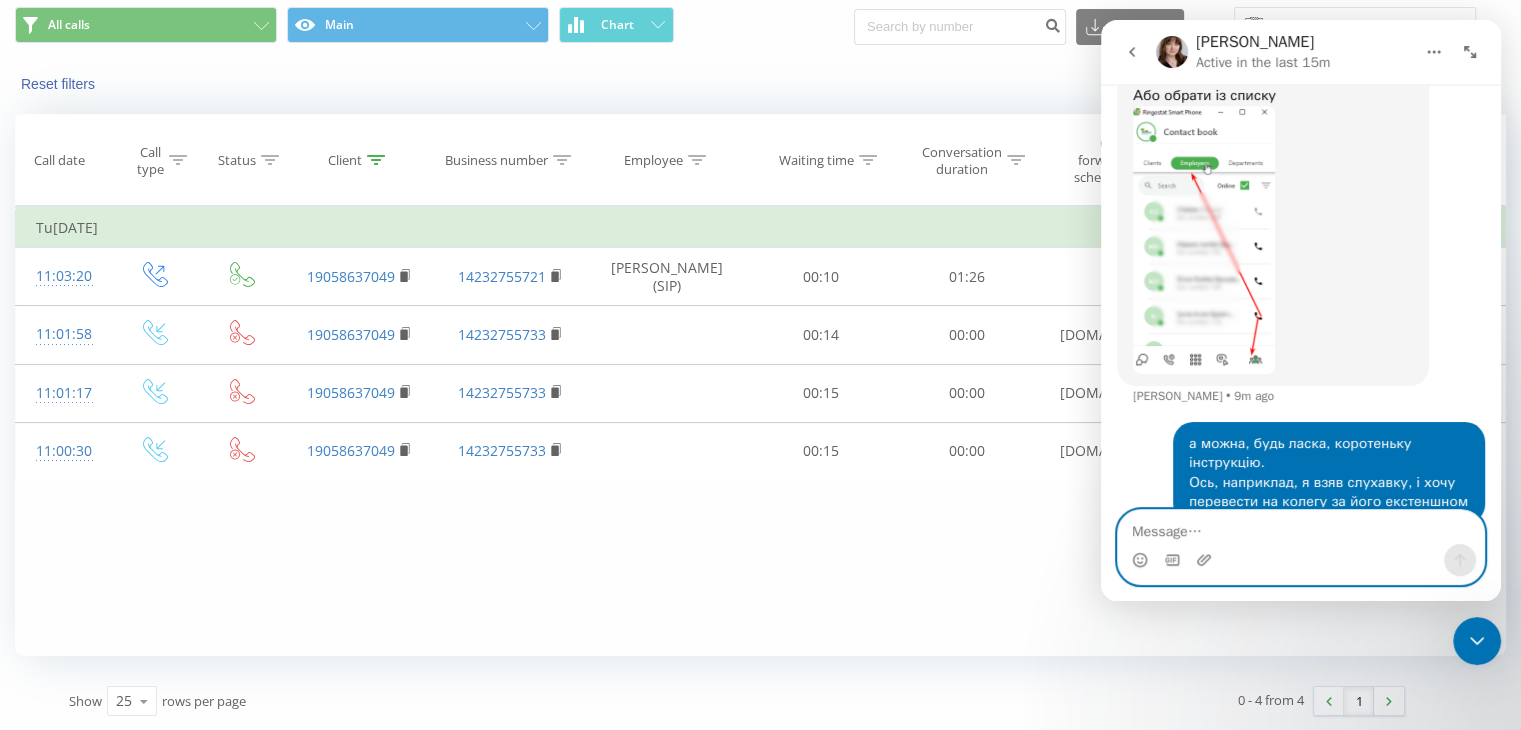 scroll, scrollTop: 2, scrollLeft: 0, axis: vertical 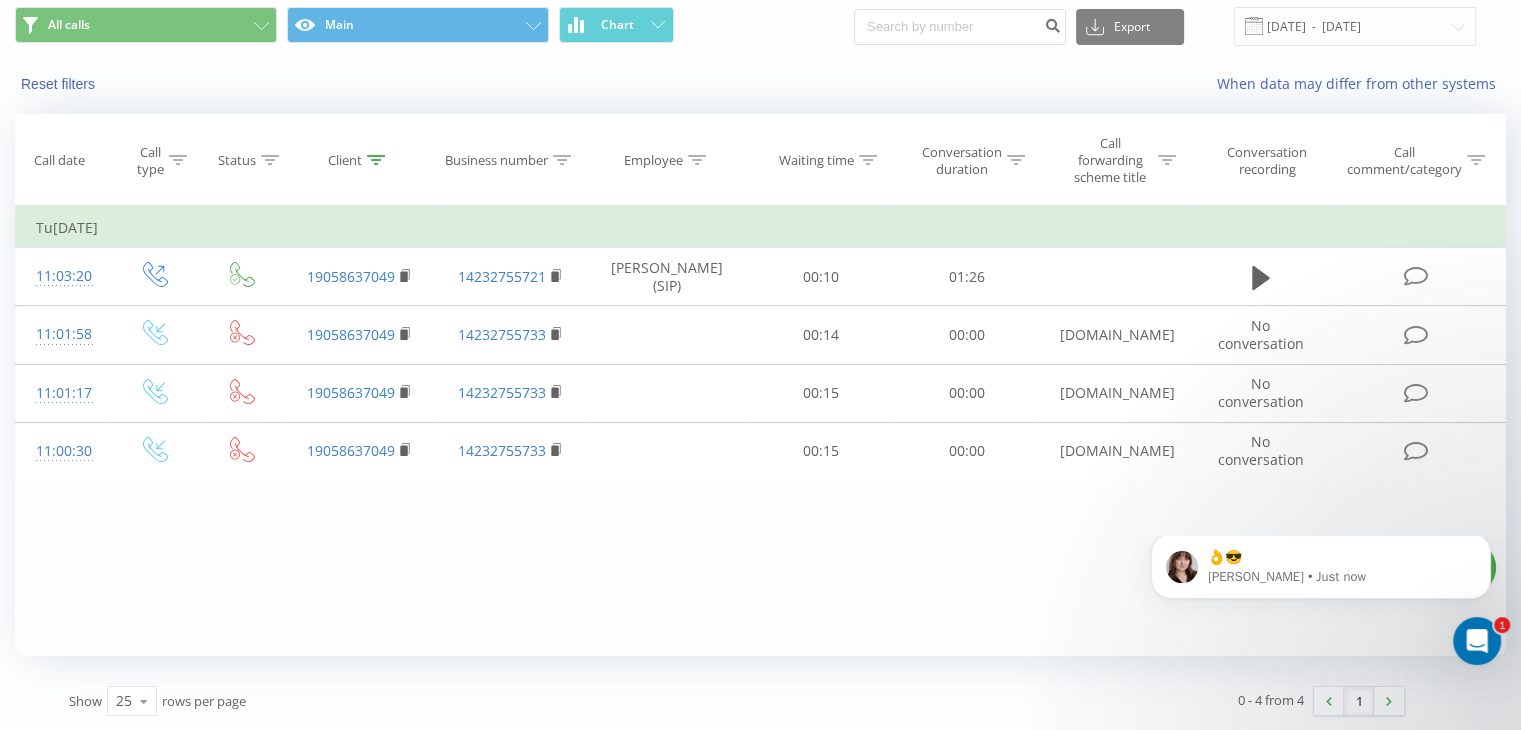 click on "👌😎 [PERSON_NAME] • Just now" at bounding box center (1321, 606) 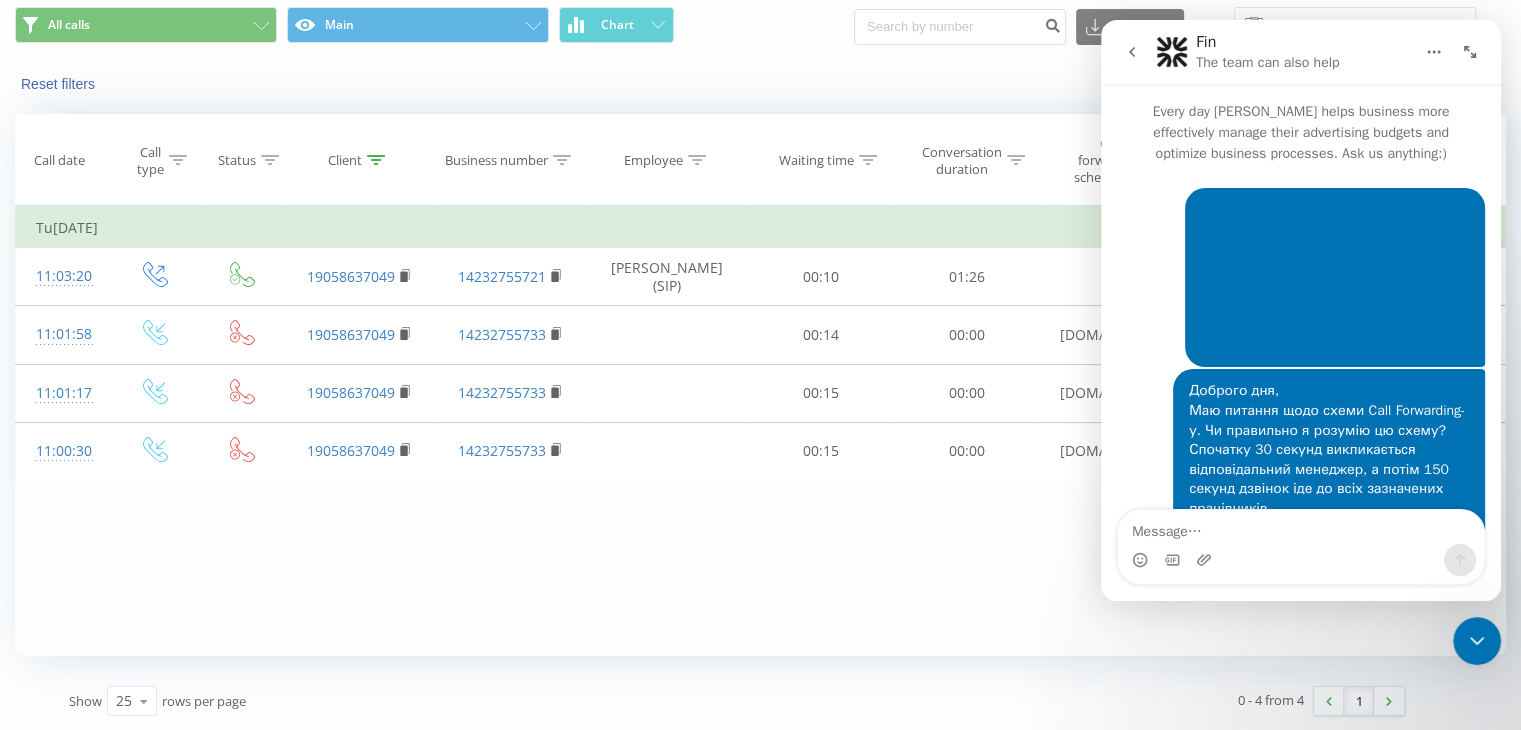 scroll, scrollTop: 3, scrollLeft: 0, axis: vertical 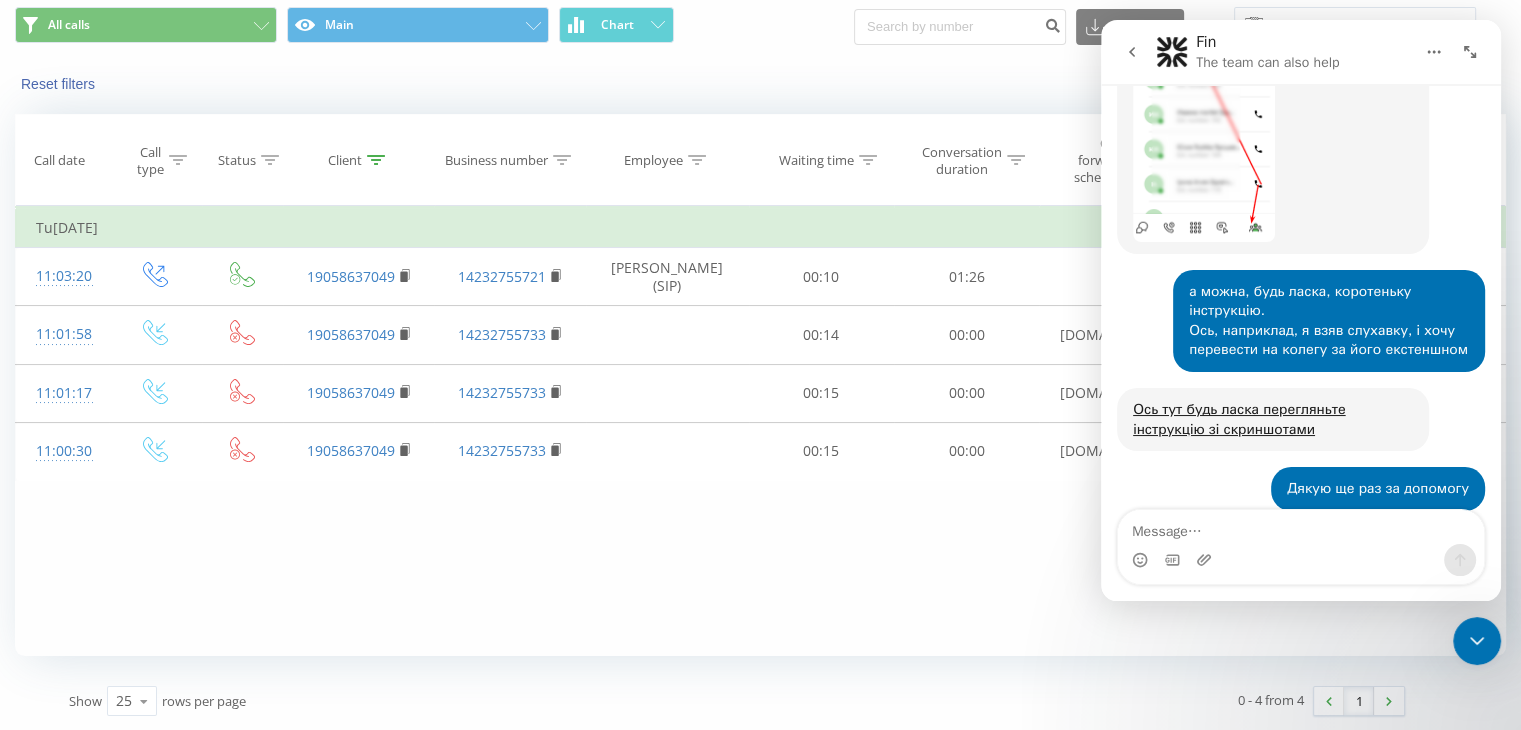 click 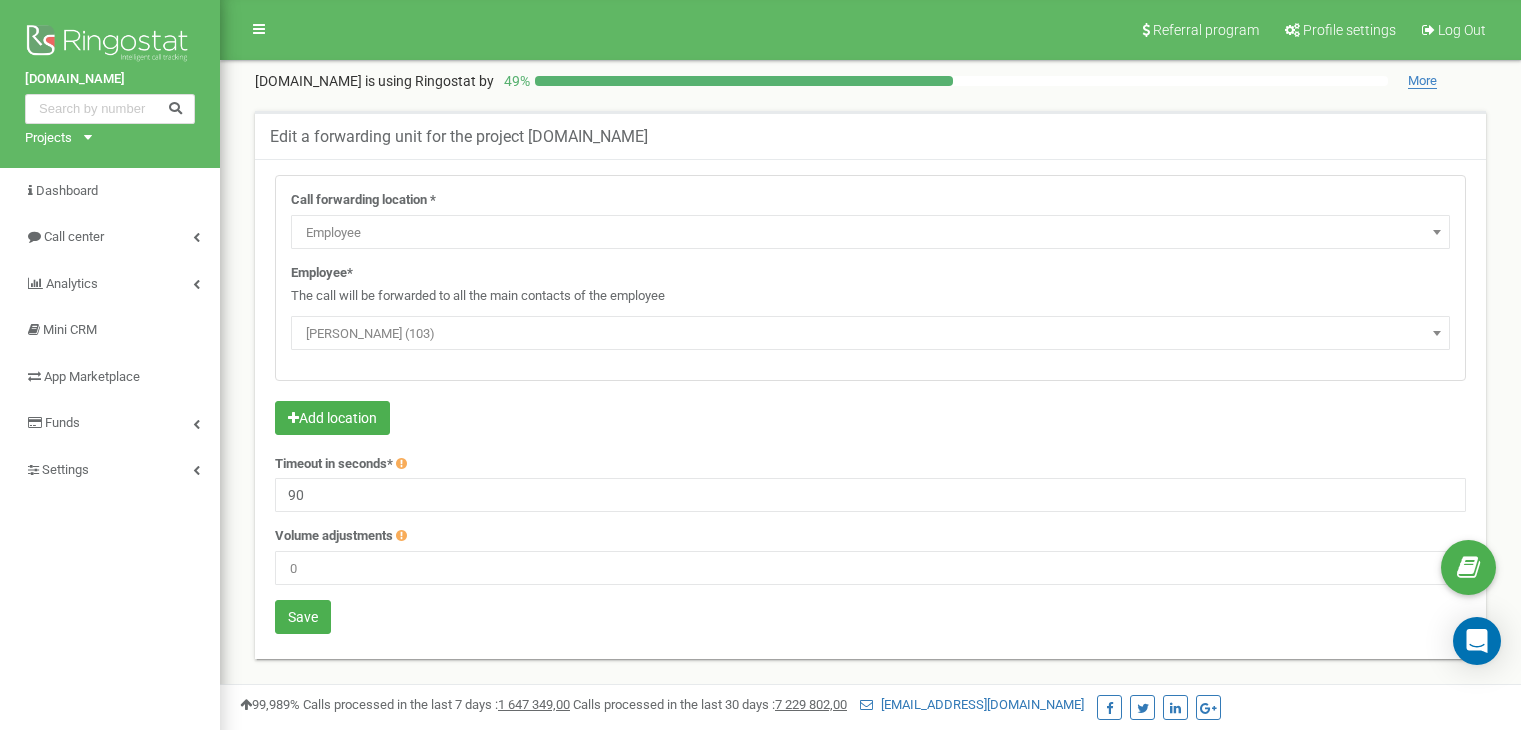 select on "Employee" 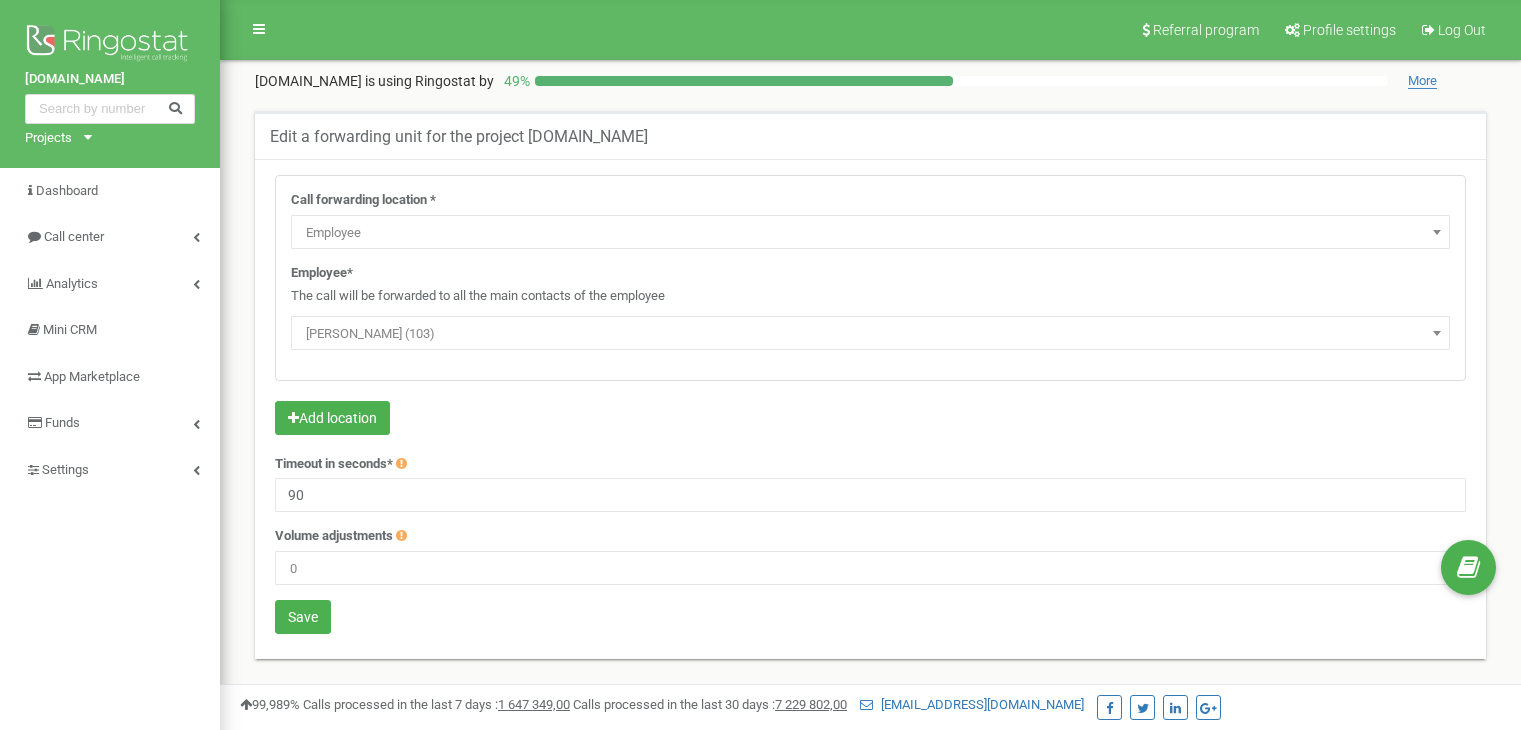 select on "Employee" 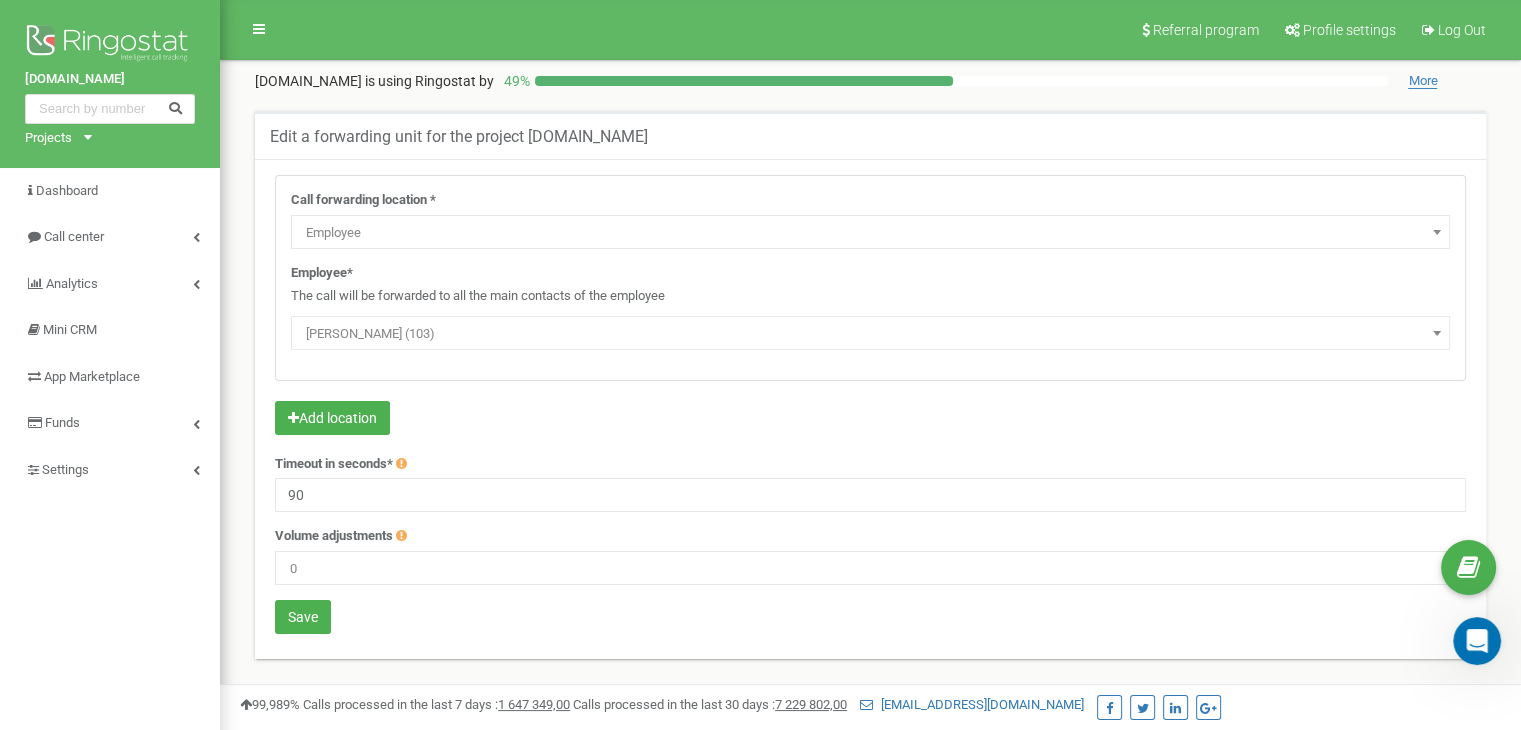 scroll, scrollTop: 0, scrollLeft: 0, axis: both 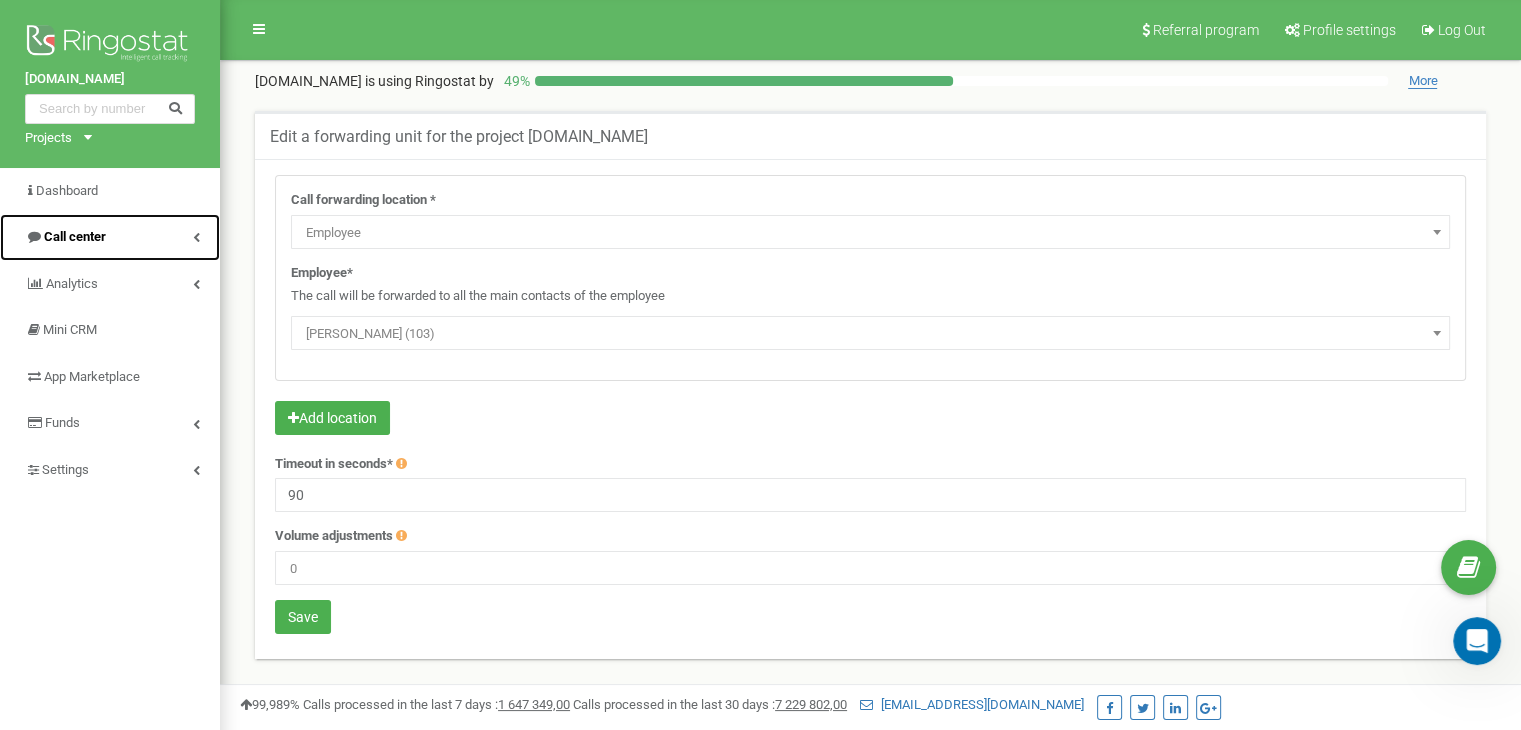 click on "Call center" at bounding box center [75, 236] 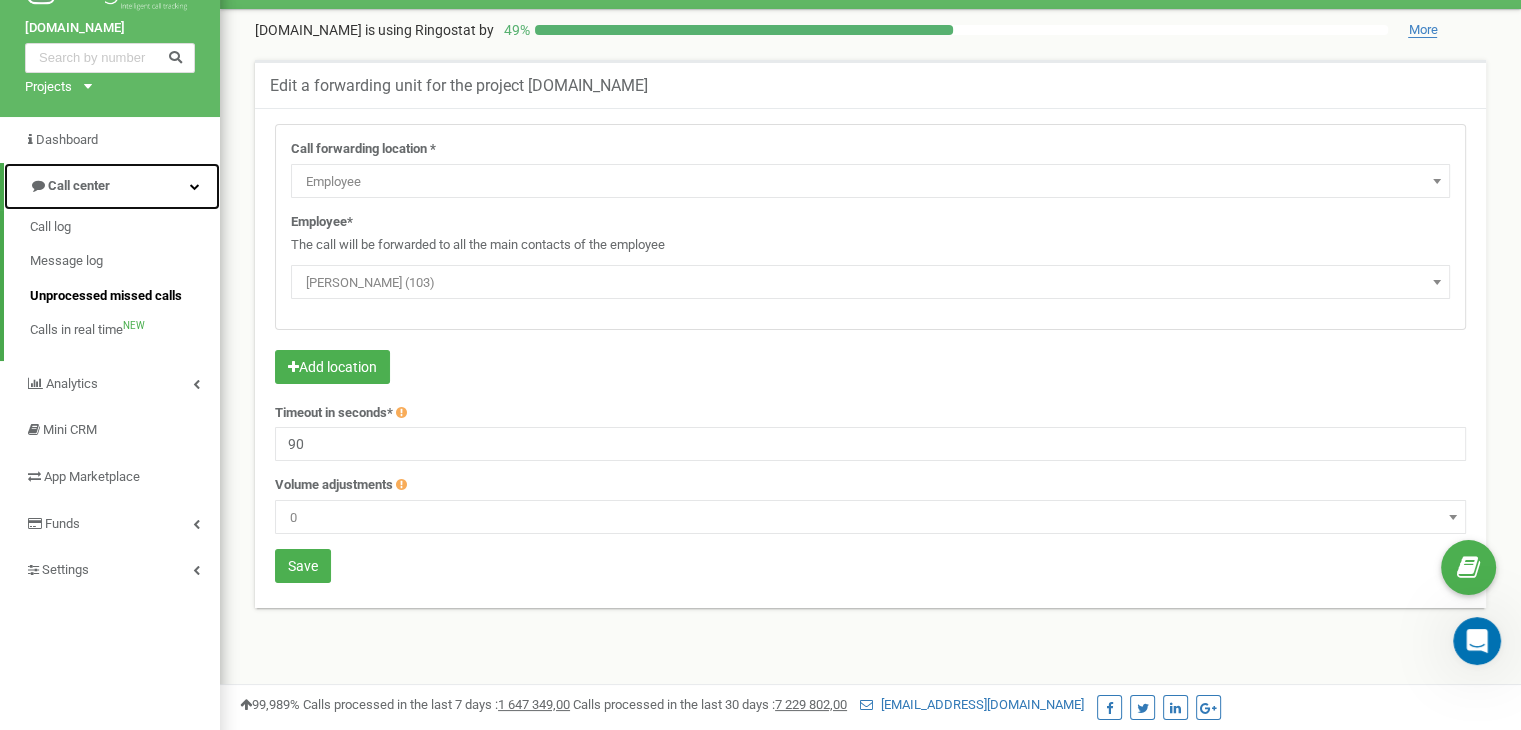 scroll, scrollTop: 100, scrollLeft: 0, axis: vertical 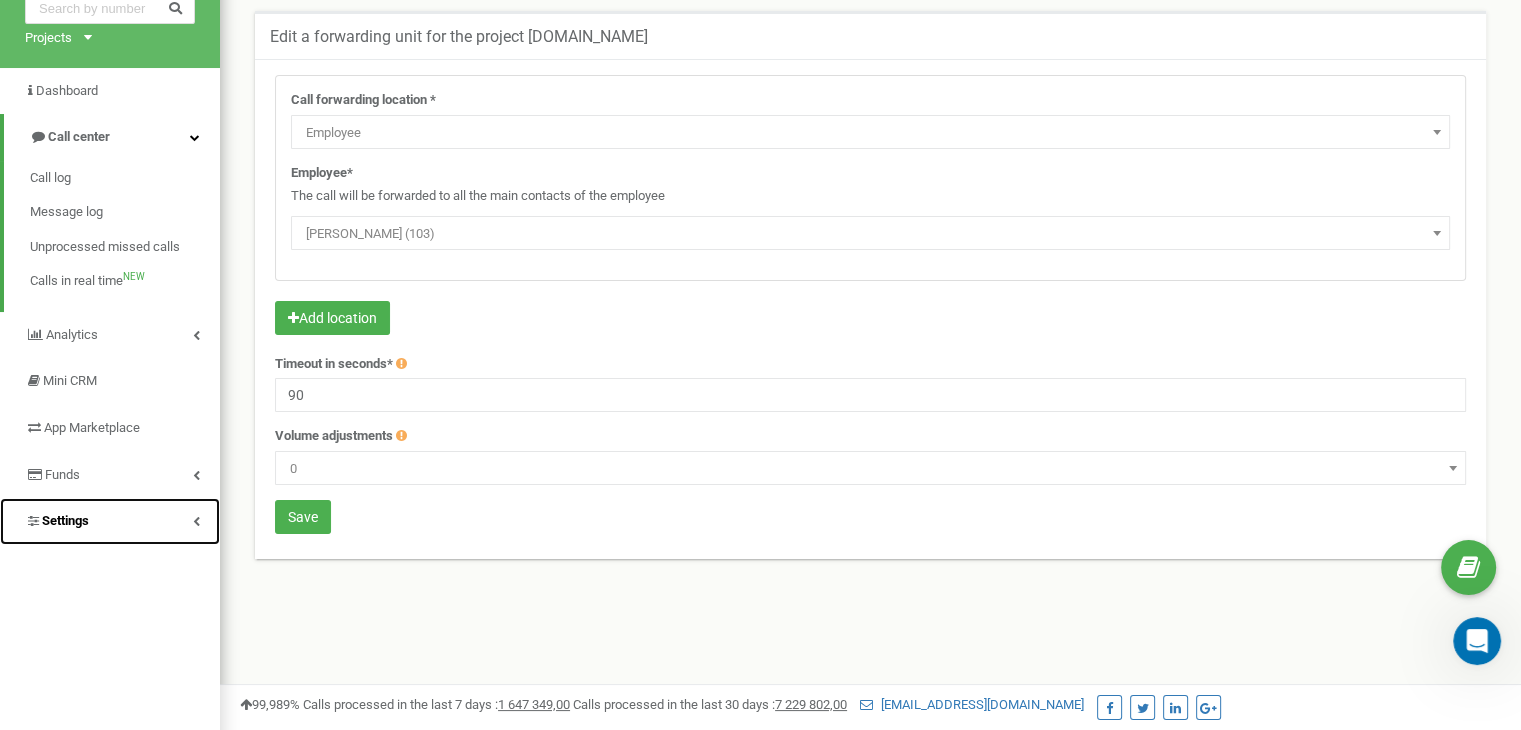 click on "Settings" at bounding box center [110, 521] 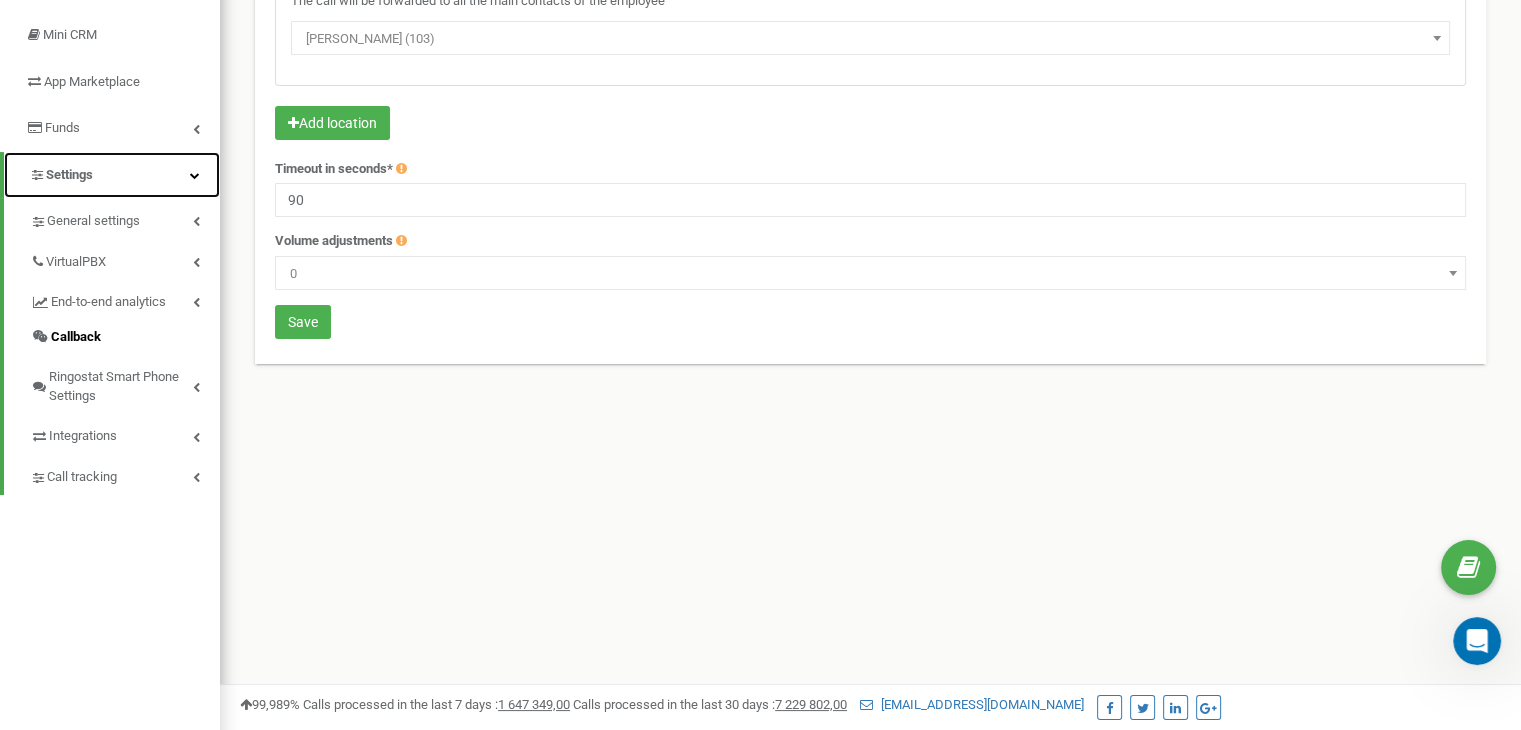 scroll, scrollTop: 300, scrollLeft: 0, axis: vertical 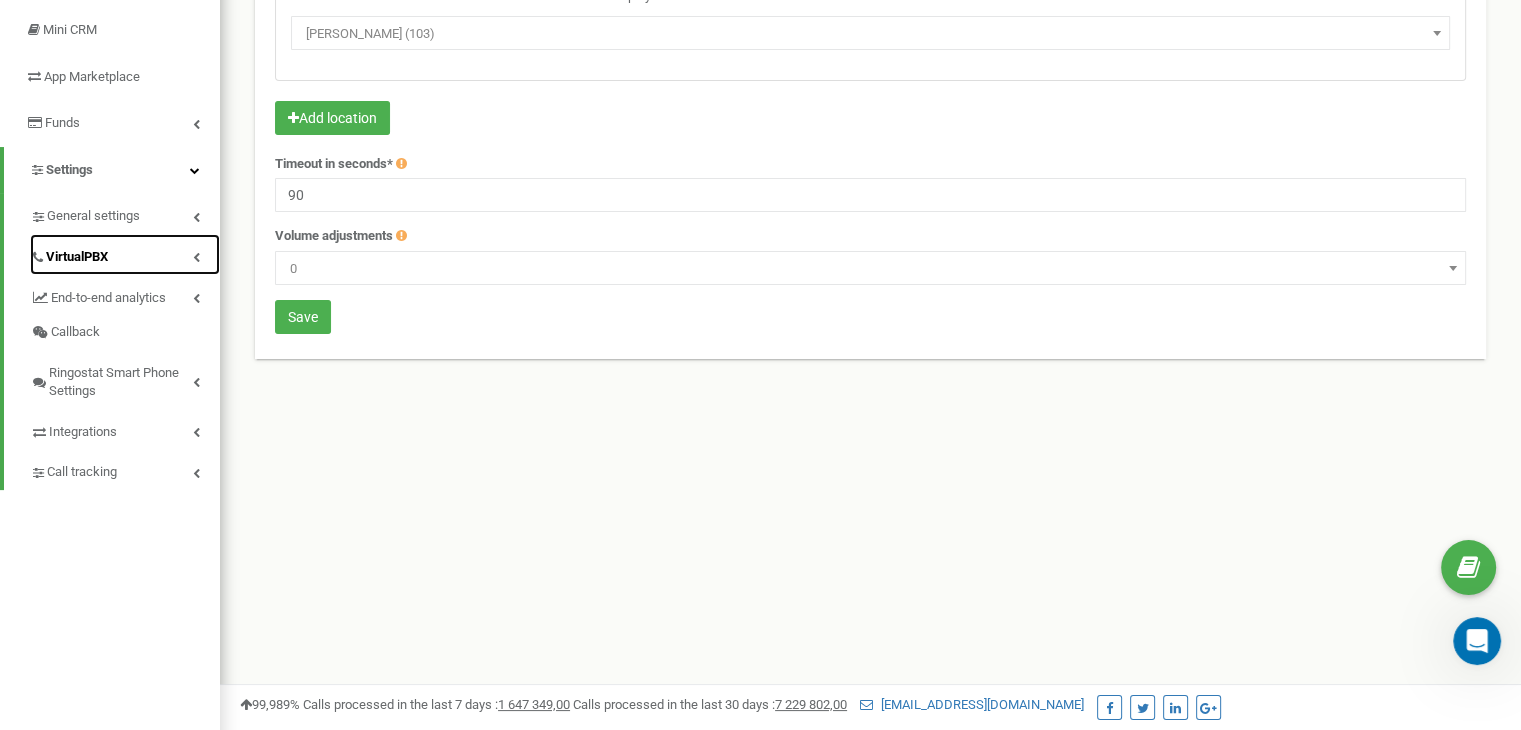 click on "VirtualPBX" at bounding box center (77, 257) 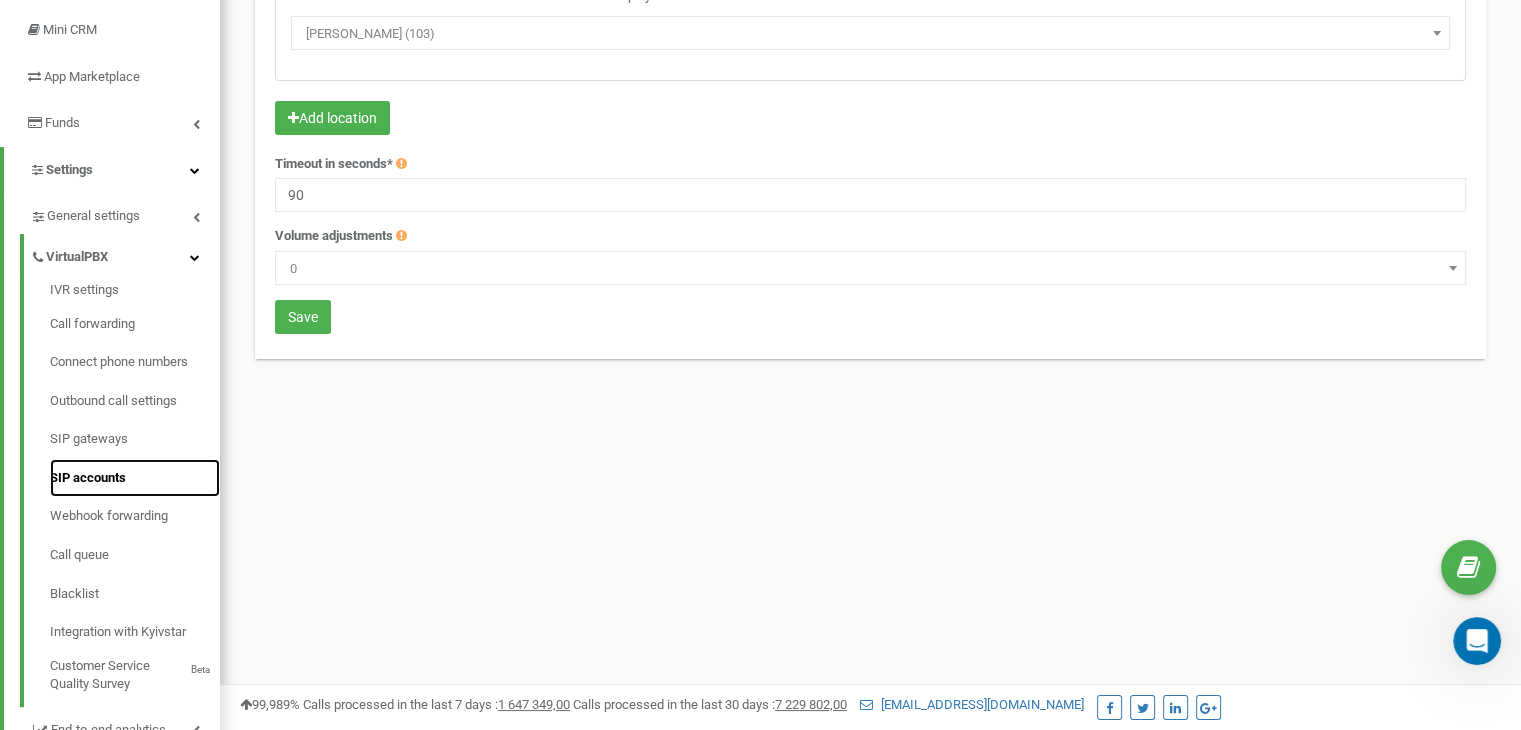 click on "SIP accounts" at bounding box center (135, 478) 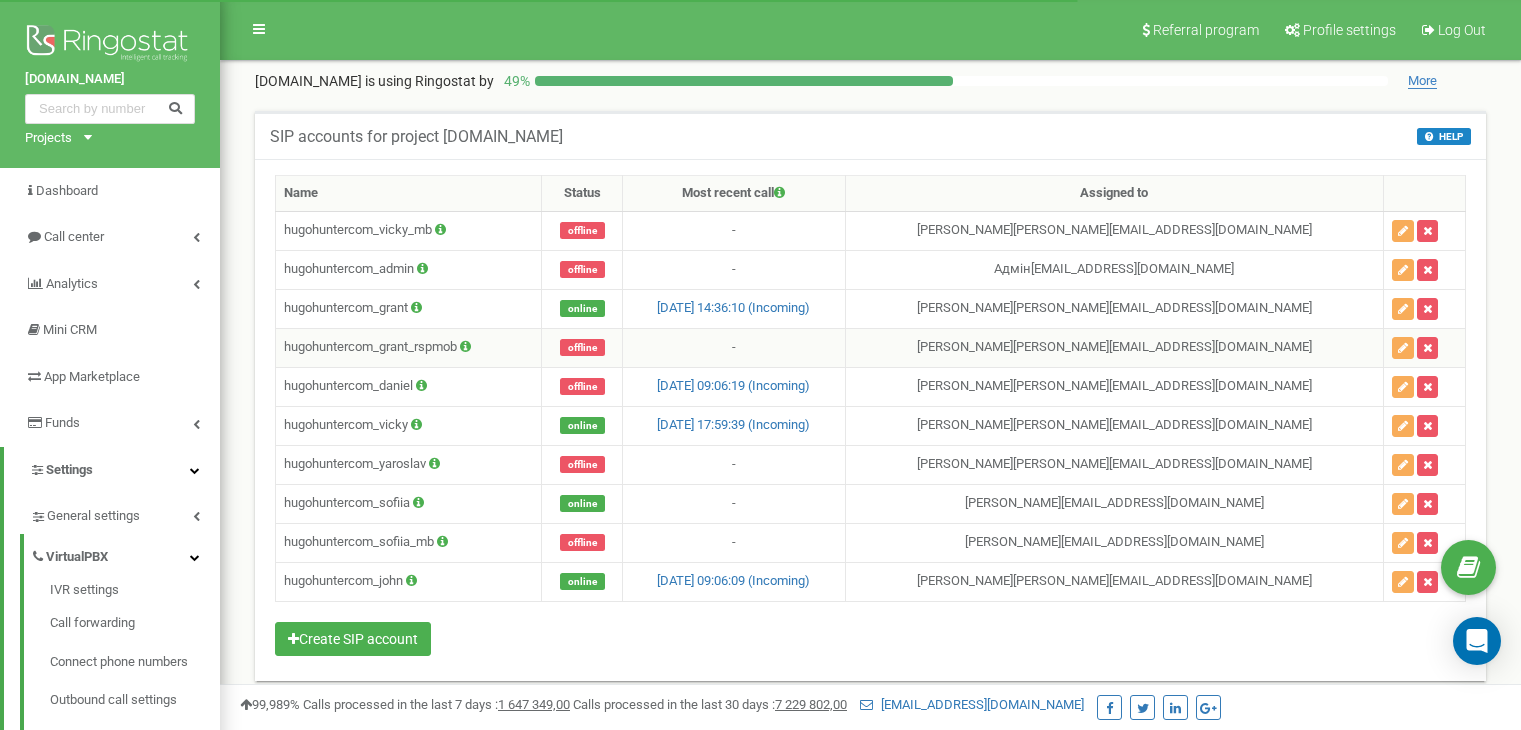 scroll, scrollTop: 0, scrollLeft: 0, axis: both 